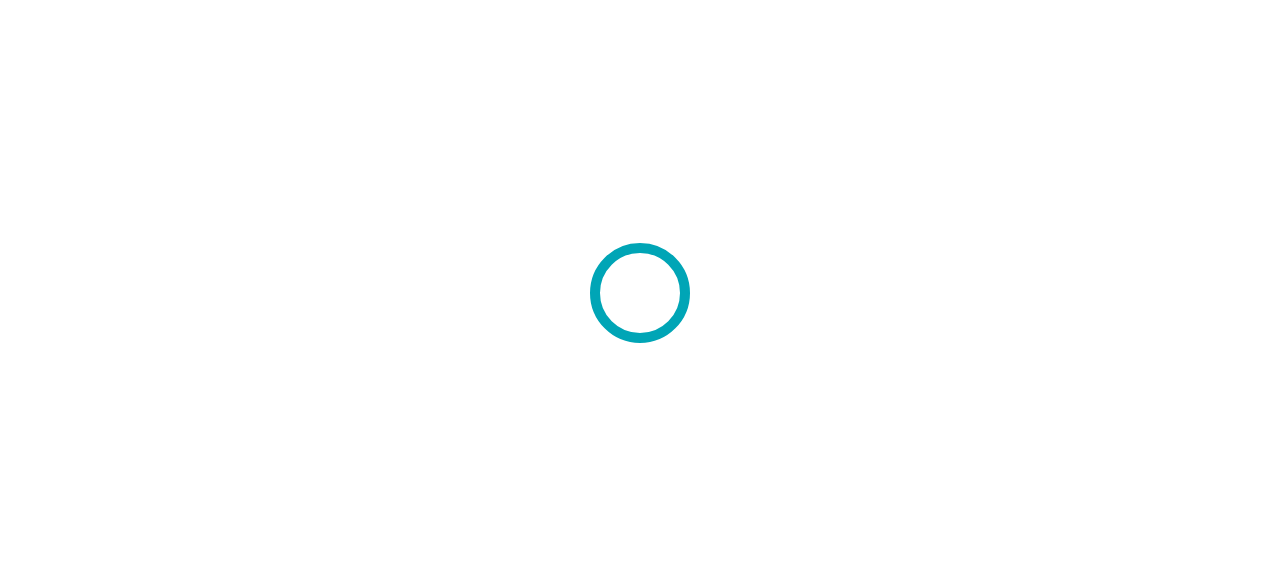 scroll, scrollTop: 0, scrollLeft: 0, axis: both 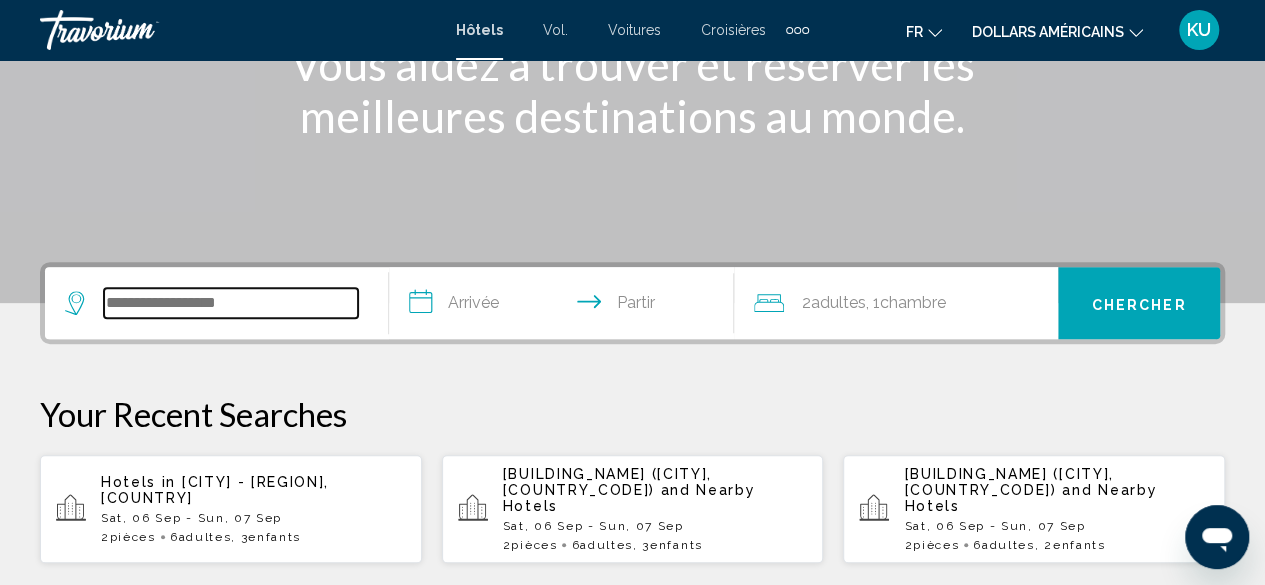 click at bounding box center [231, 303] 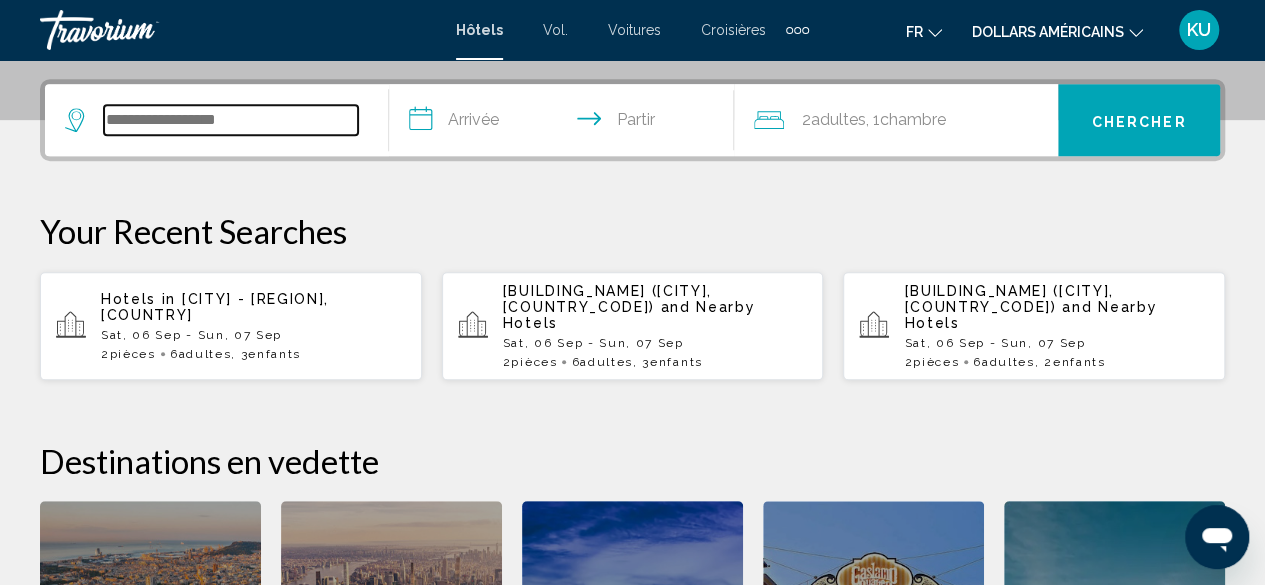 scroll, scrollTop: 494, scrollLeft: 0, axis: vertical 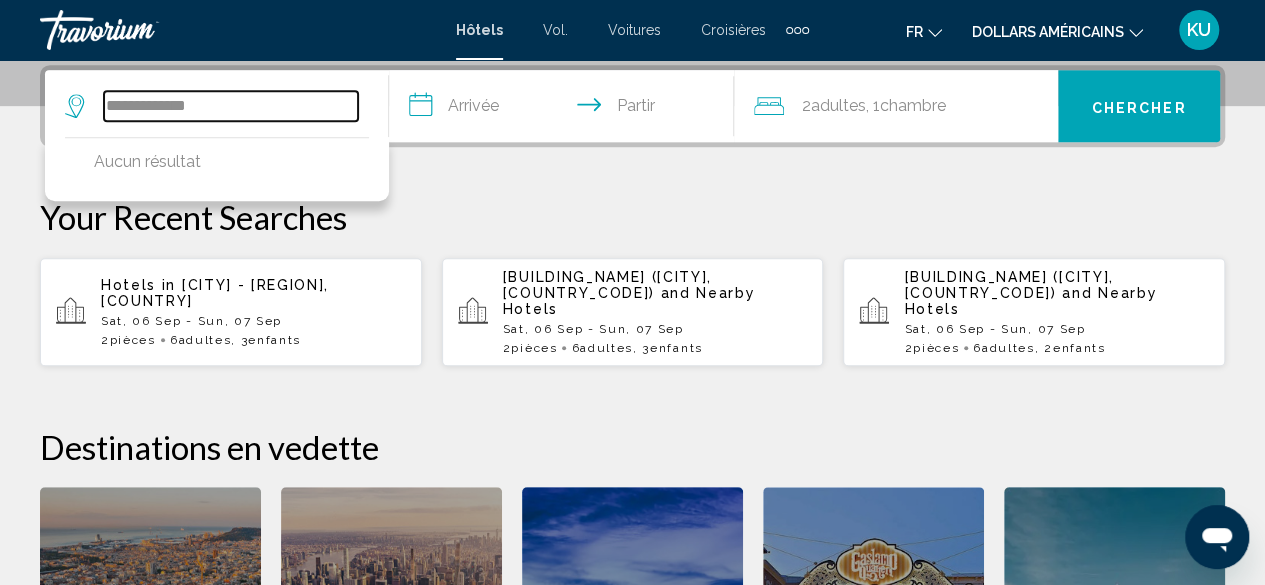 type on "**********" 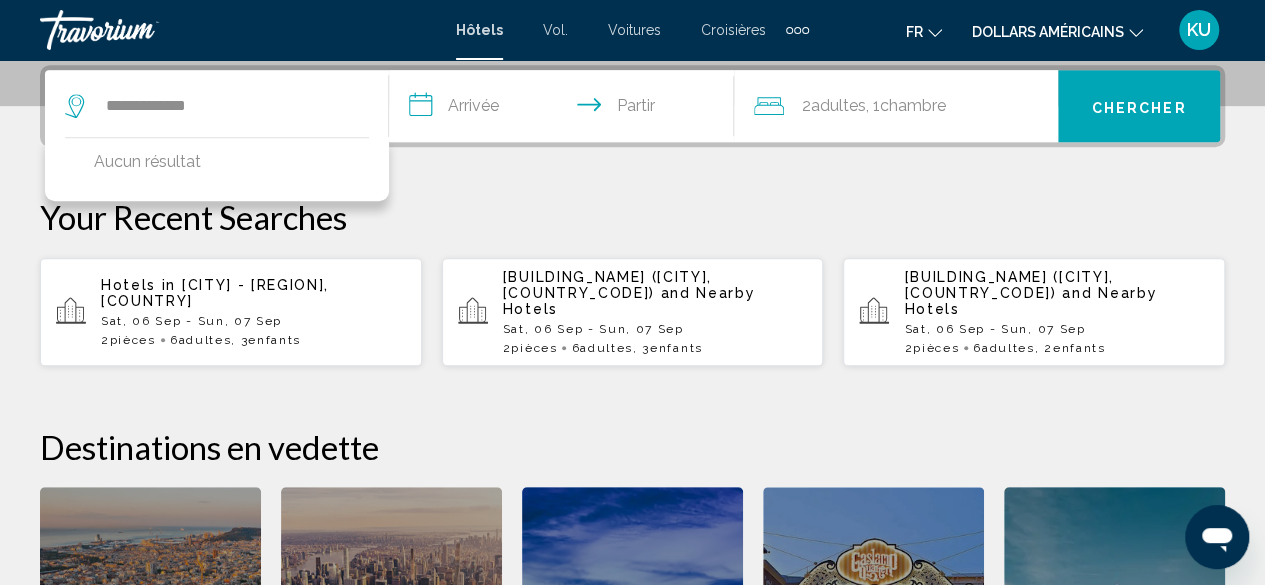 click on "**********" at bounding box center [565, 109] 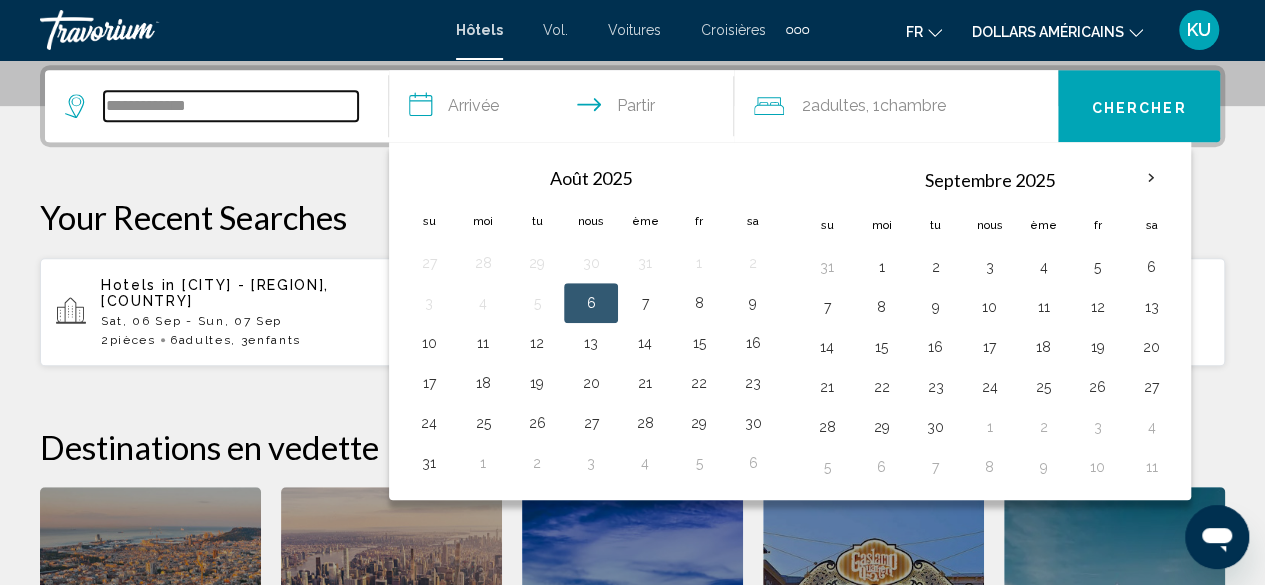 click on "**********" at bounding box center (231, 106) 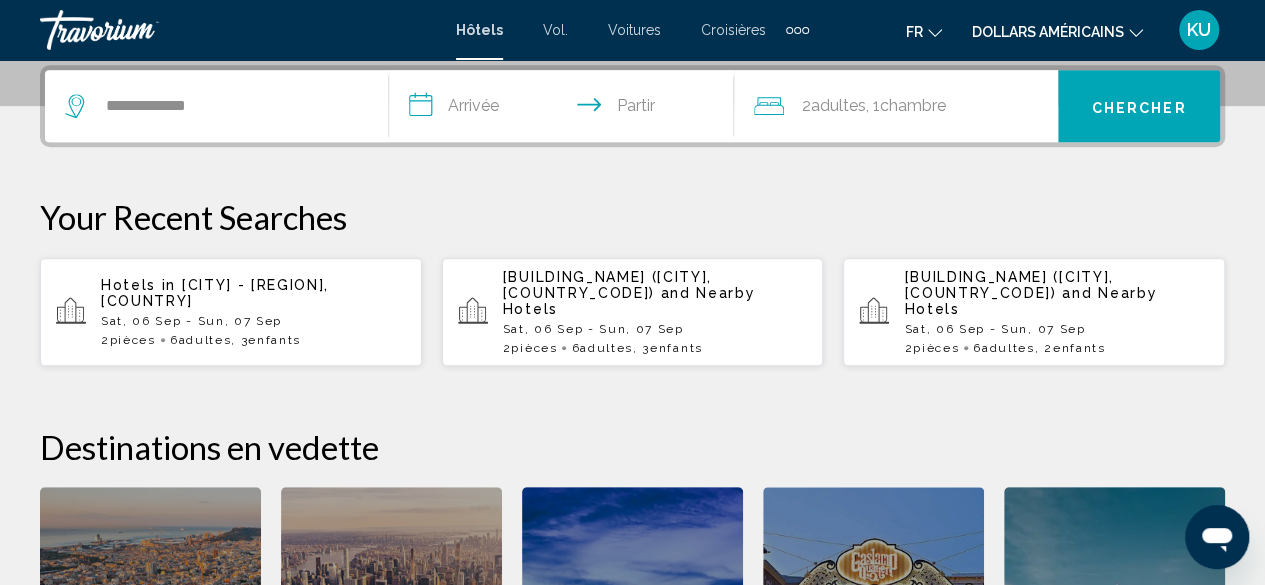 click on "**********" at bounding box center (565, 109) 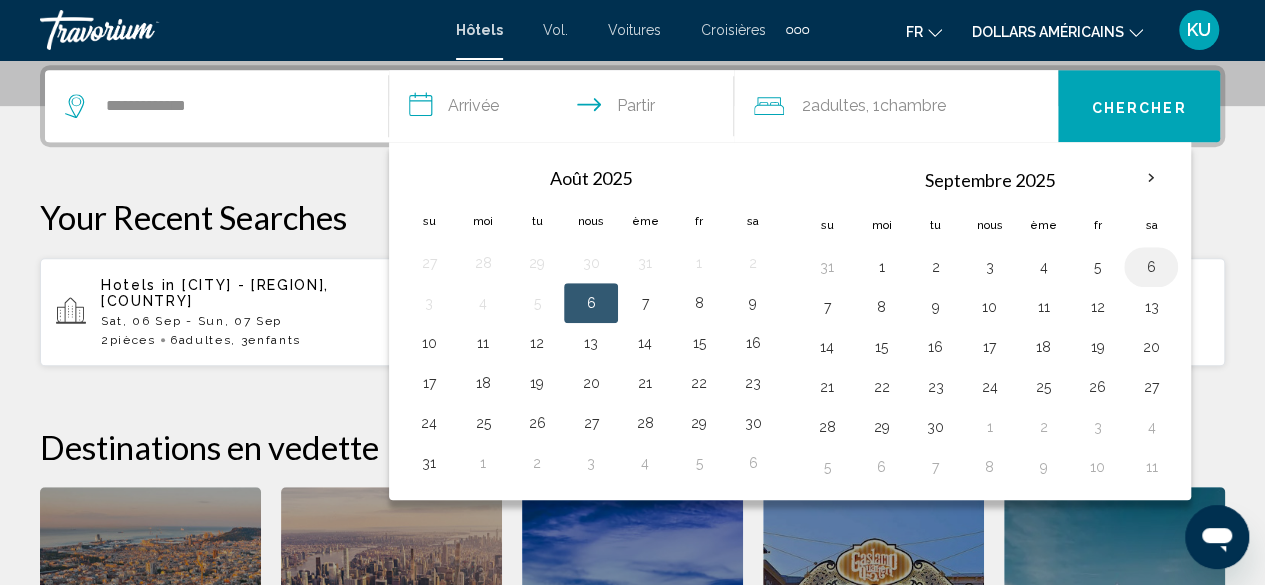 click on "6" at bounding box center [1151, 267] 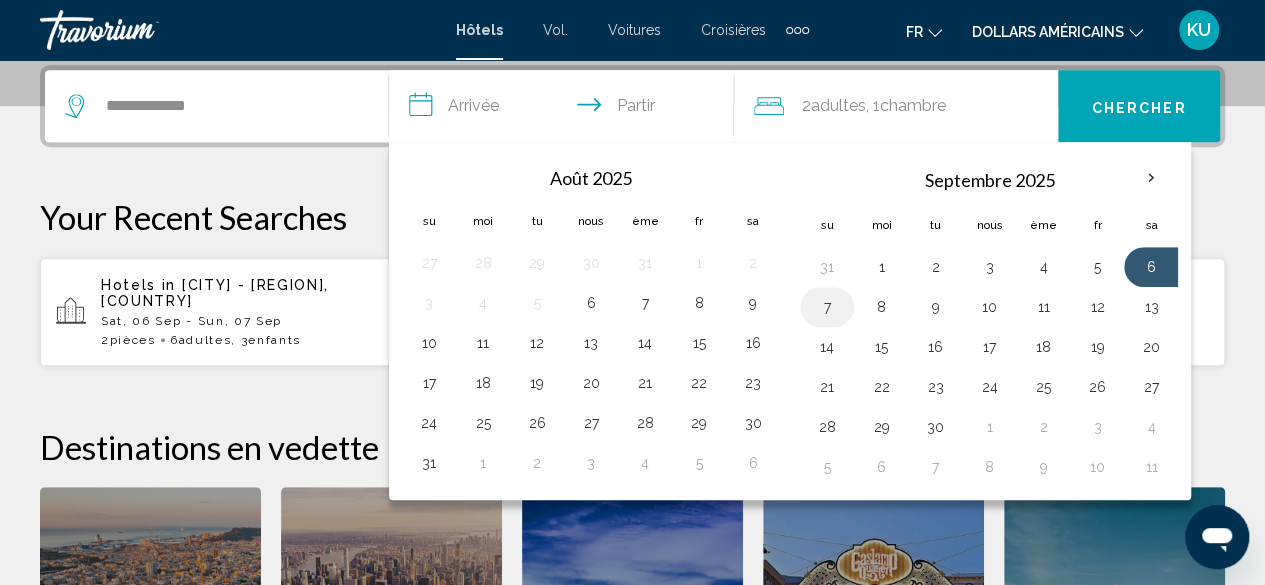 click on "7" at bounding box center (827, 307) 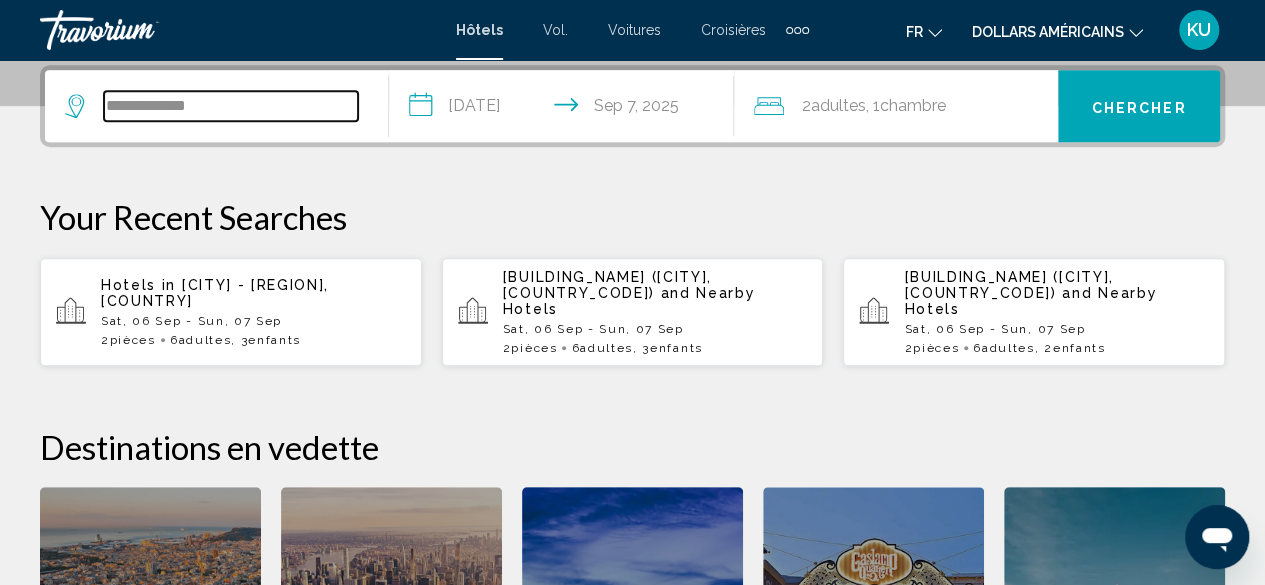 click on "**********" at bounding box center (231, 106) 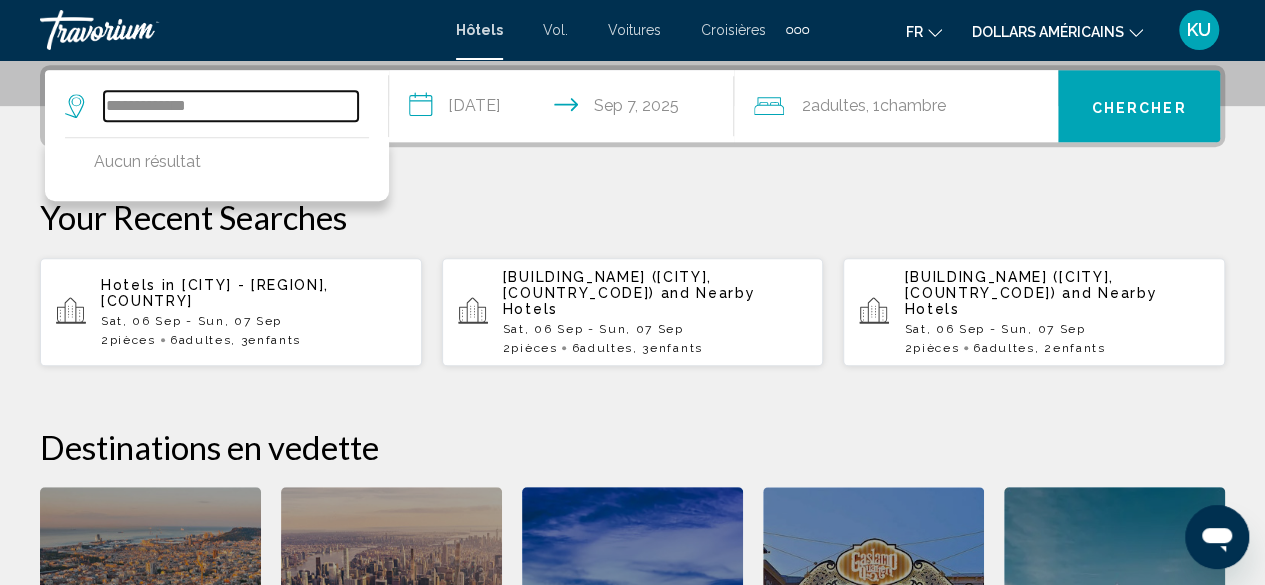 click on "**********" at bounding box center [231, 106] 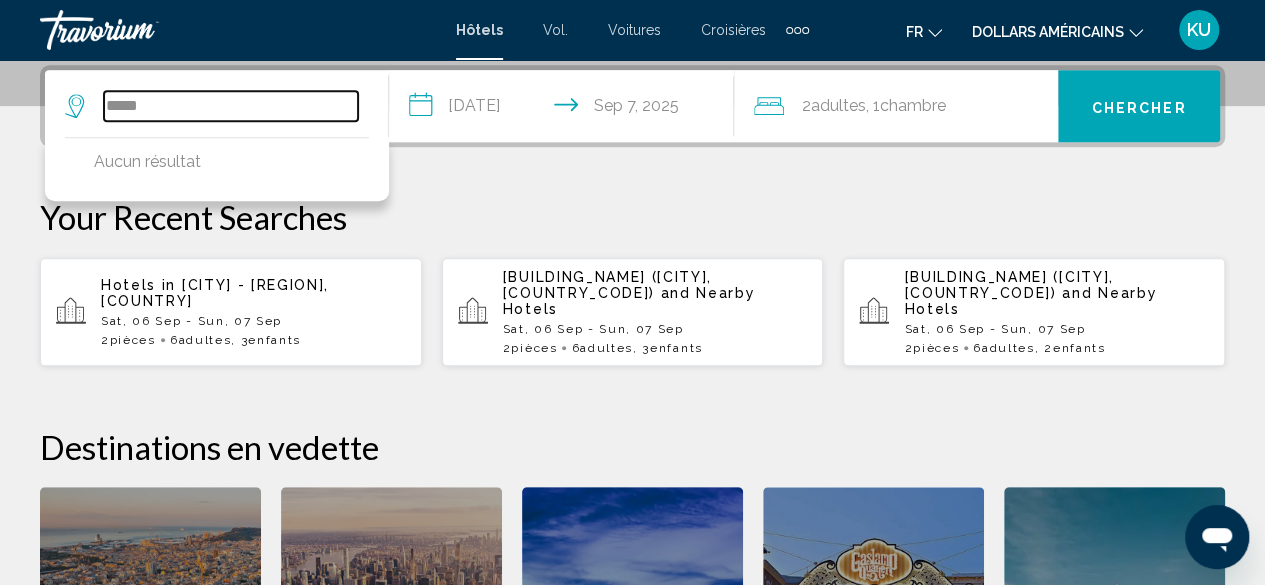 click on "*****" at bounding box center [231, 106] 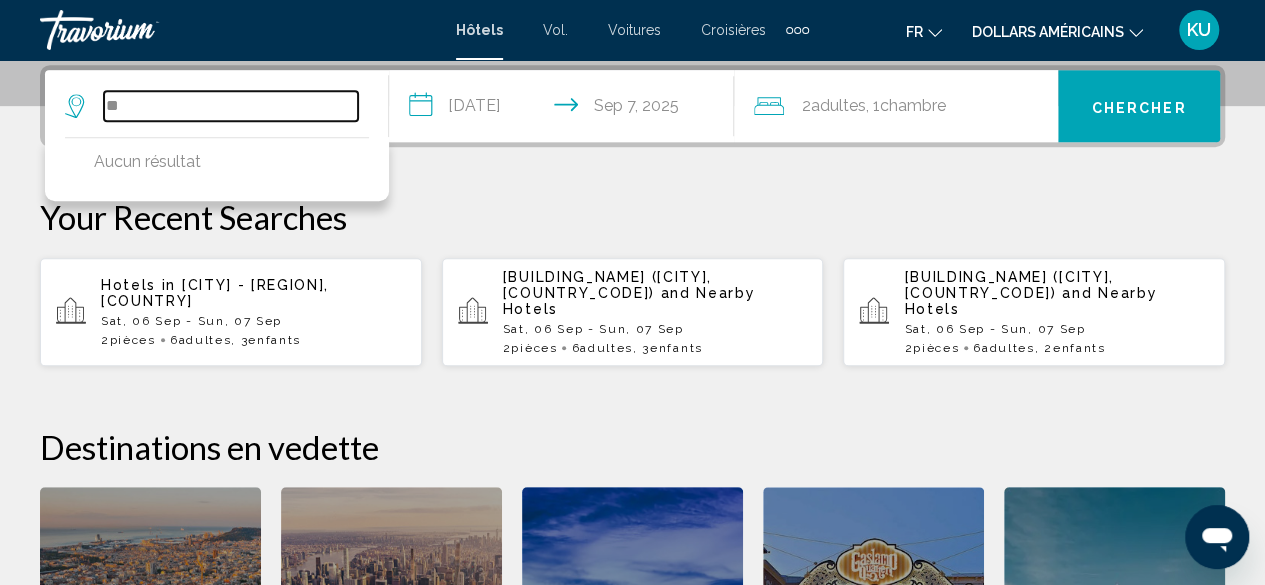 type on "*" 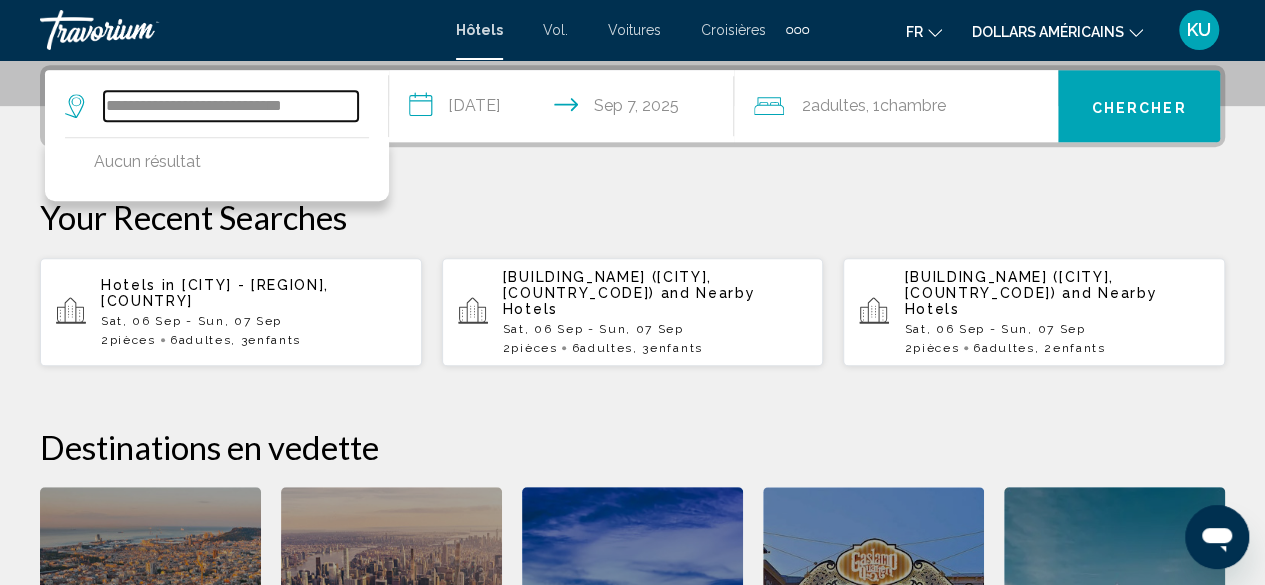 type on "**********" 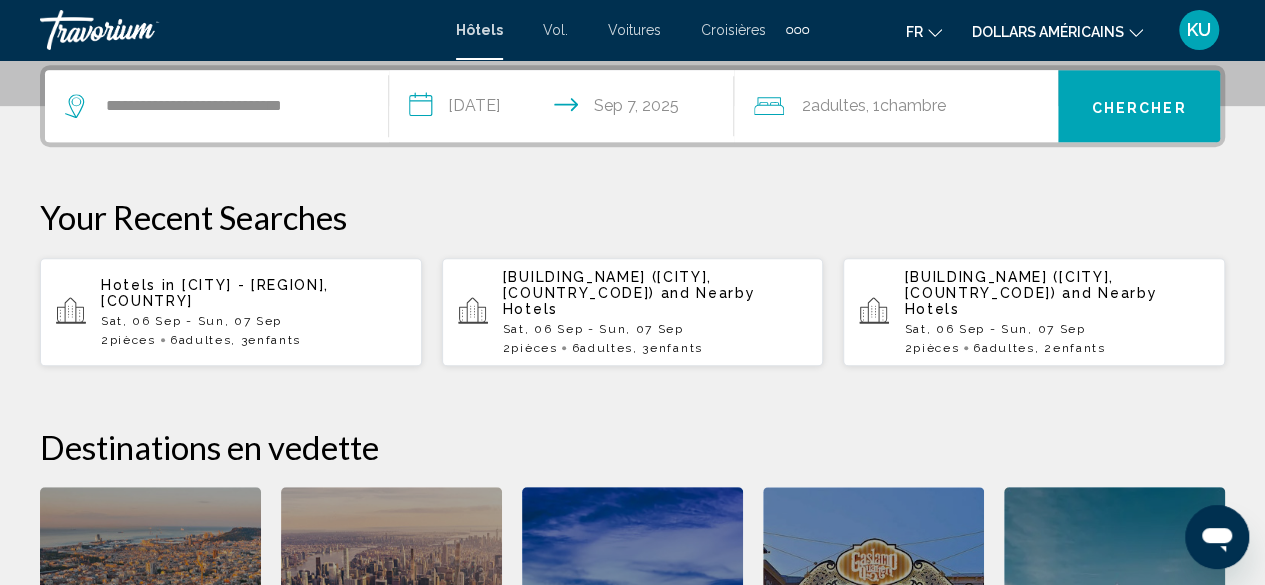 click on "adultes" 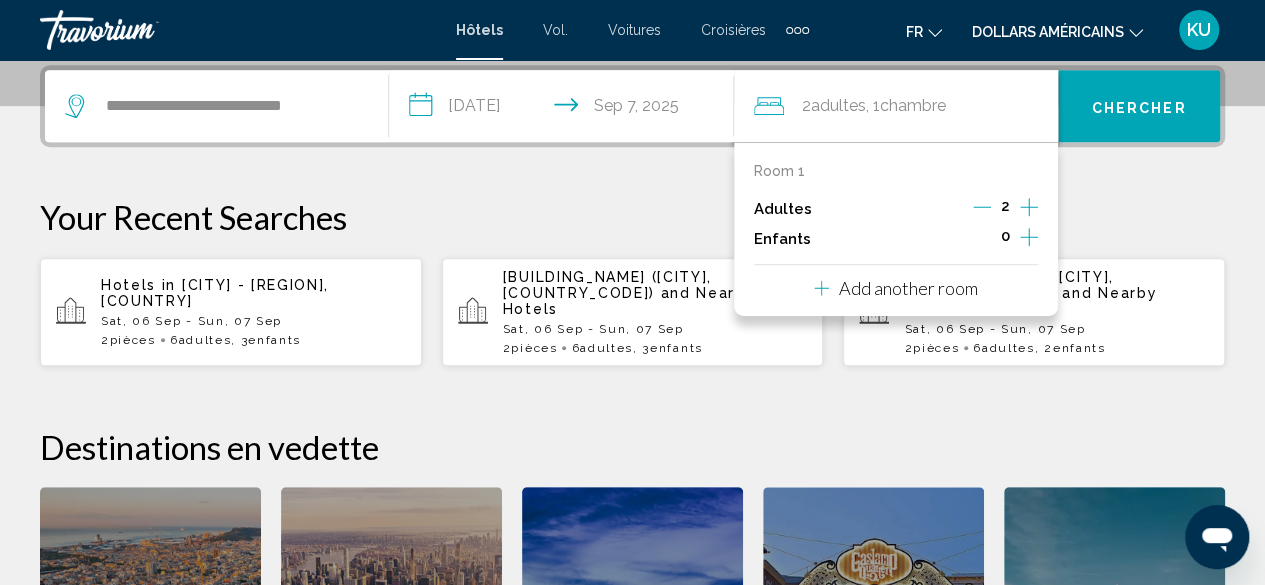 click 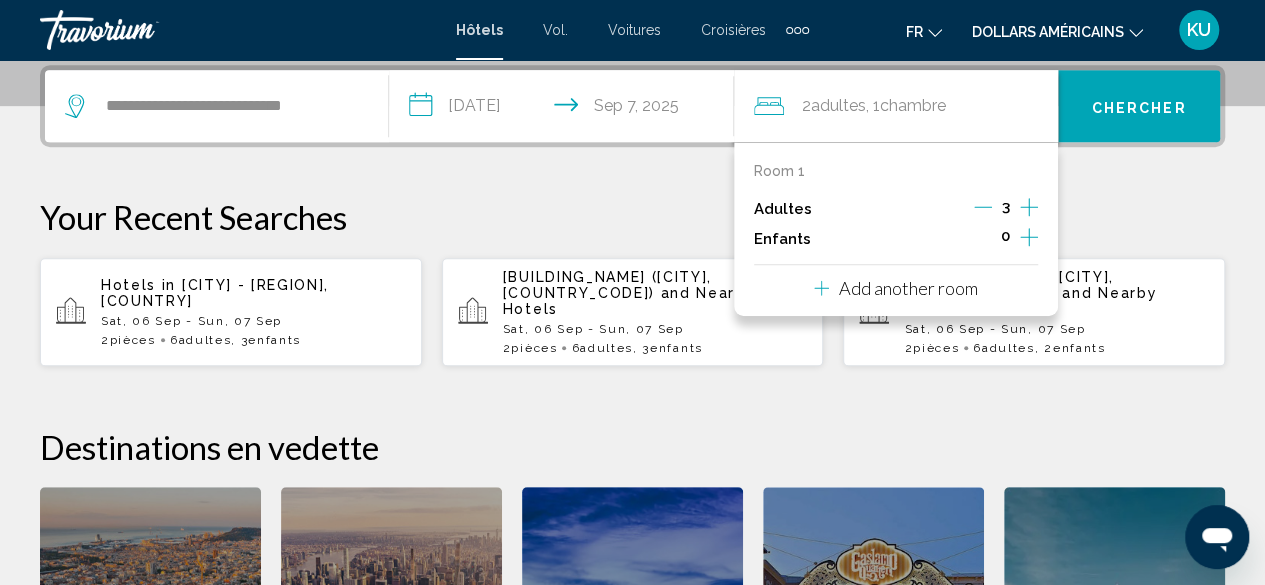 click 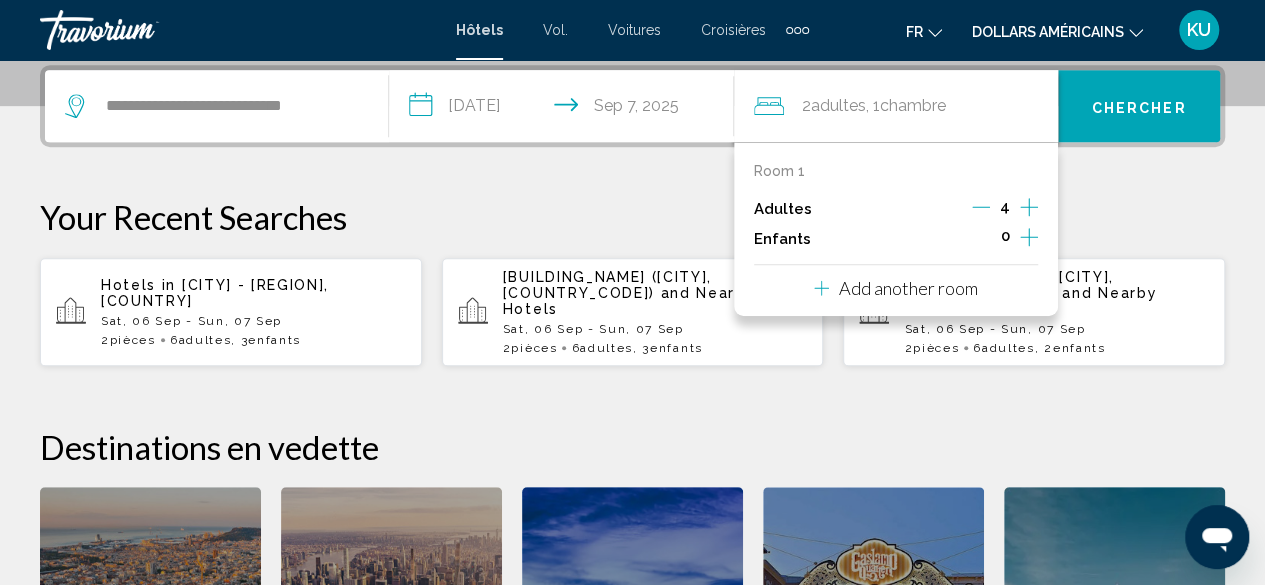 click 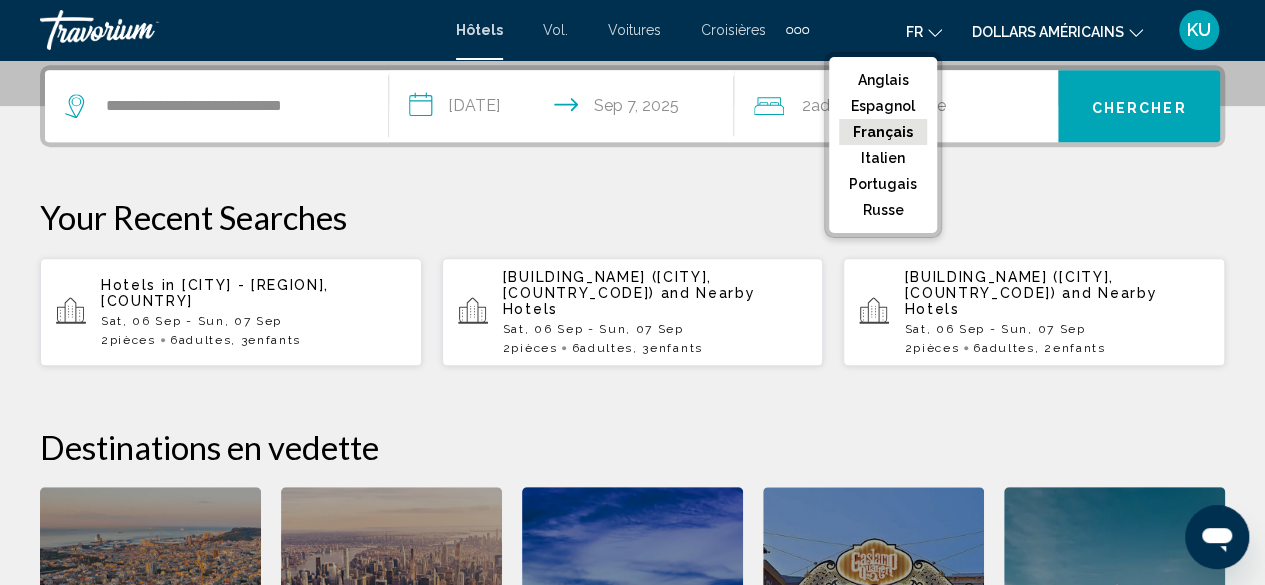 click on "Français" 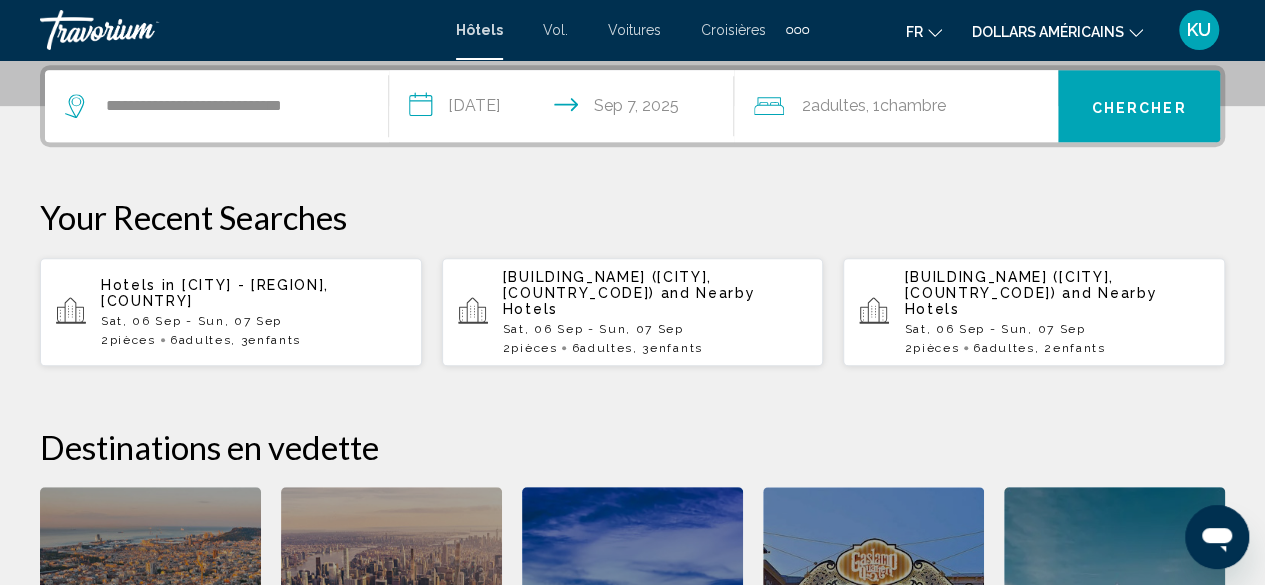 click 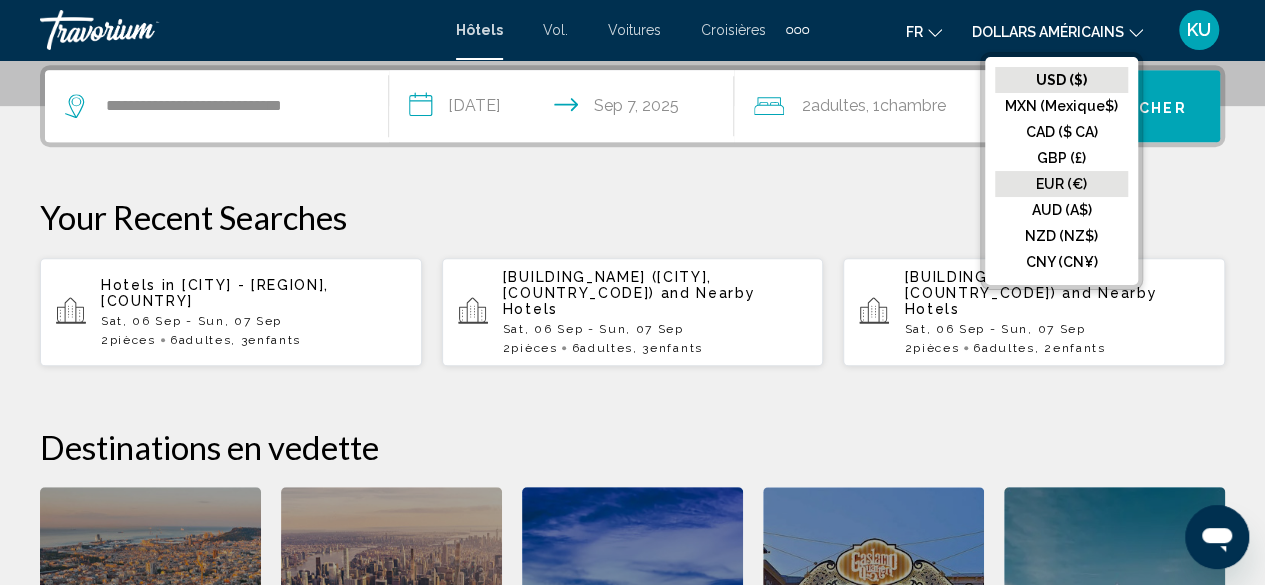 click on "EUR (€)" 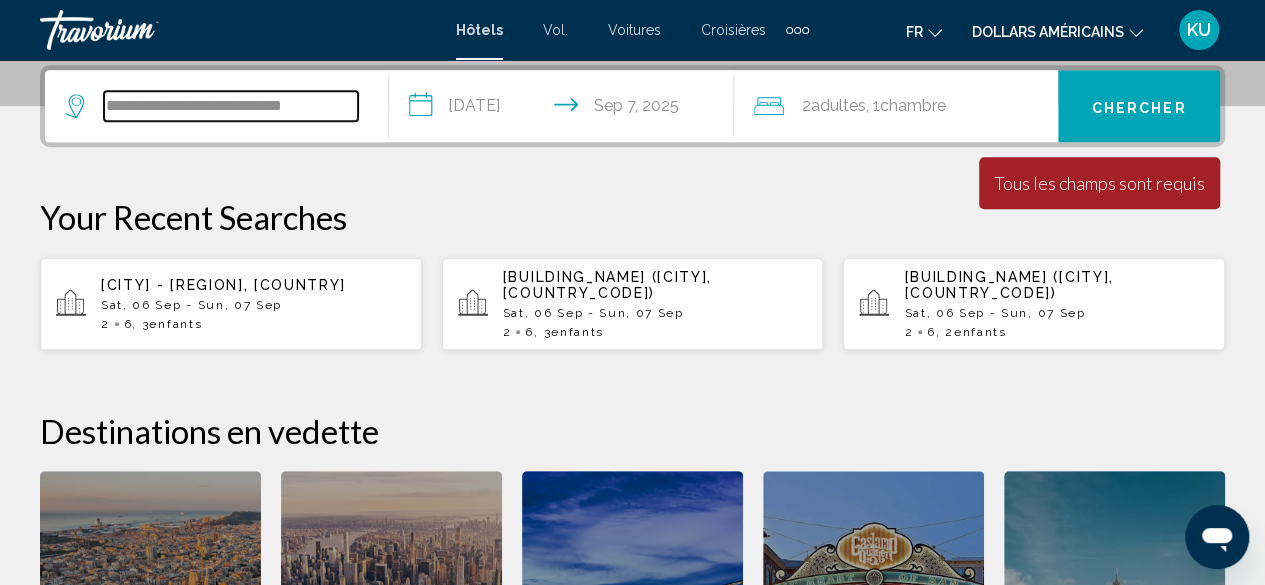 click on "**********" at bounding box center [231, 106] 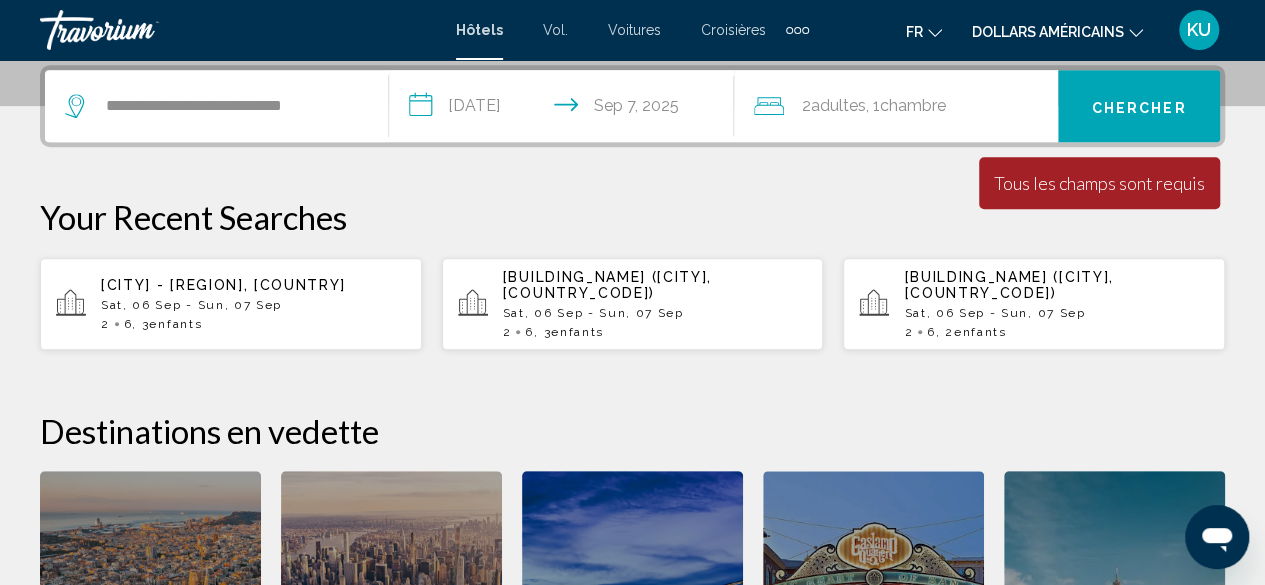 click on "2" 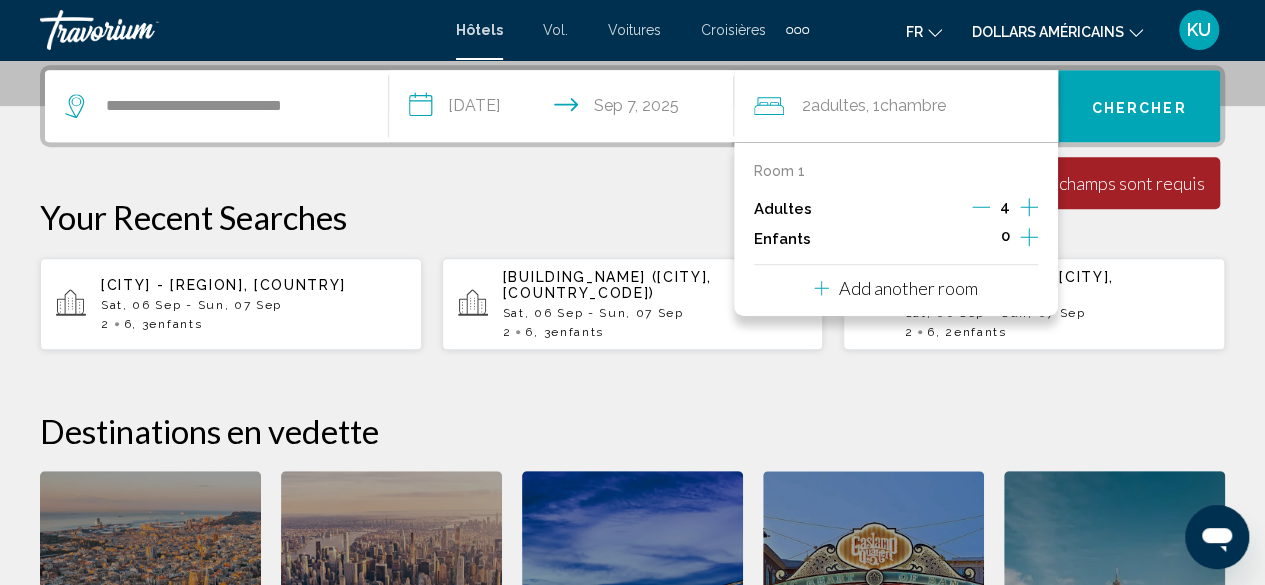 click 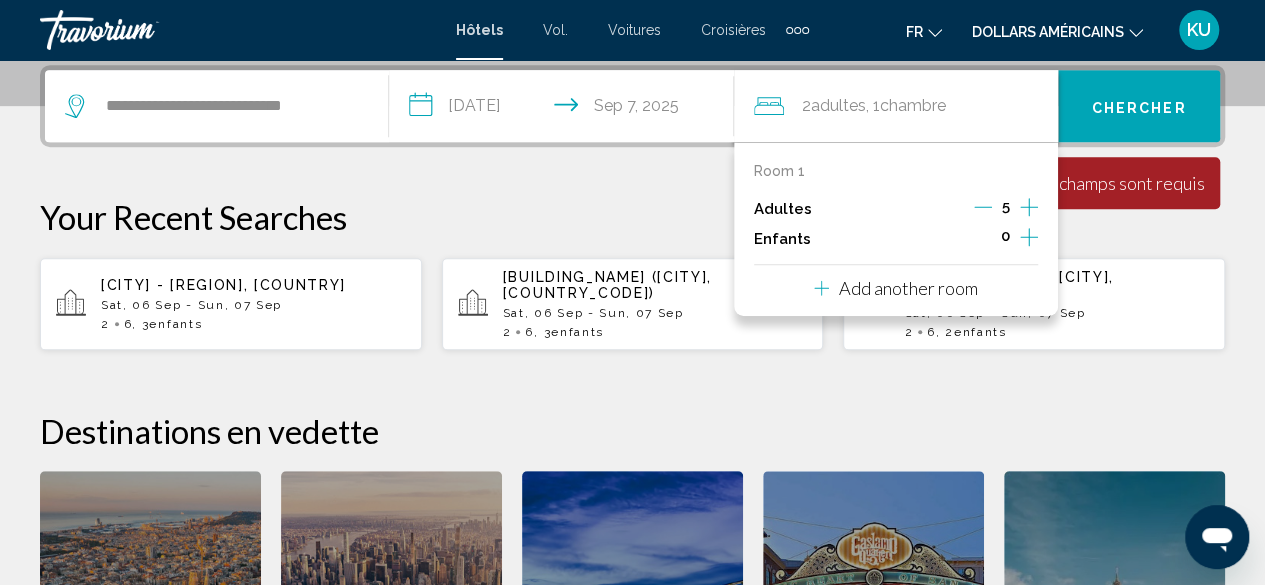 click 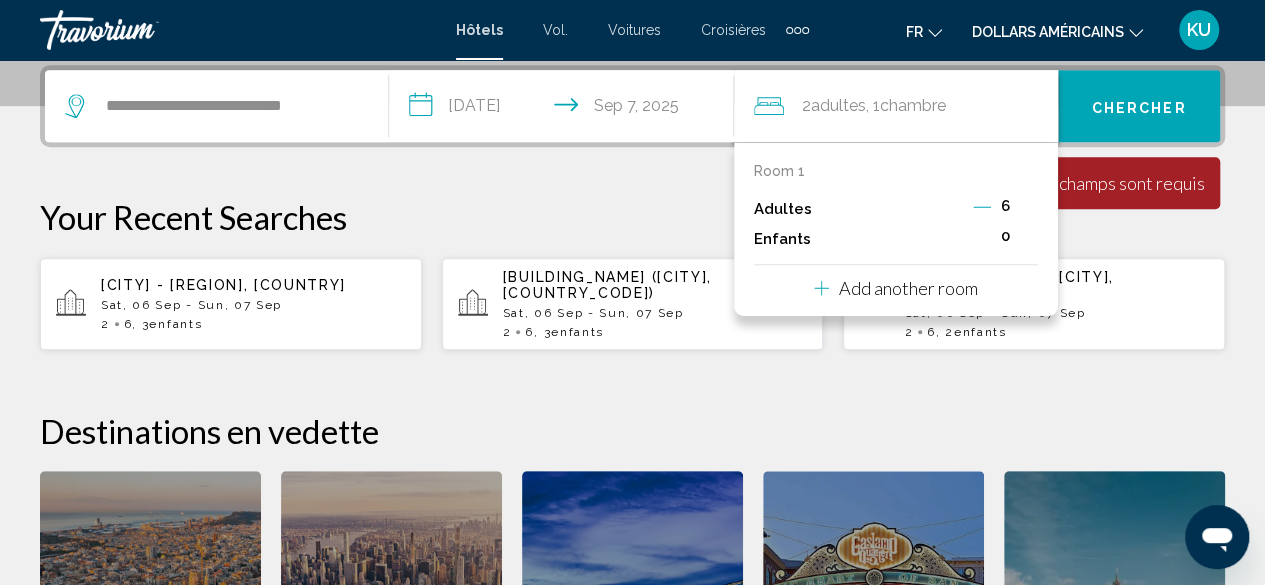 click 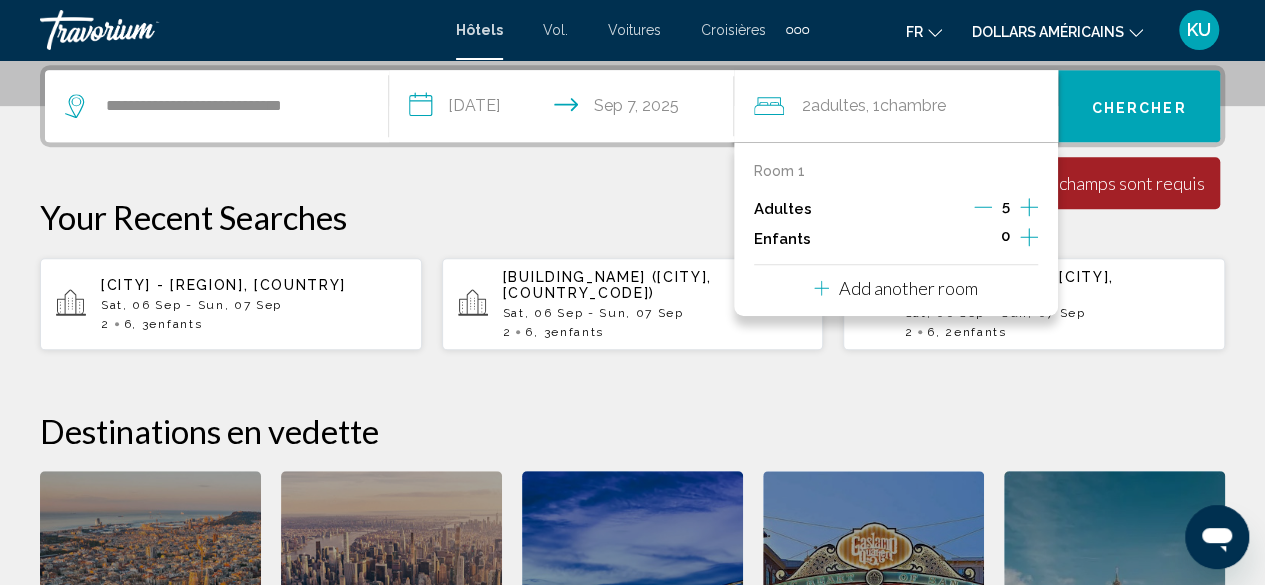 click 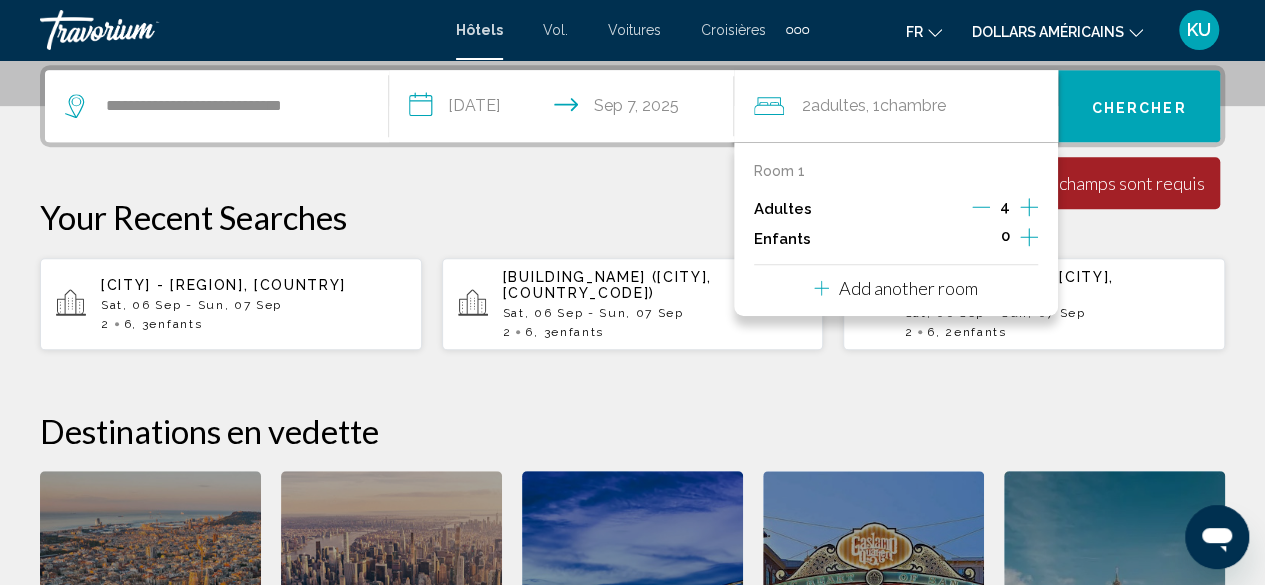 click 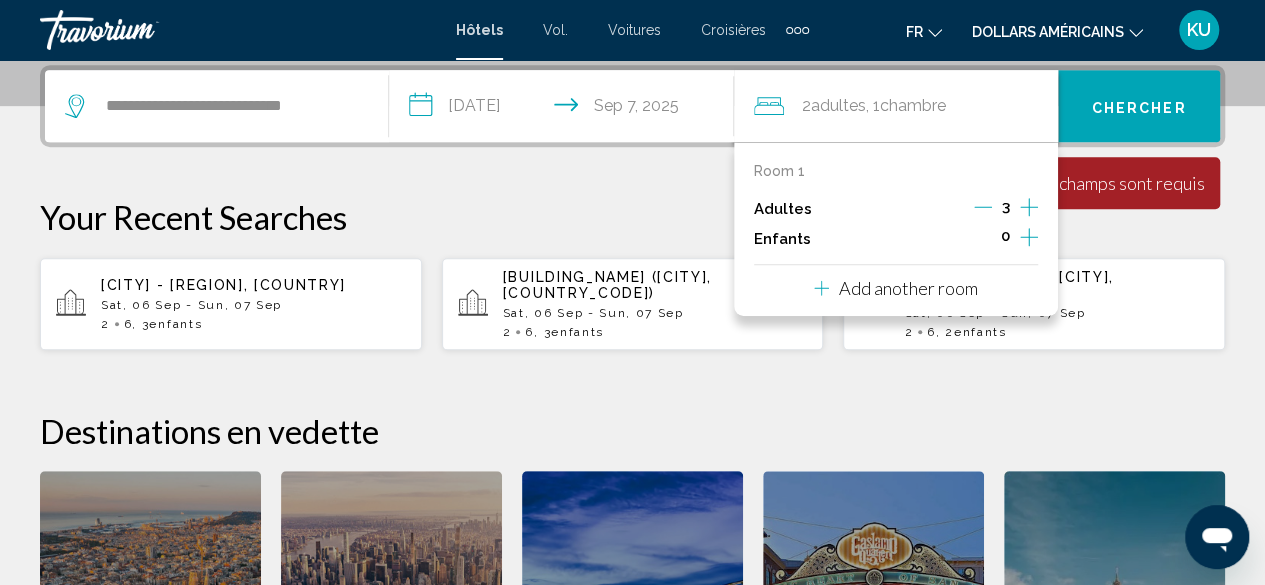 click 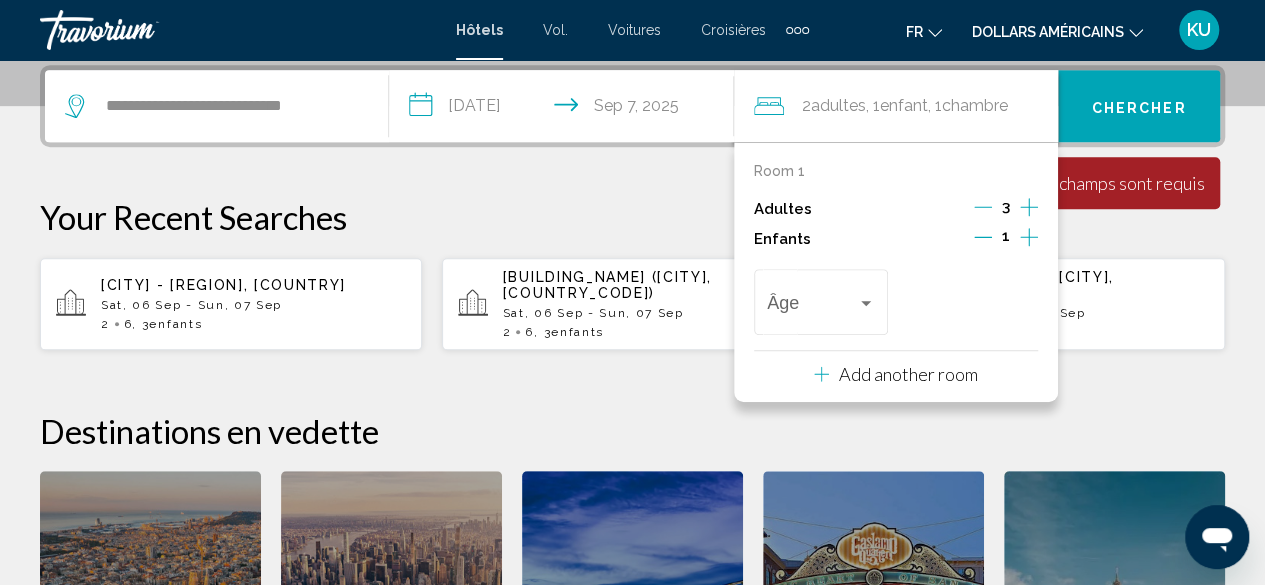 click 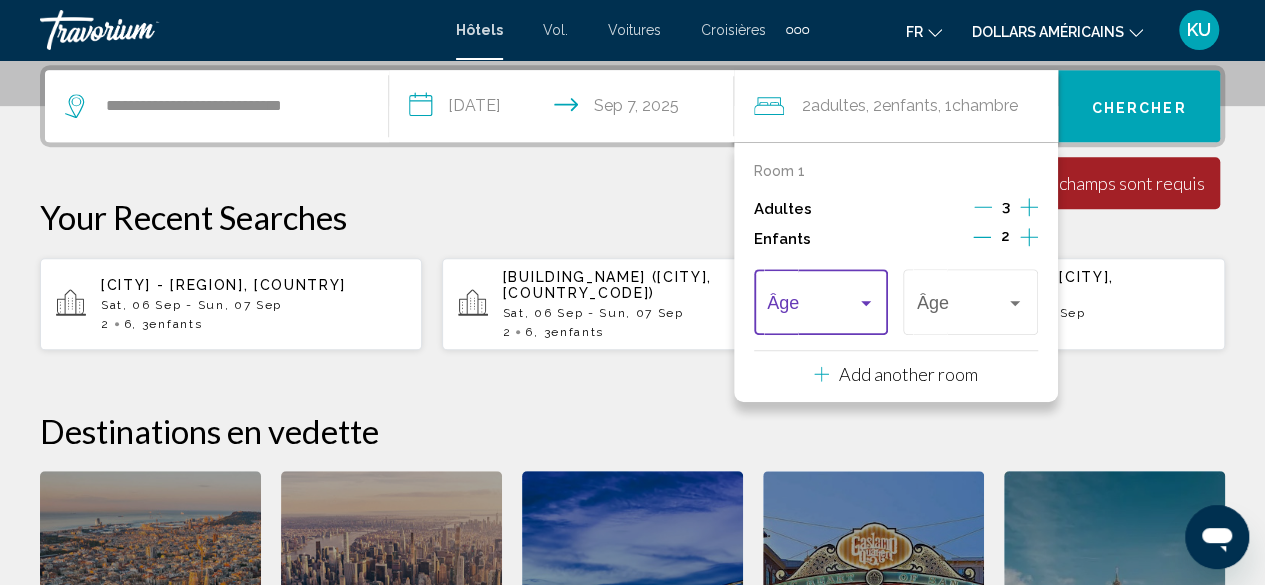 click at bounding box center [866, 303] 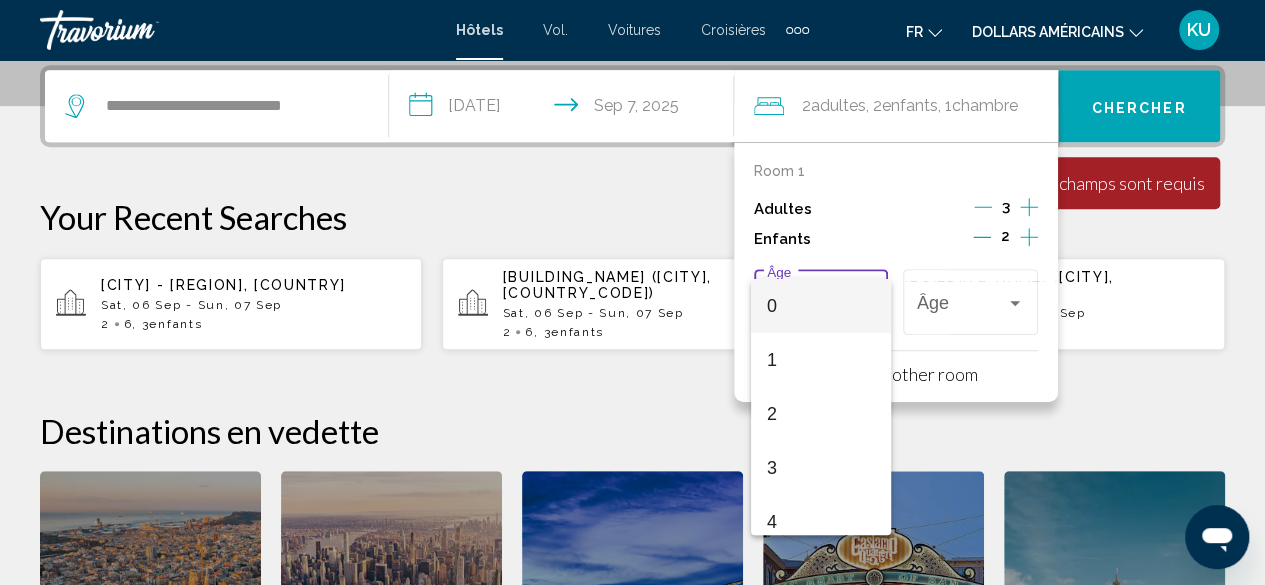 scroll, scrollTop: 224, scrollLeft: 0, axis: vertical 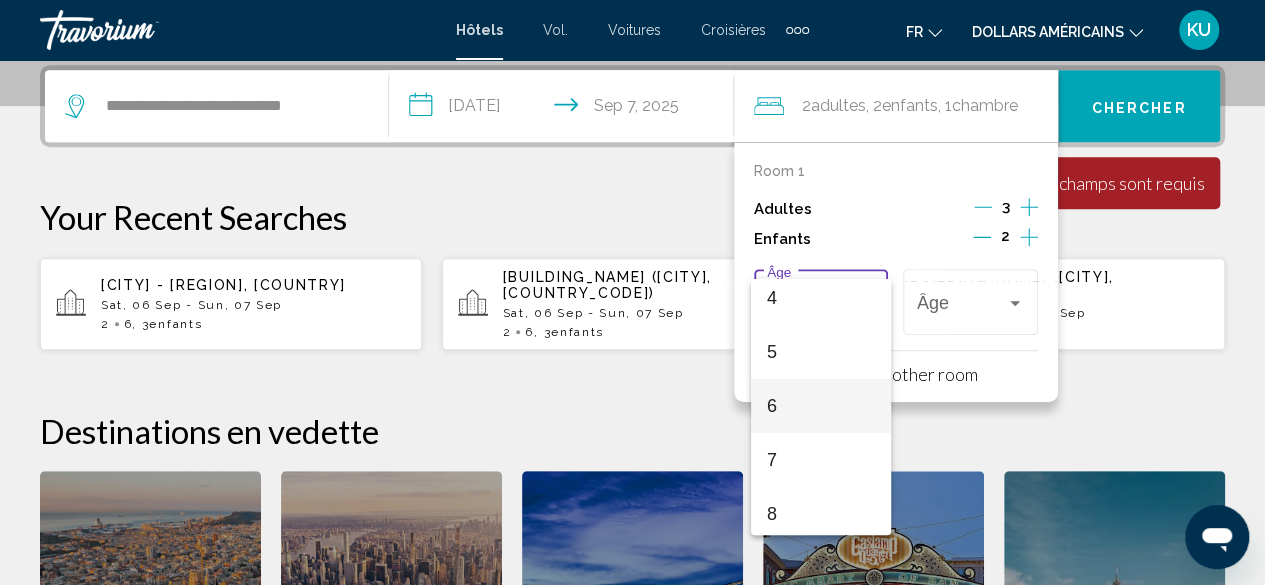 click on "6" at bounding box center (821, 406) 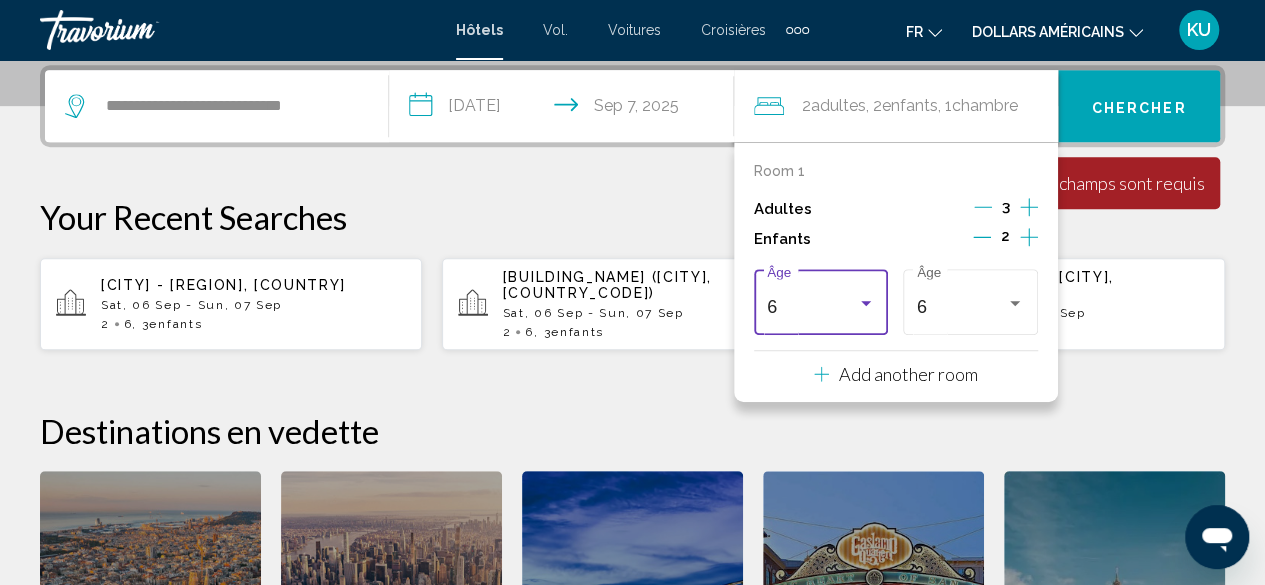 click at bounding box center (866, 303) 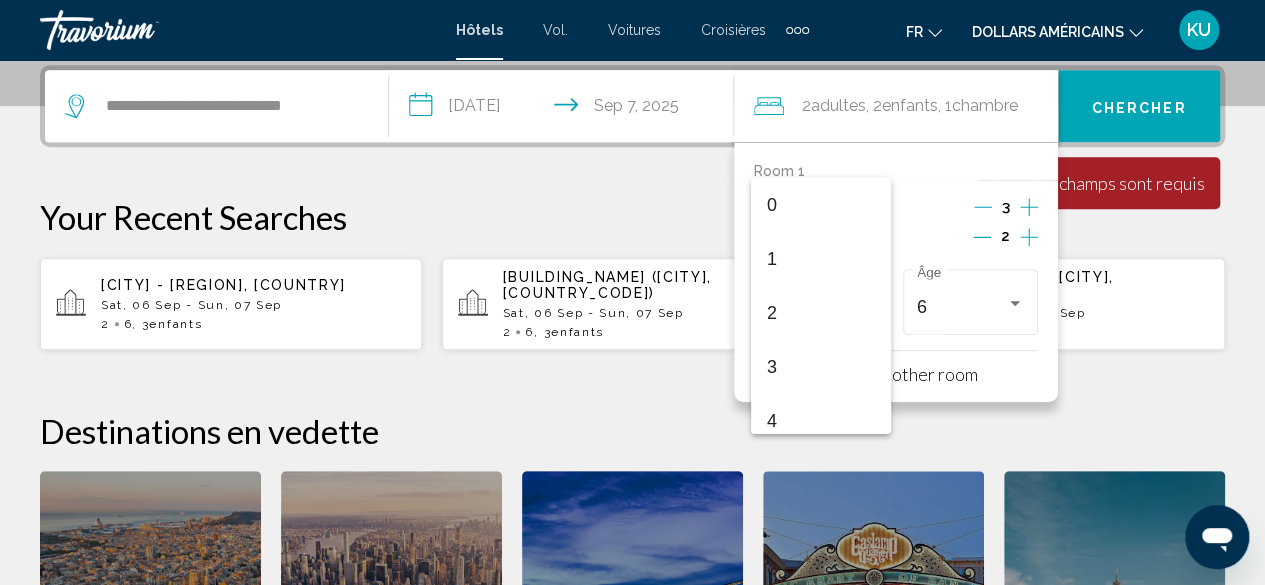 scroll, scrollTop: 223, scrollLeft: 0, axis: vertical 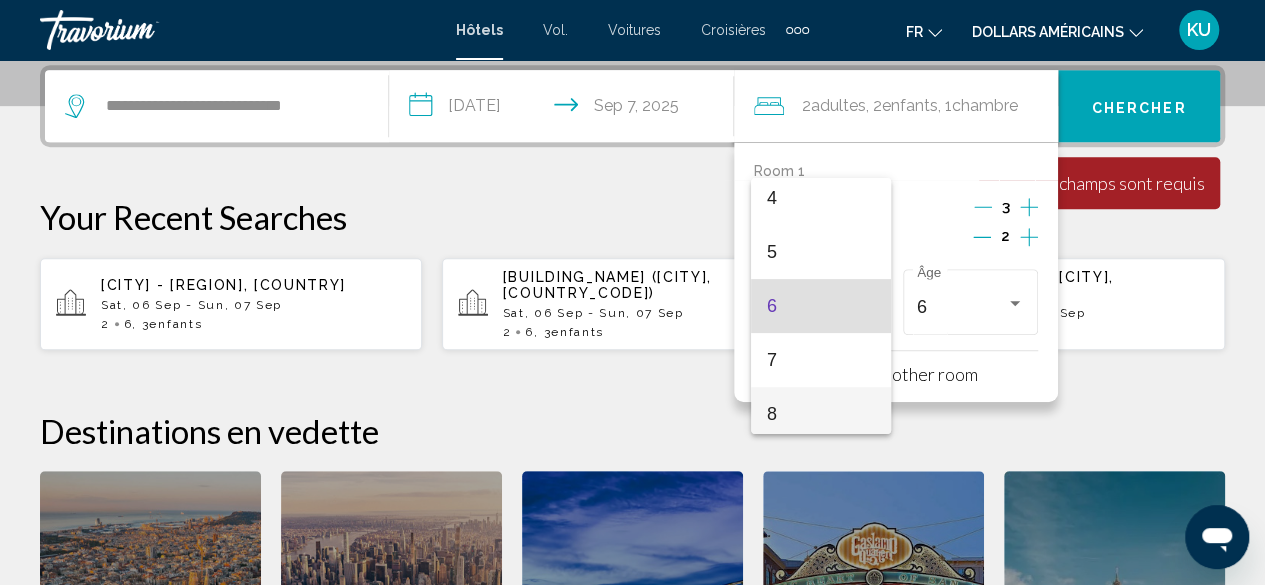 click on "8" at bounding box center (821, 414) 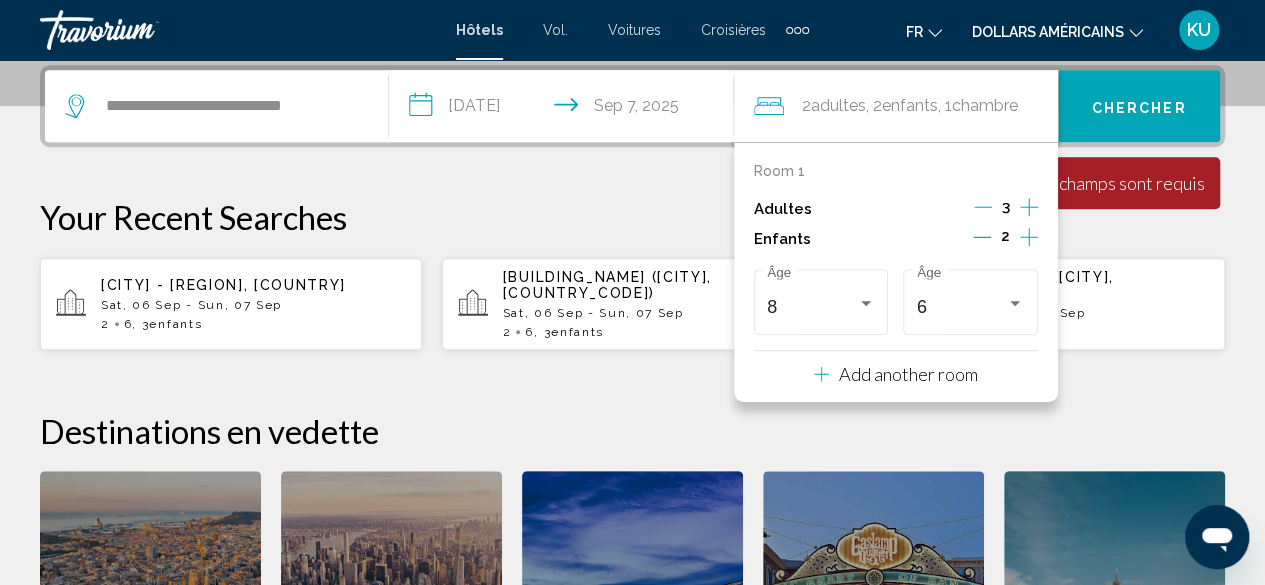 click on "Add another room" at bounding box center (908, 374) 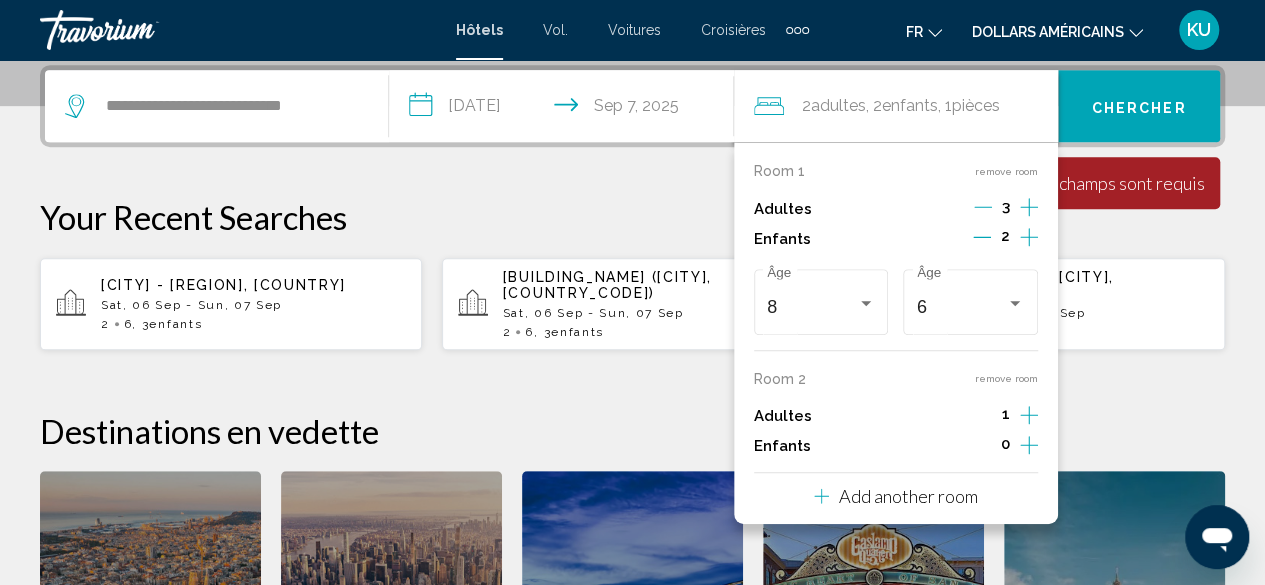 click 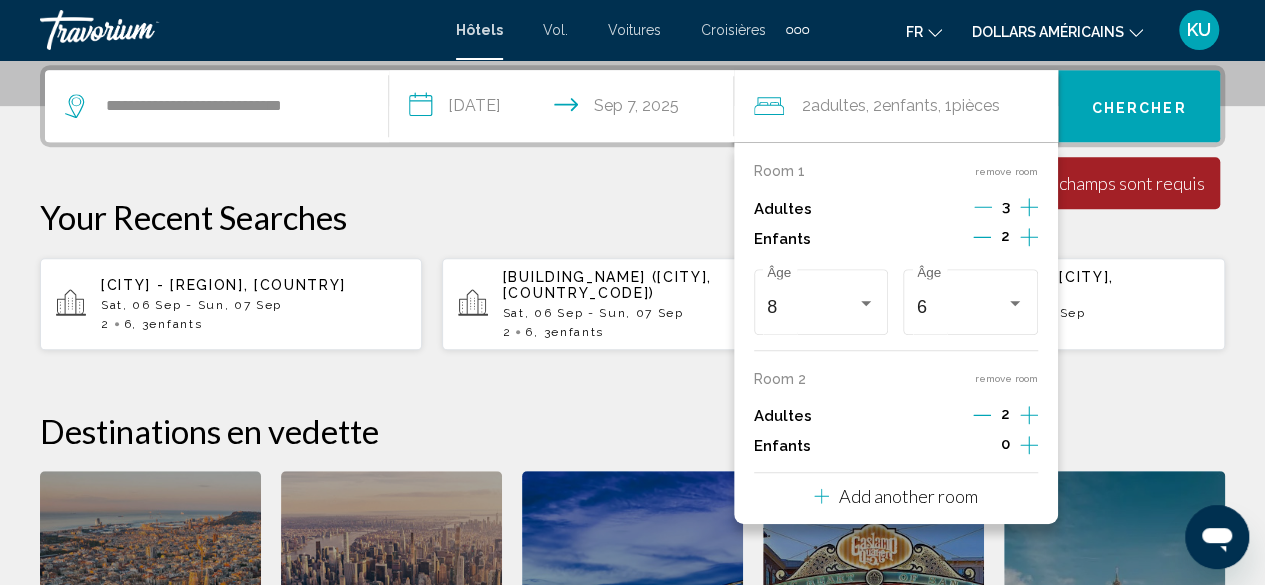 click 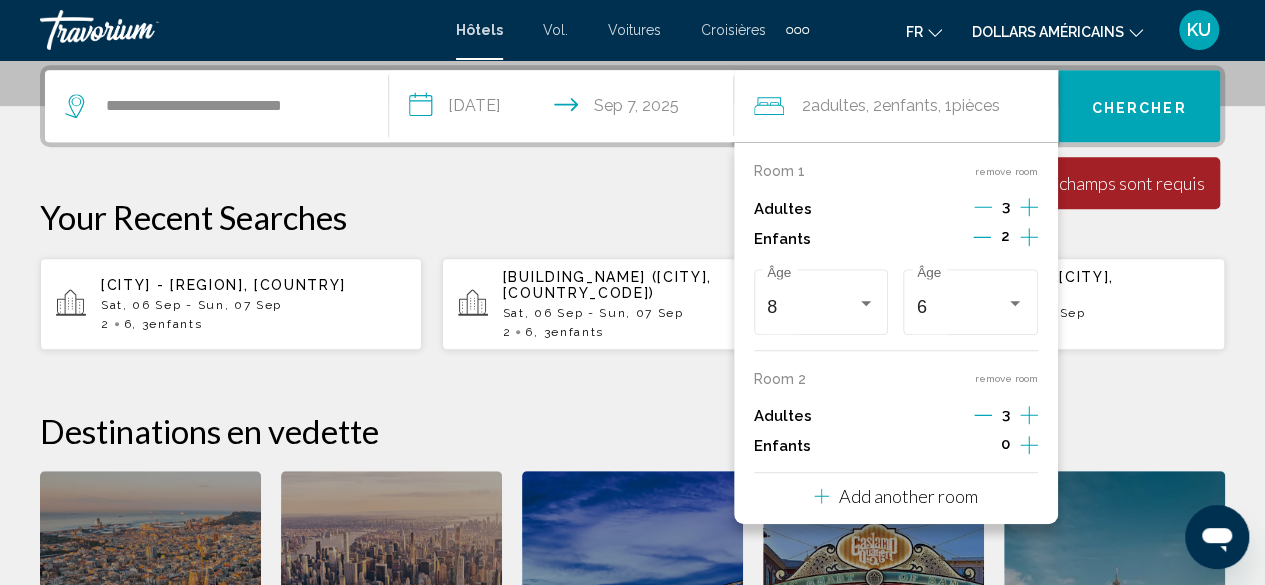 click 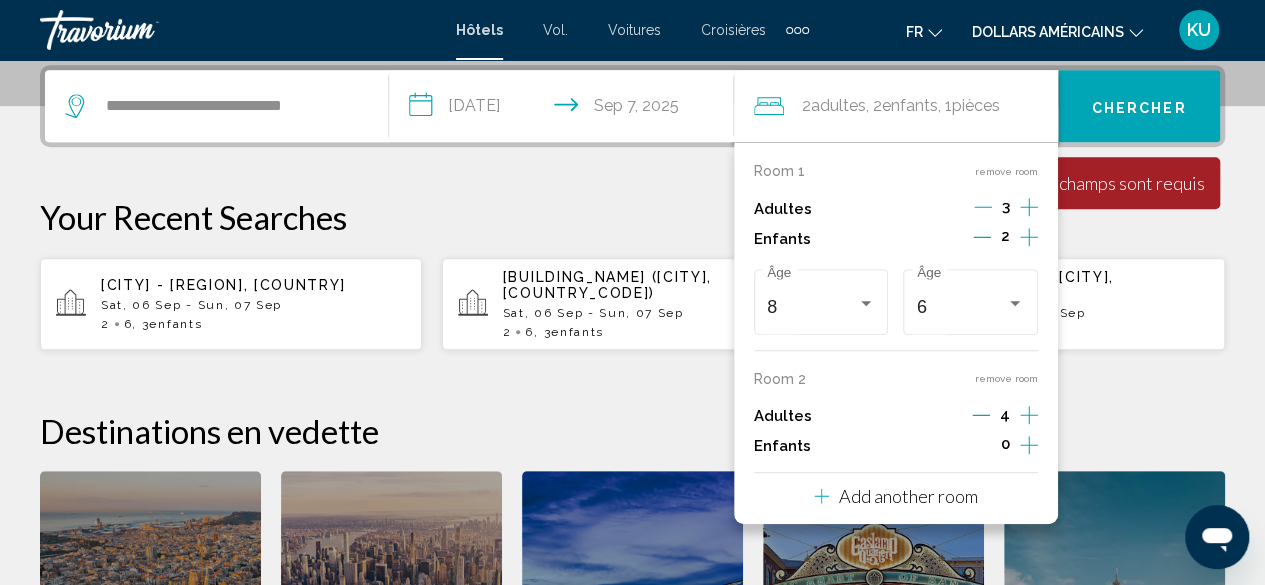 click 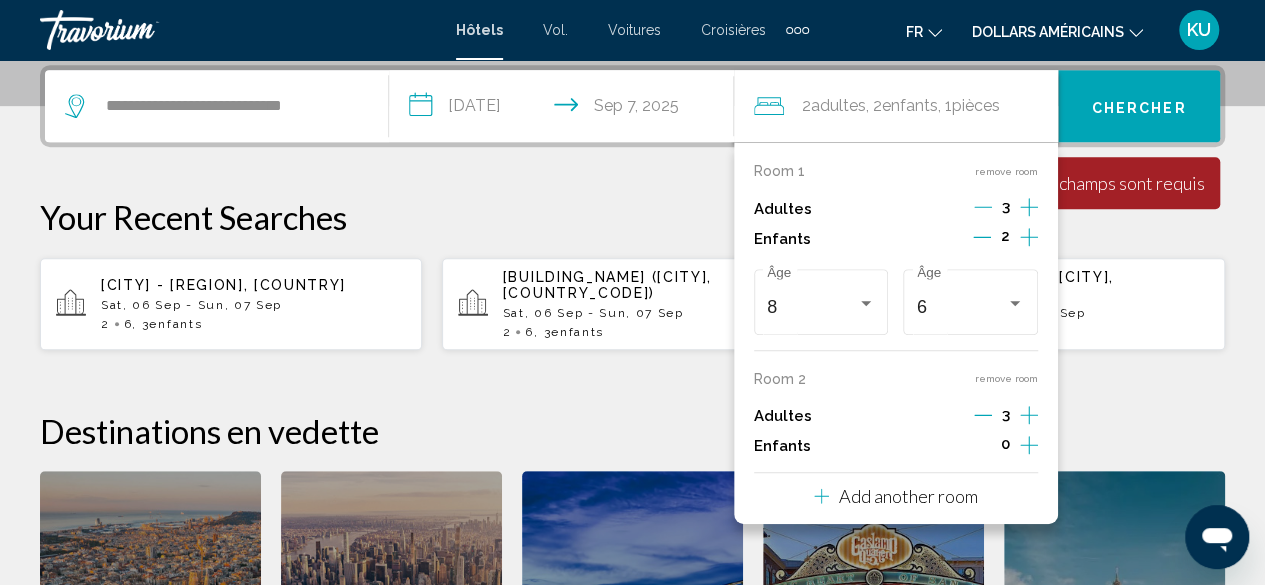 click 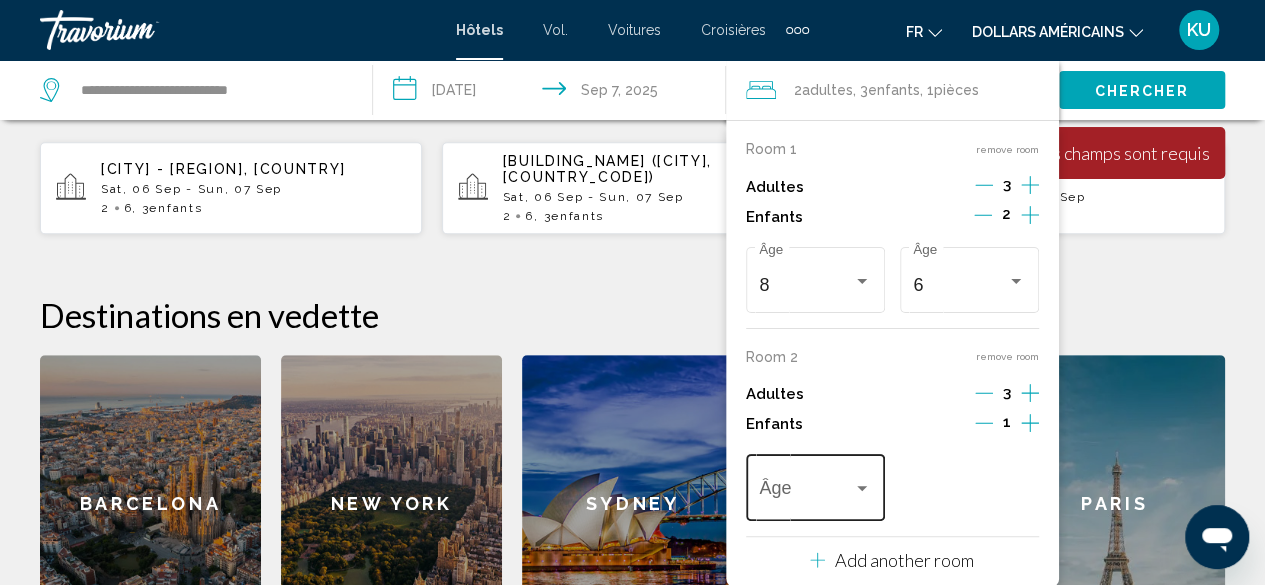 scroll, scrollTop: 616, scrollLeft: 0, axis: vertical 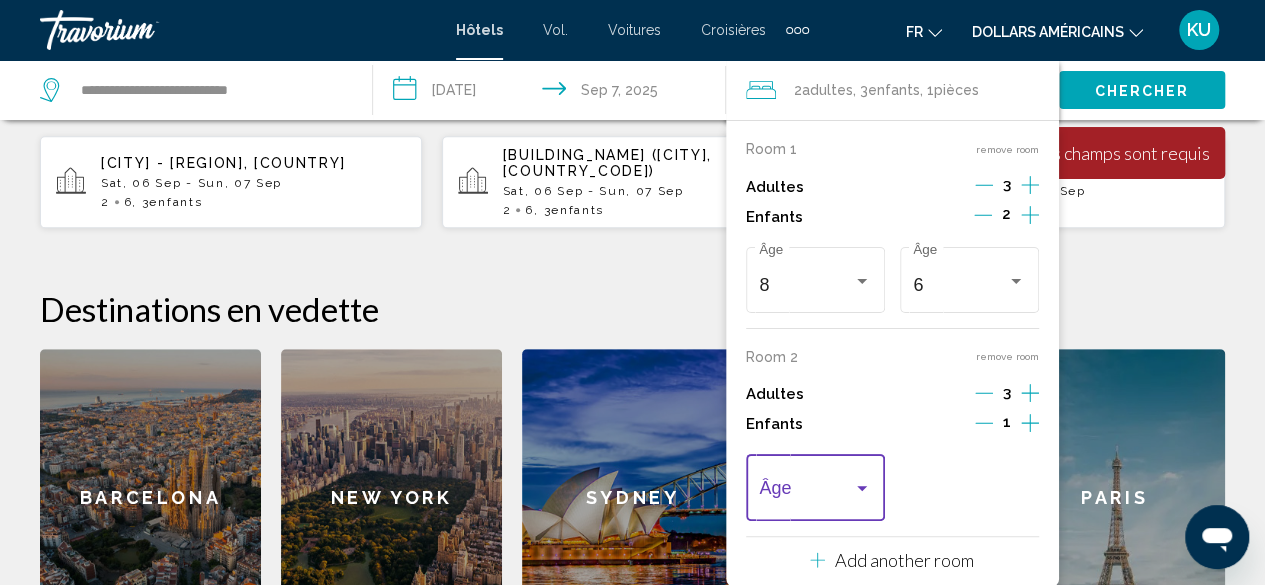 click at bounding box center [862, 489] 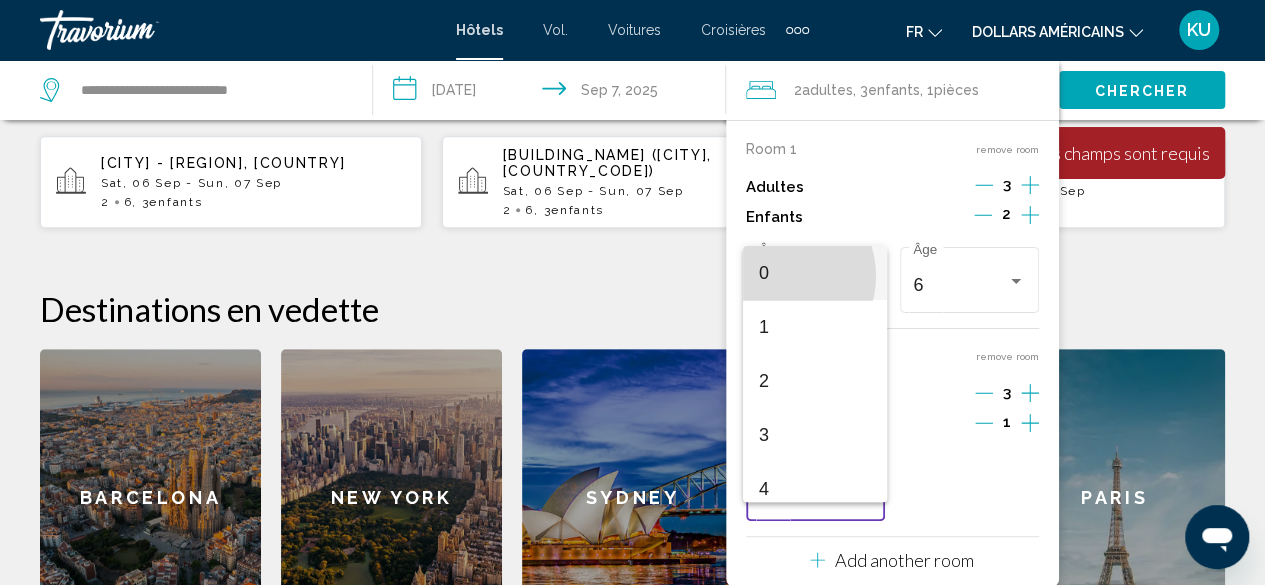 click on "0" at bounding box center (815, 273) 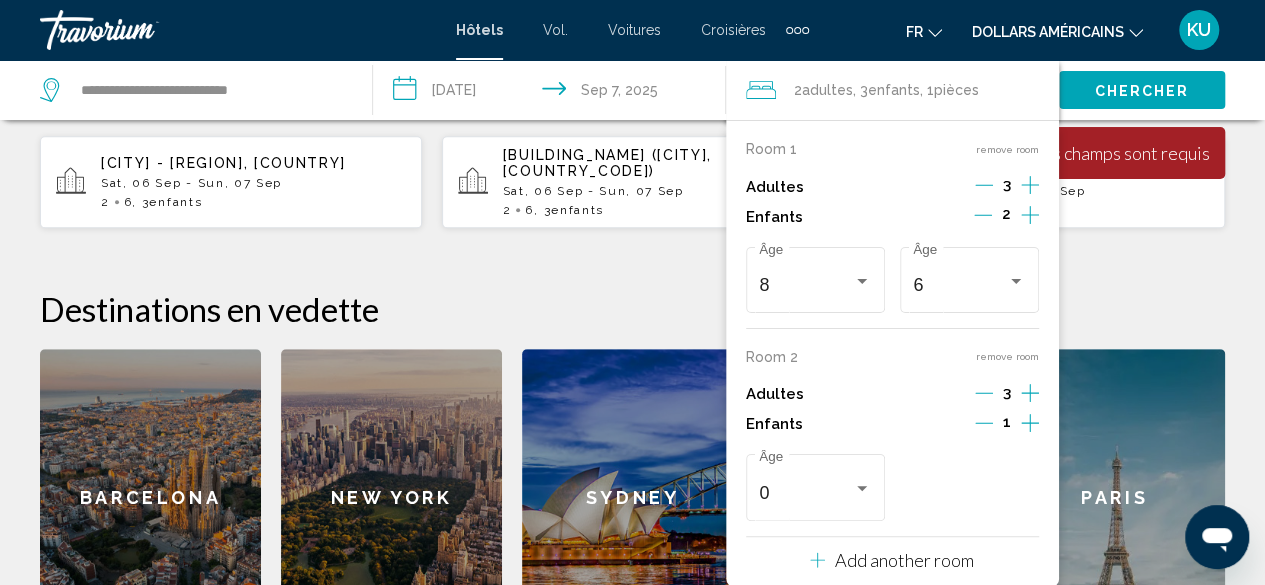 click on "Chercher" at bounding box center (1141, 91) 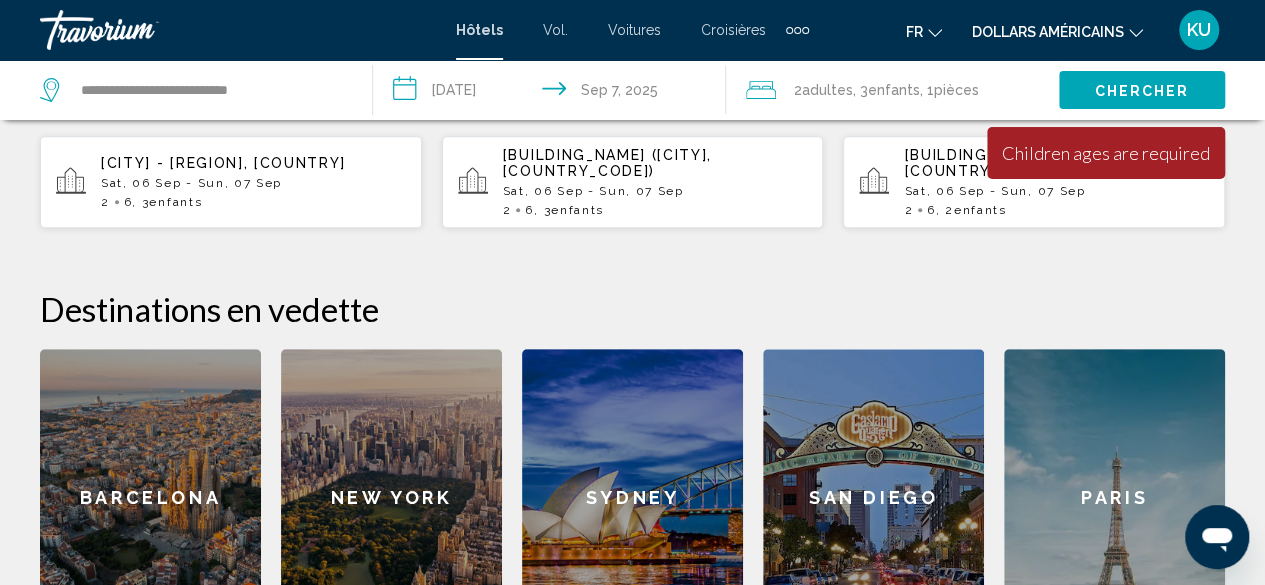click 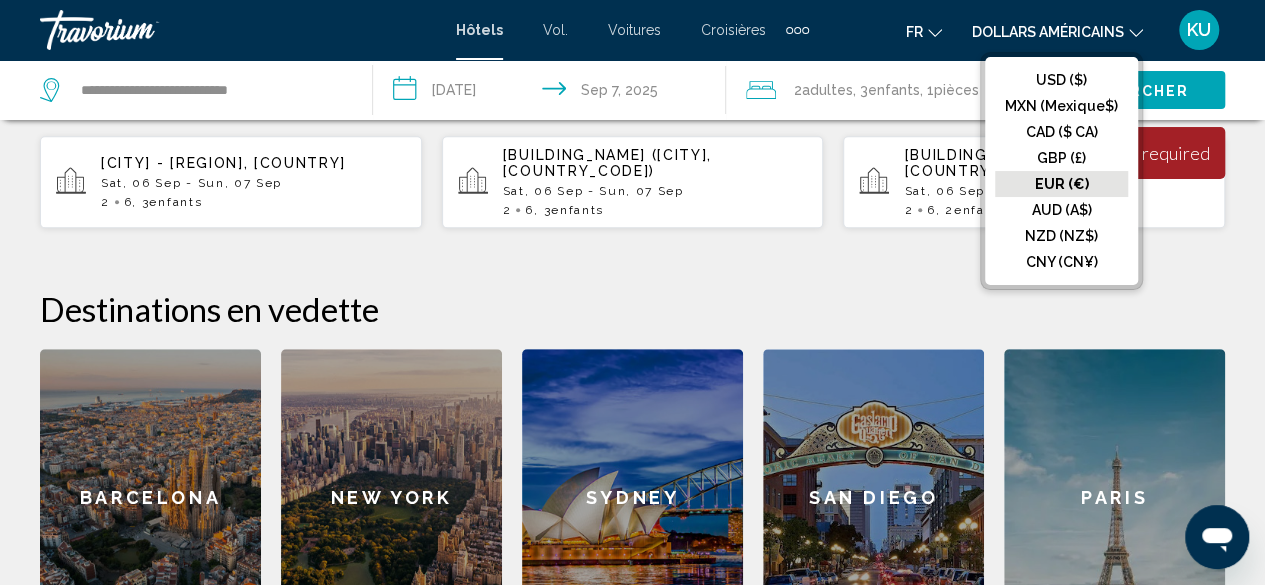 click on "EUR (€)" 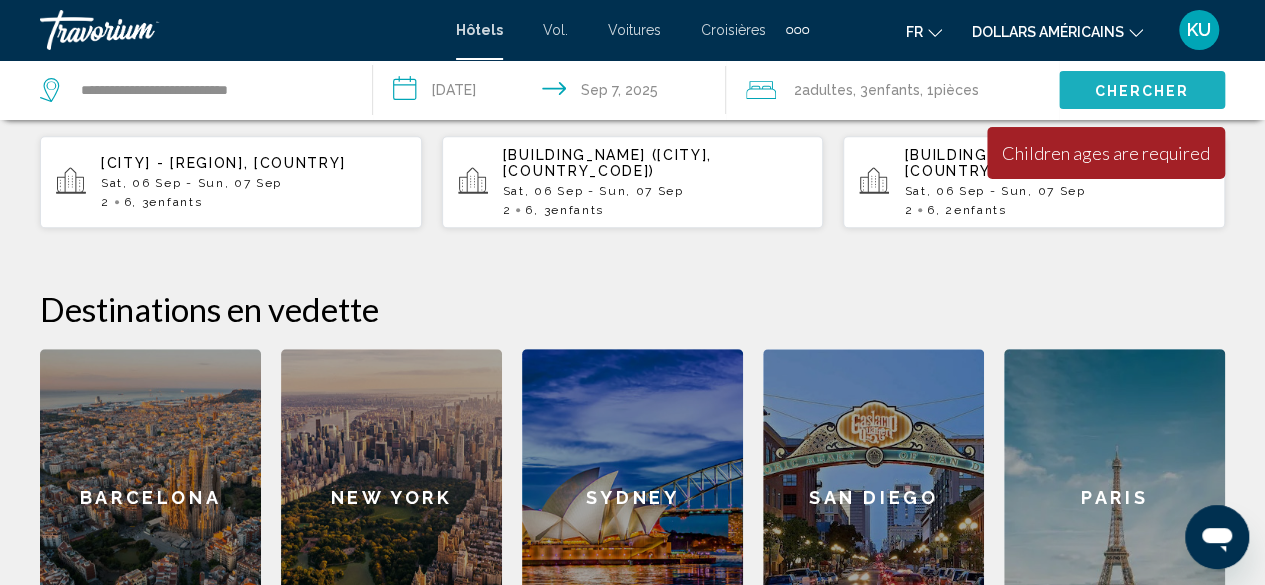 click on "Chercher" at bounding box center (1141, 91) 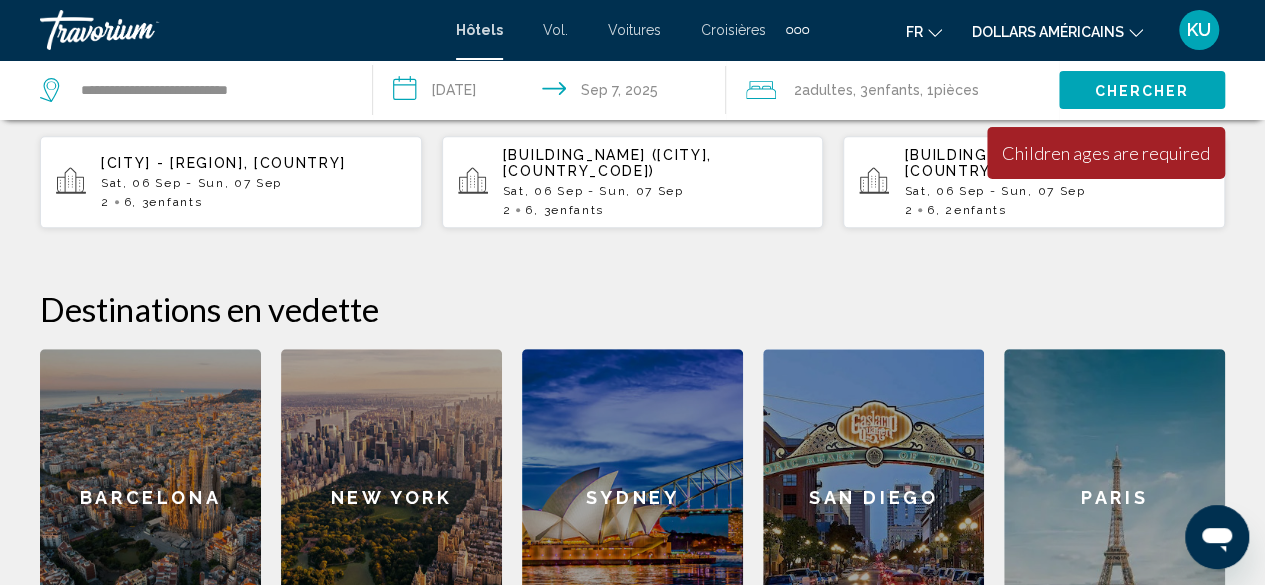 click on "adultes" 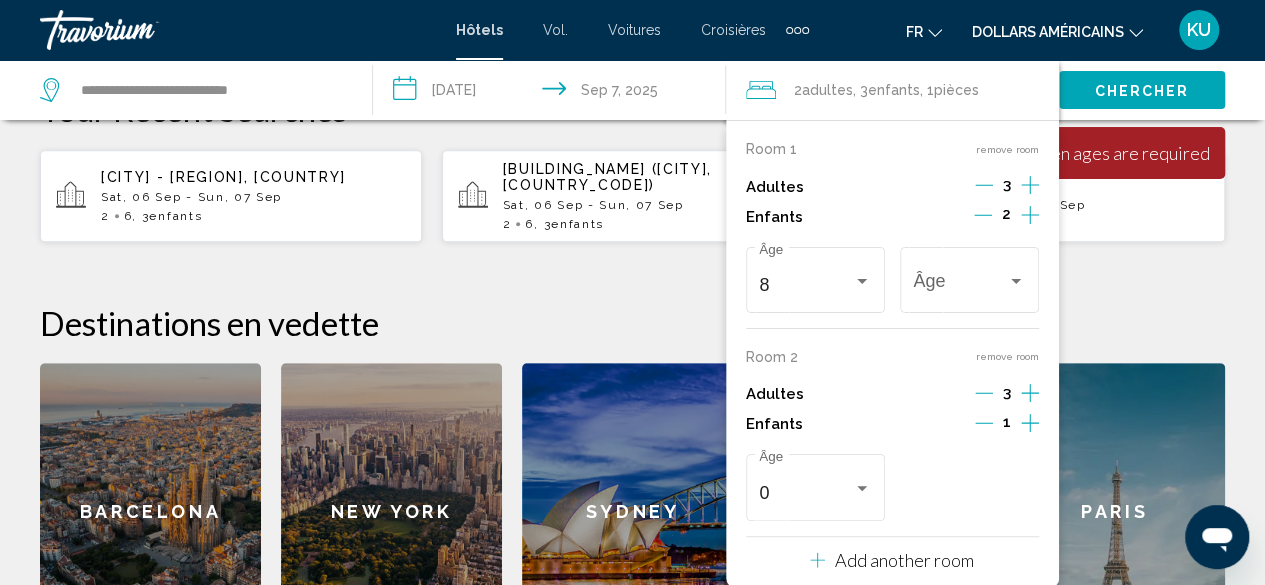scroll, scrollTop: 640, scrollLeft: 0, axis: vertical 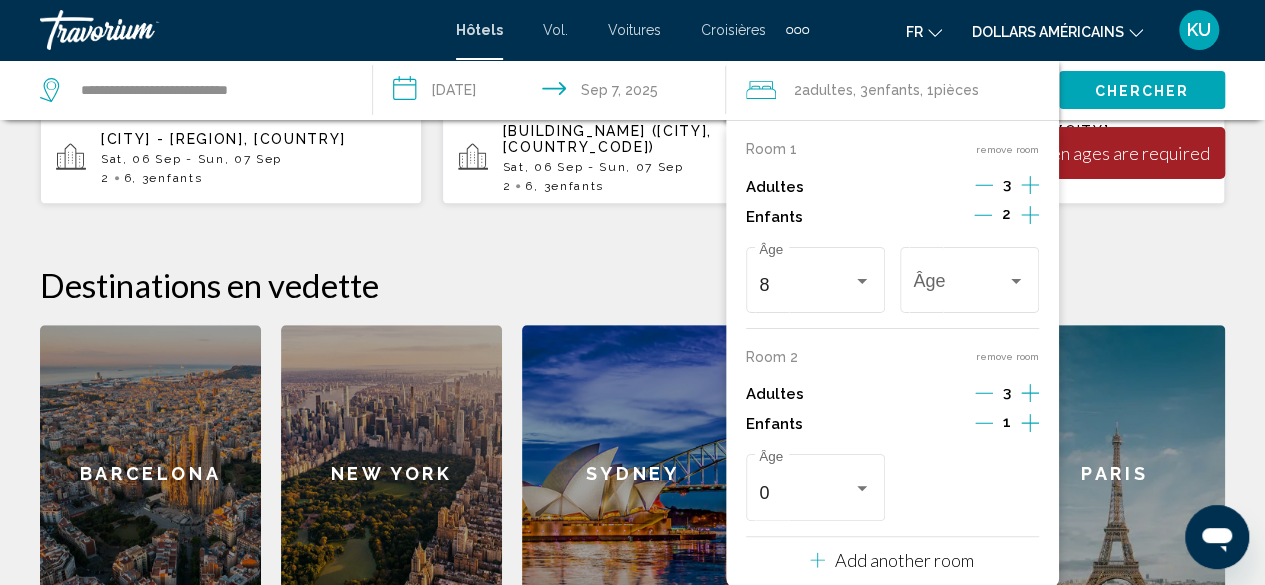 click on "Destinations en vedette" 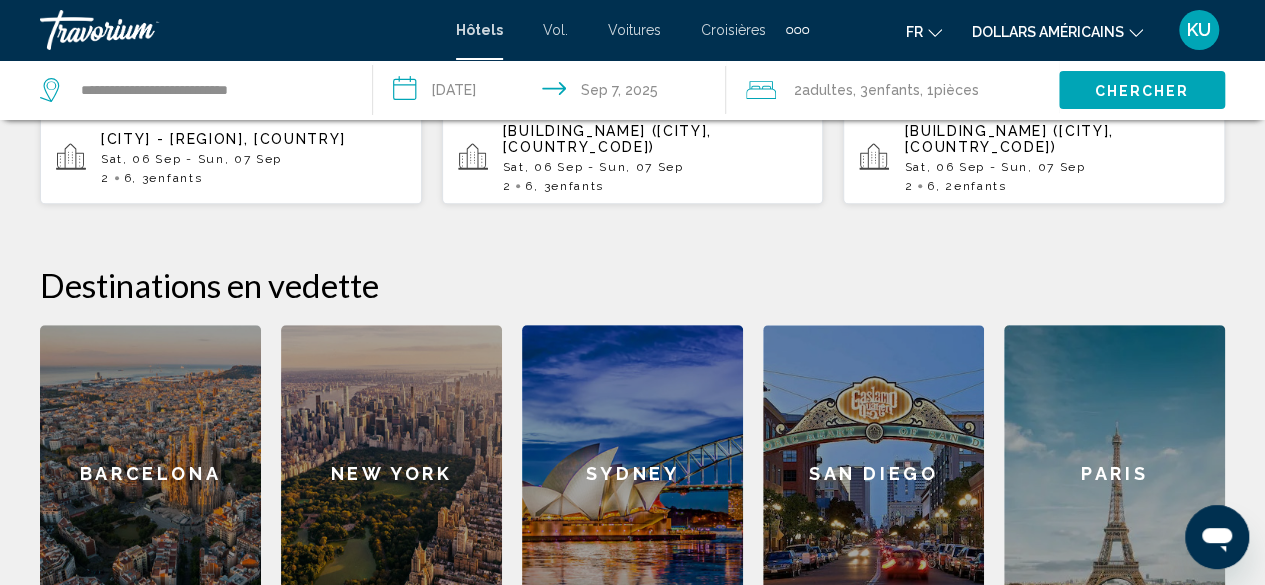click on "adultes" 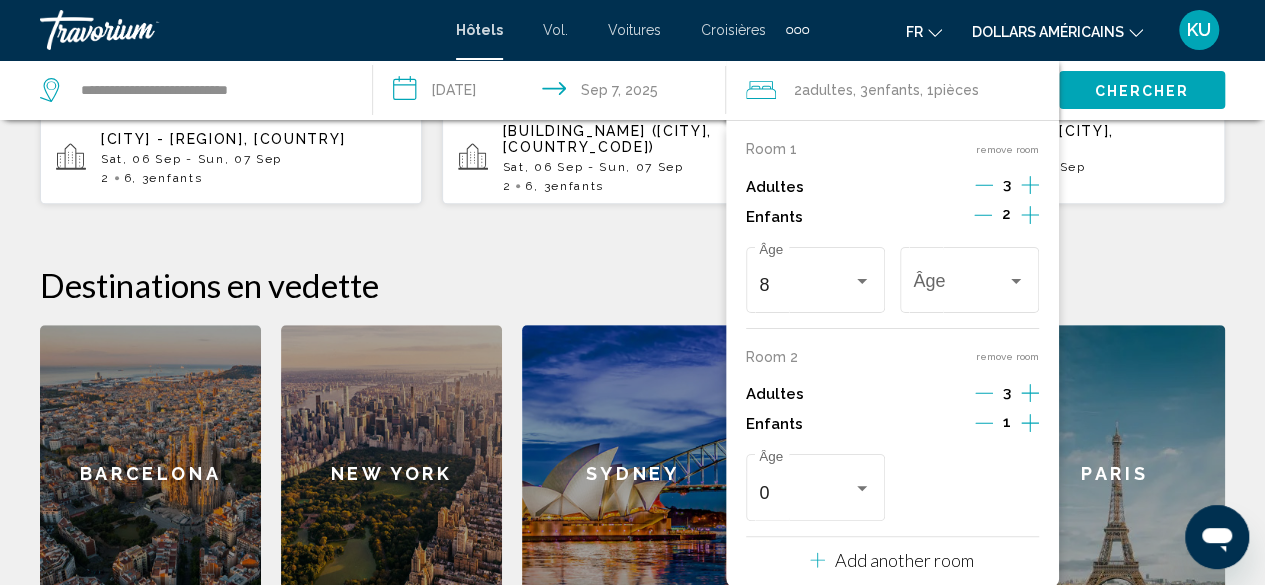 click on "**********" at bounding box center (632, 270) 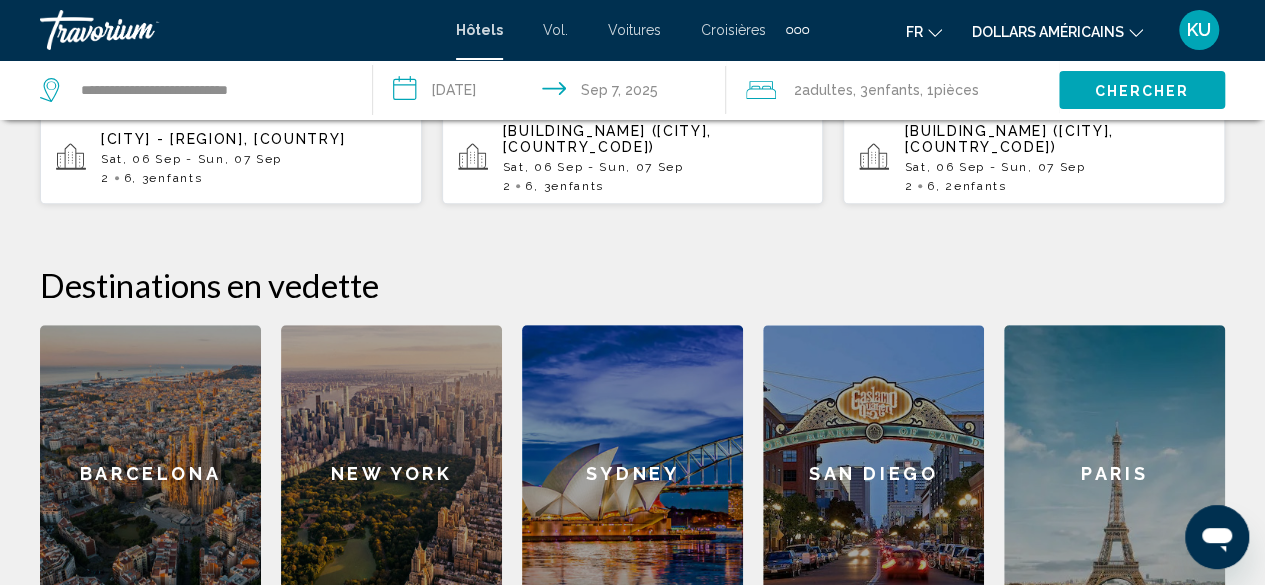click on "adultes" 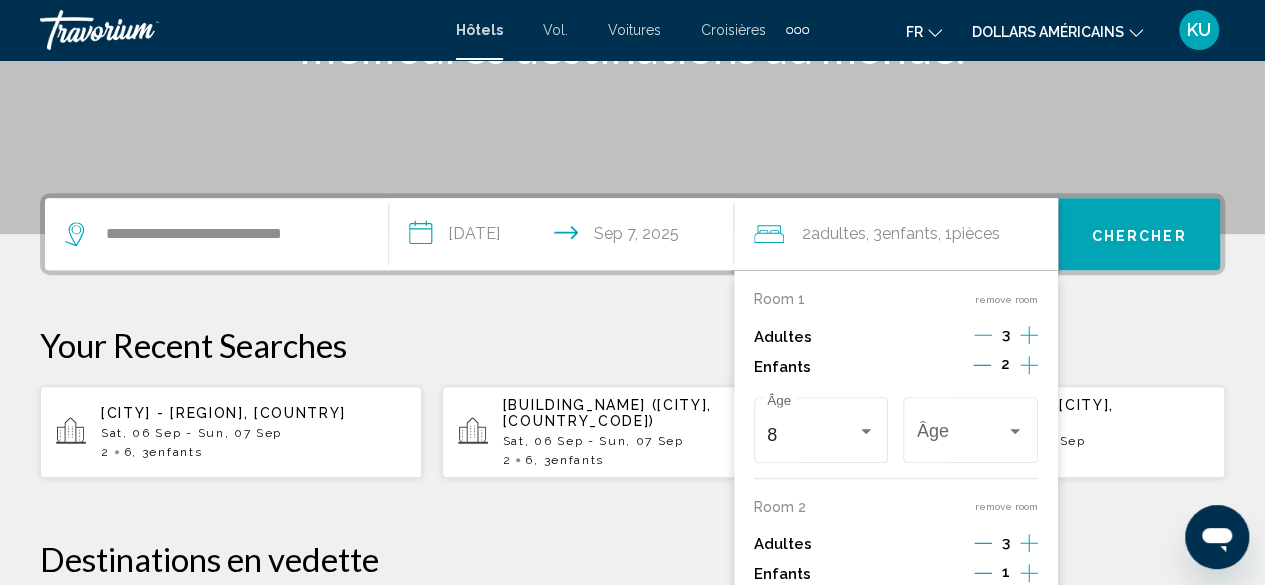 scroll, scrollTop: 364, scrollLeft: 0, axis: vertical 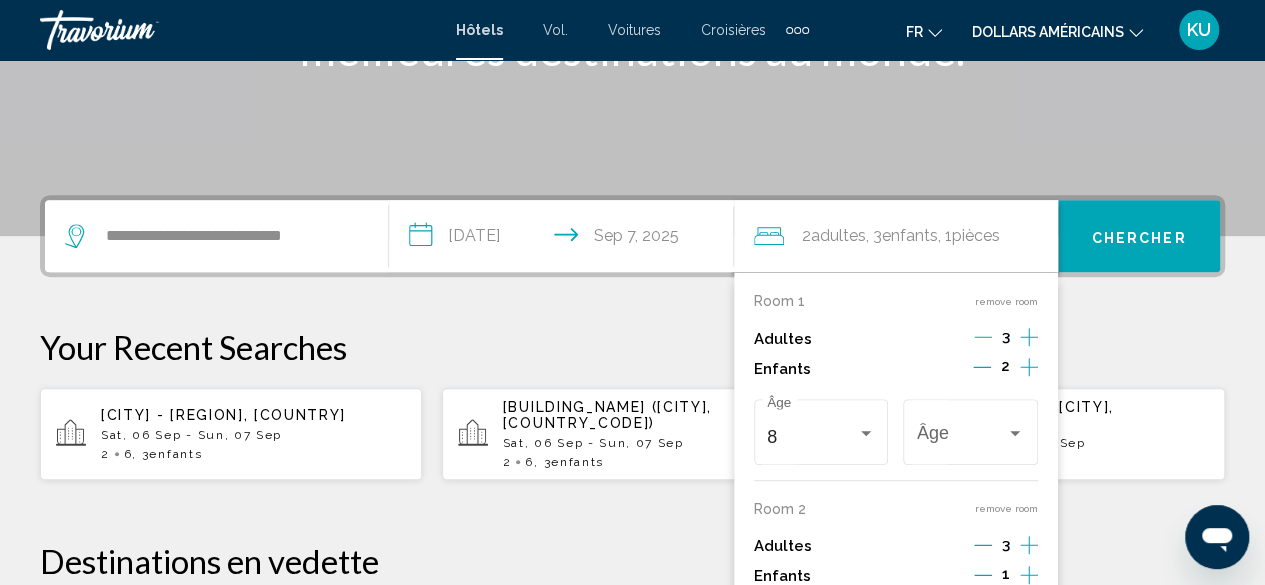 click on "**********" at bounding box center (632, 546) 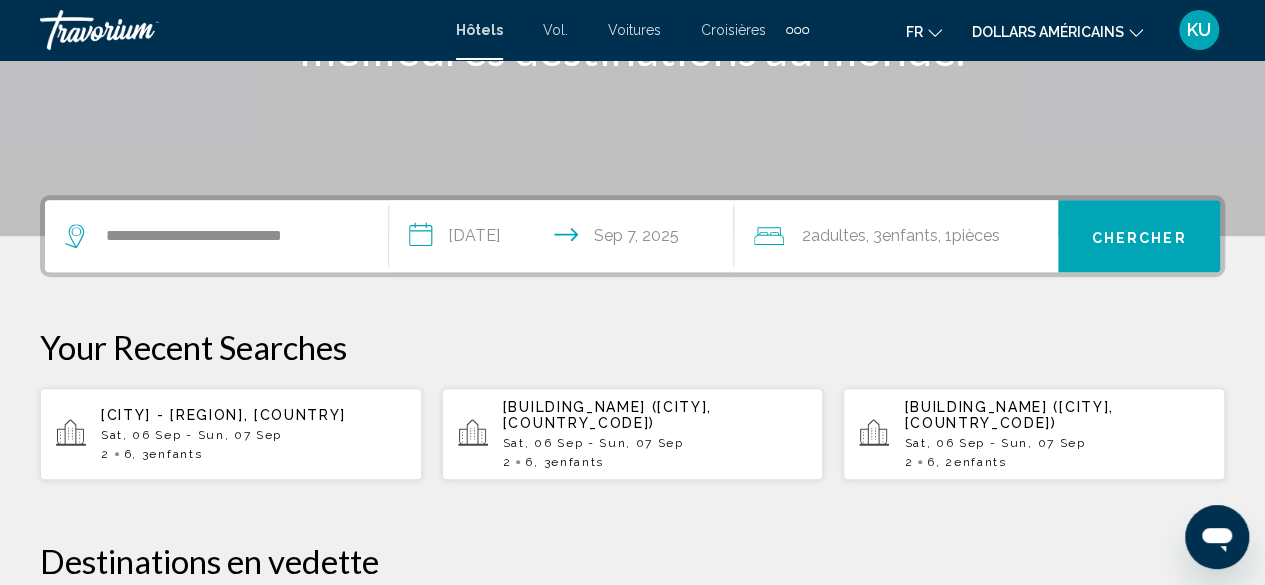 click on "Enfants" 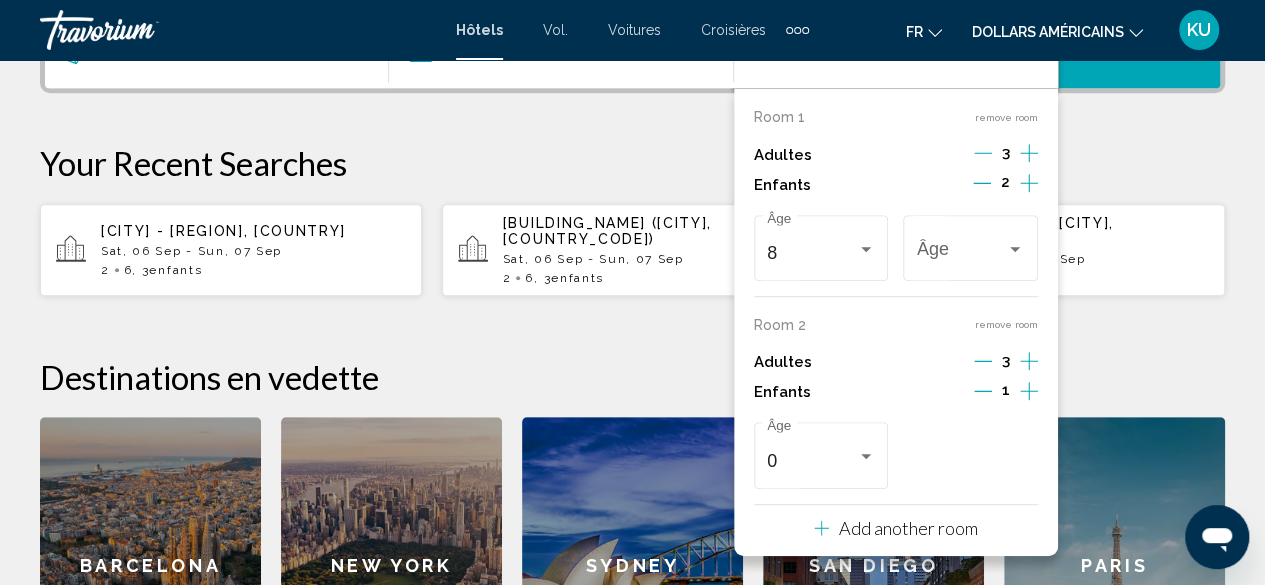 scroll, scrollTop: 444, scrollLeft: 0, axis: vertical 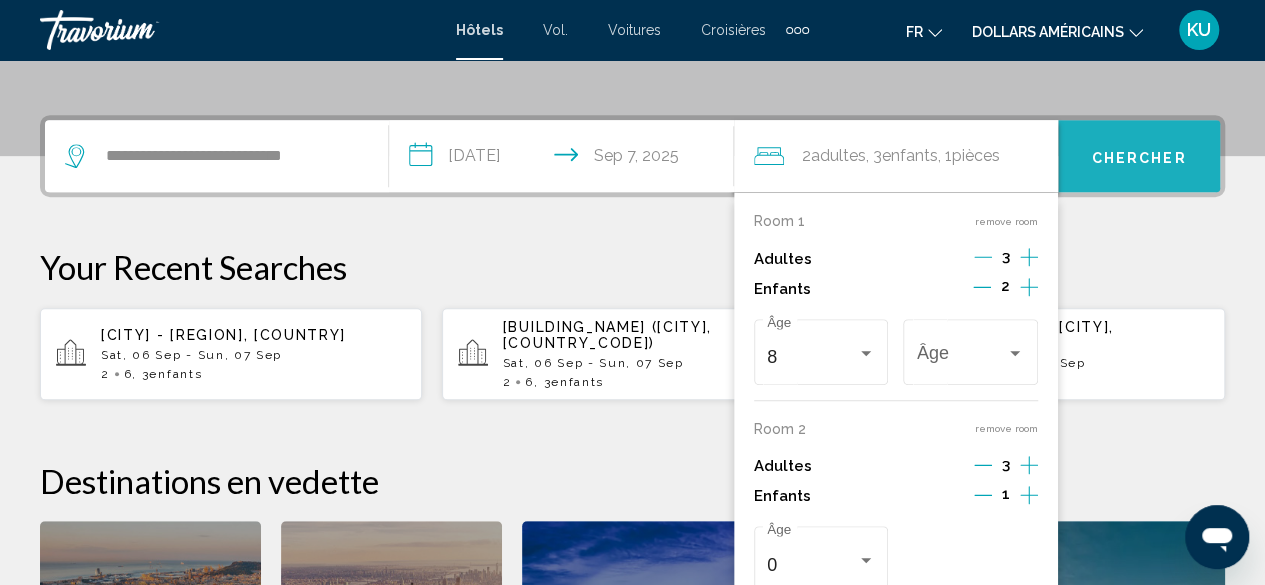 click on "Chercher" at bounding box center [1139, 157] 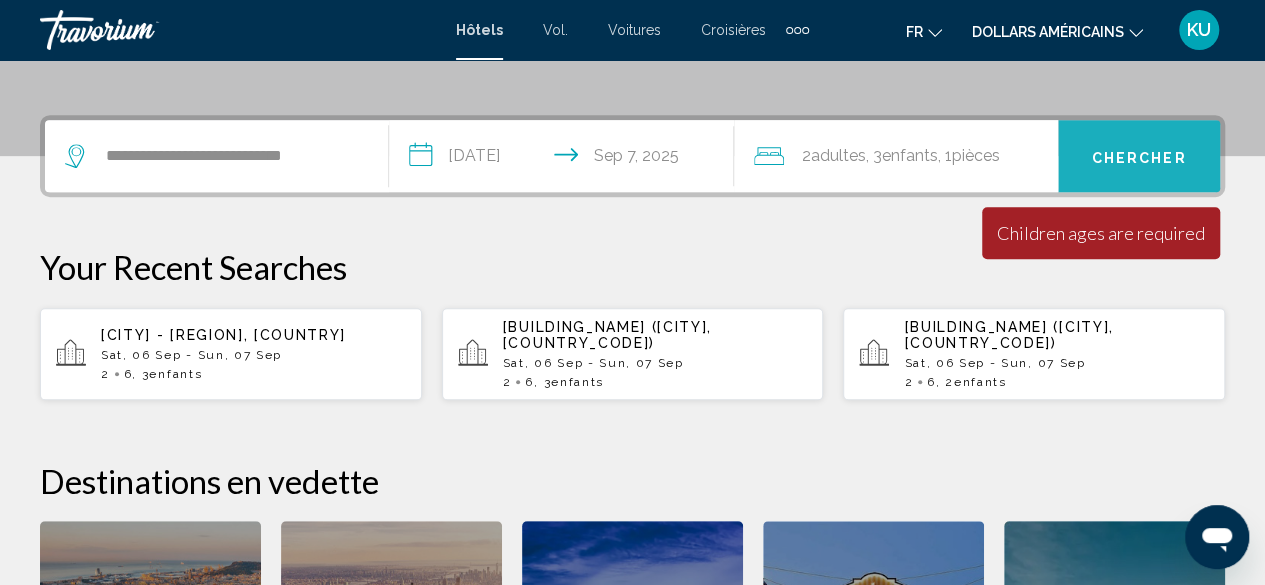 click on "Chercher" at bounding box center (1139, 157) 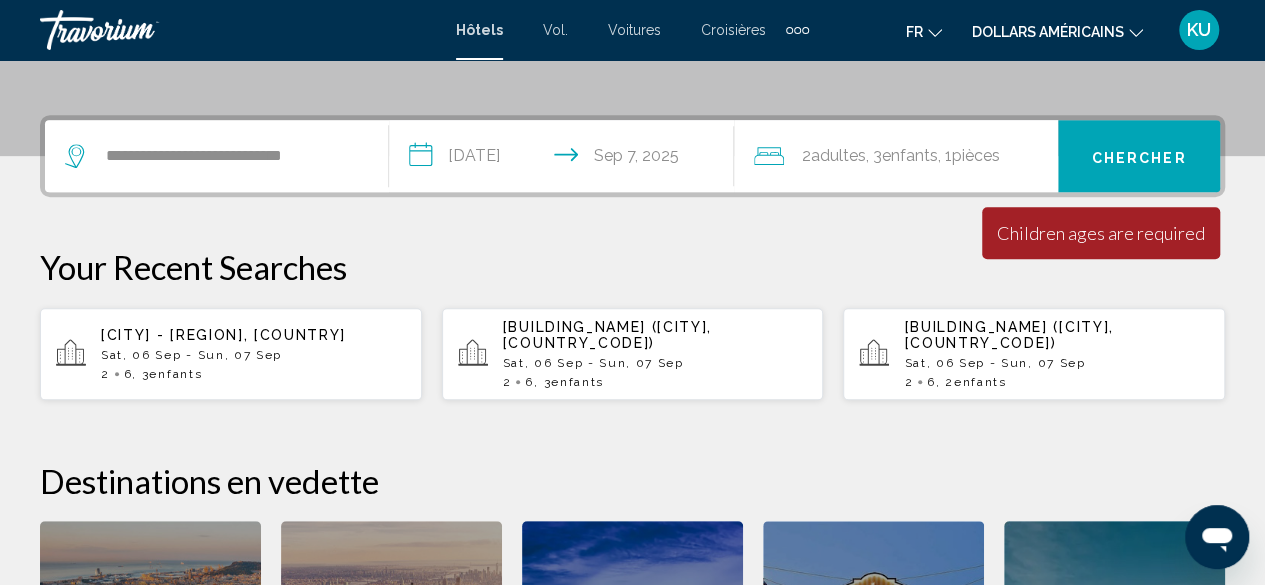 click on "dollars américains" 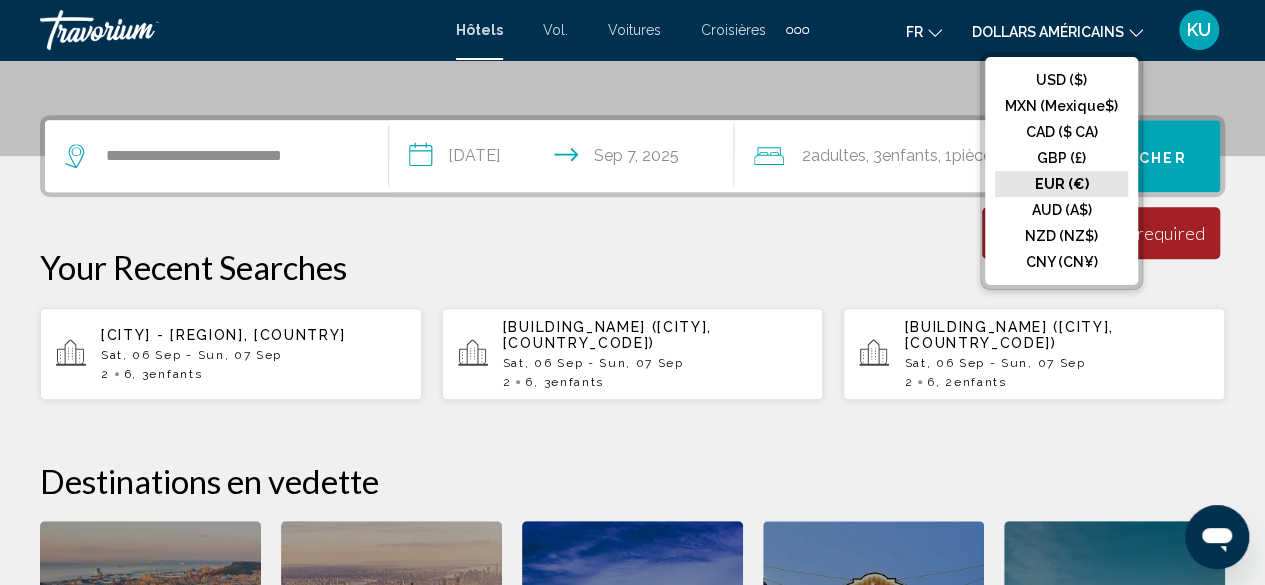 click on "EUR (€)" 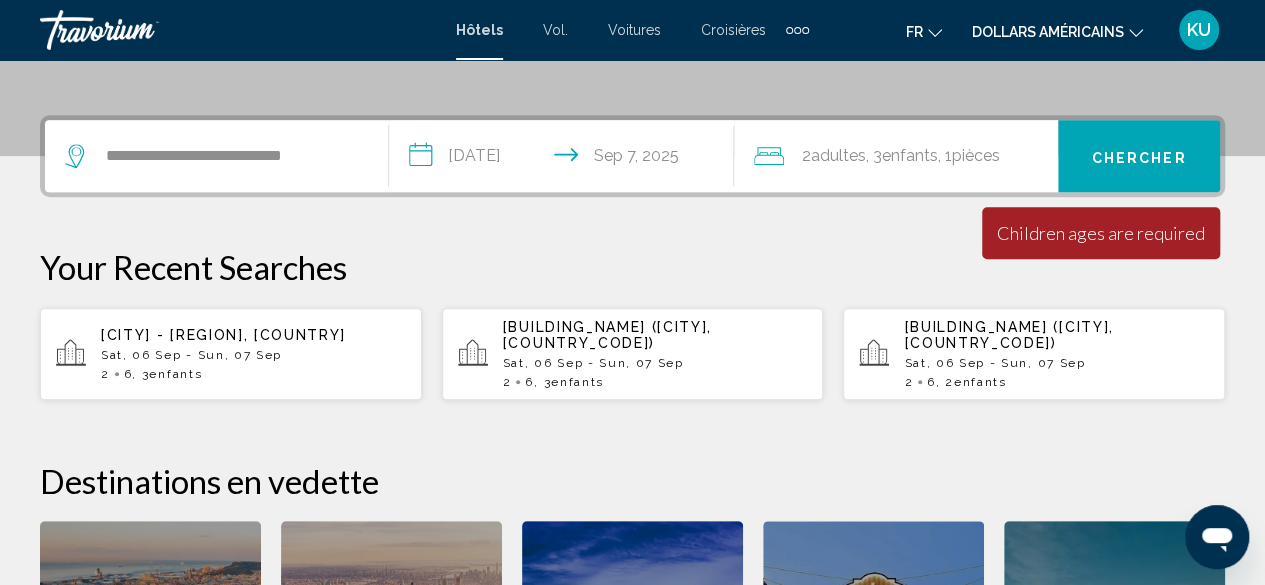 click 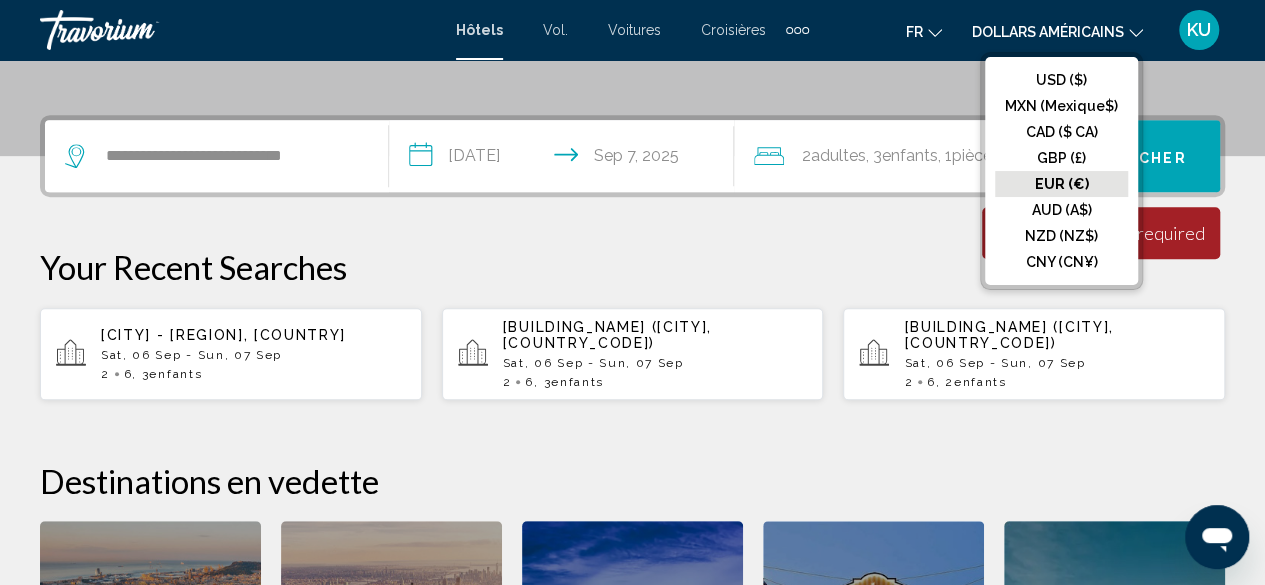 click on "EUR (€)" 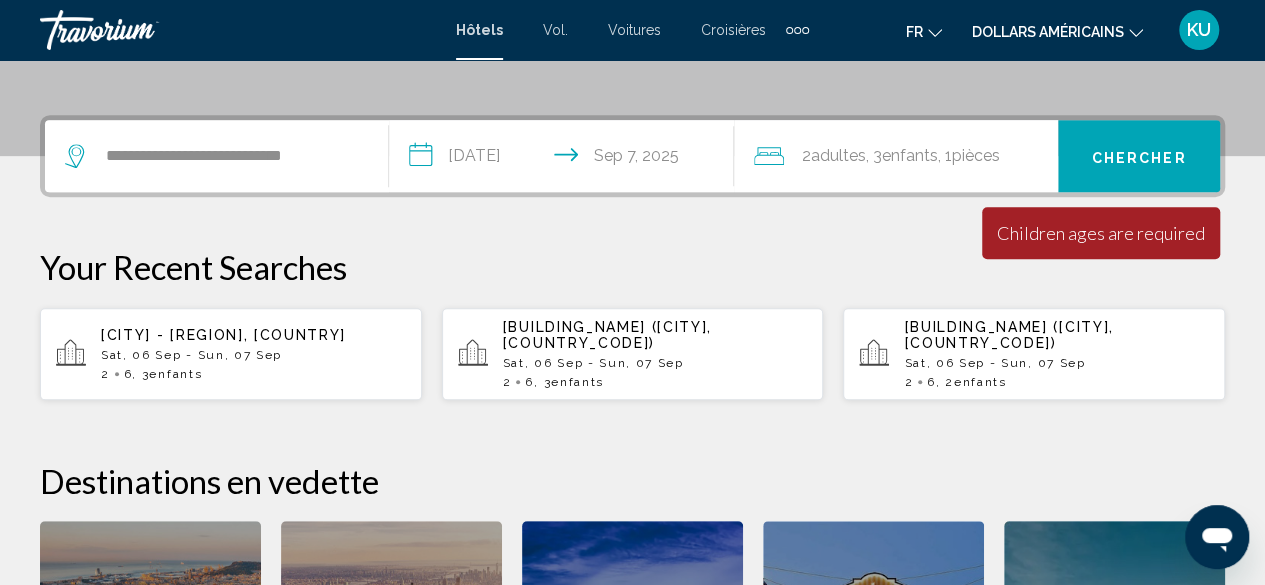 click on "Children ages are required" at bounding box center (1101, 233) 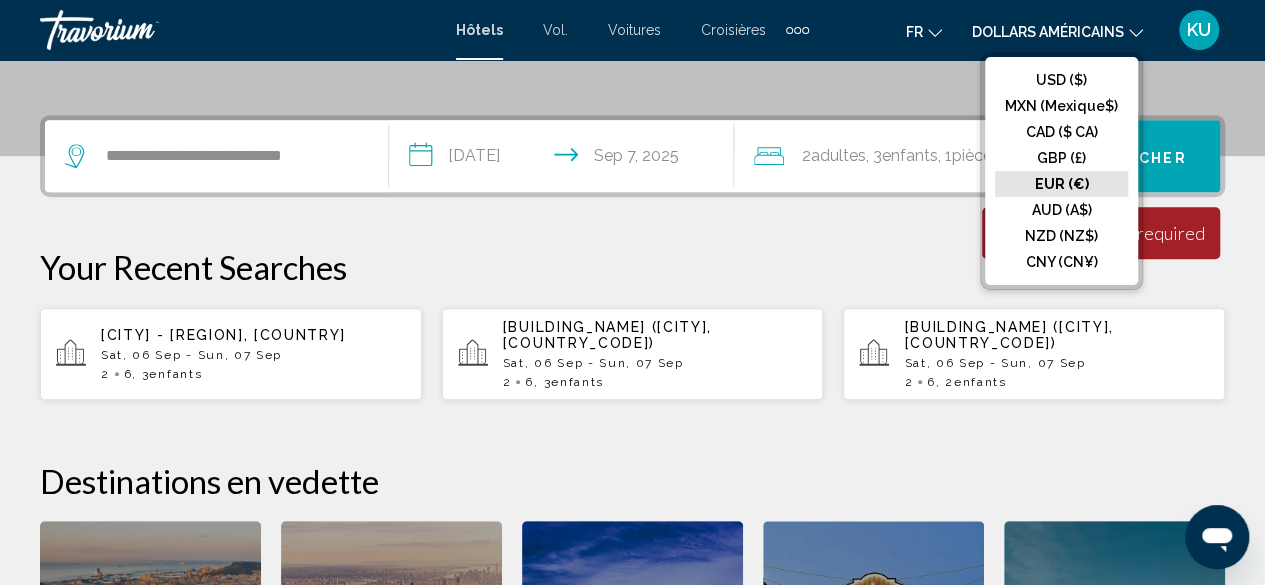 click on "EUR (€)" 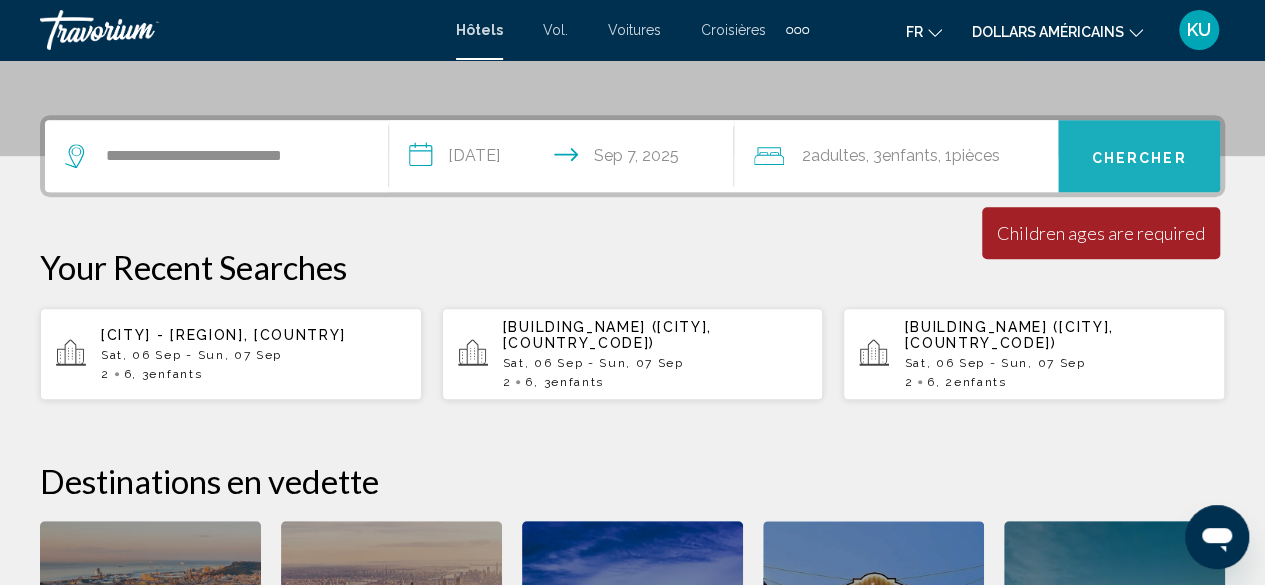 click on "Chercher" at bounding box center (1139, 156) 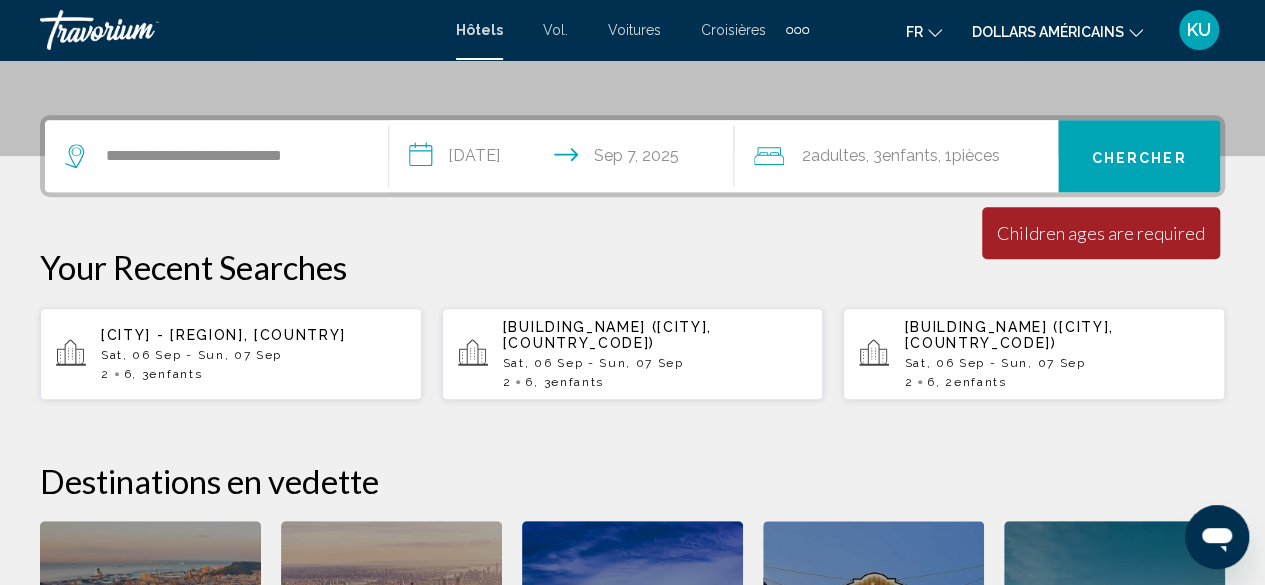 click on "Chercher" at bounding box center [1139, 156] 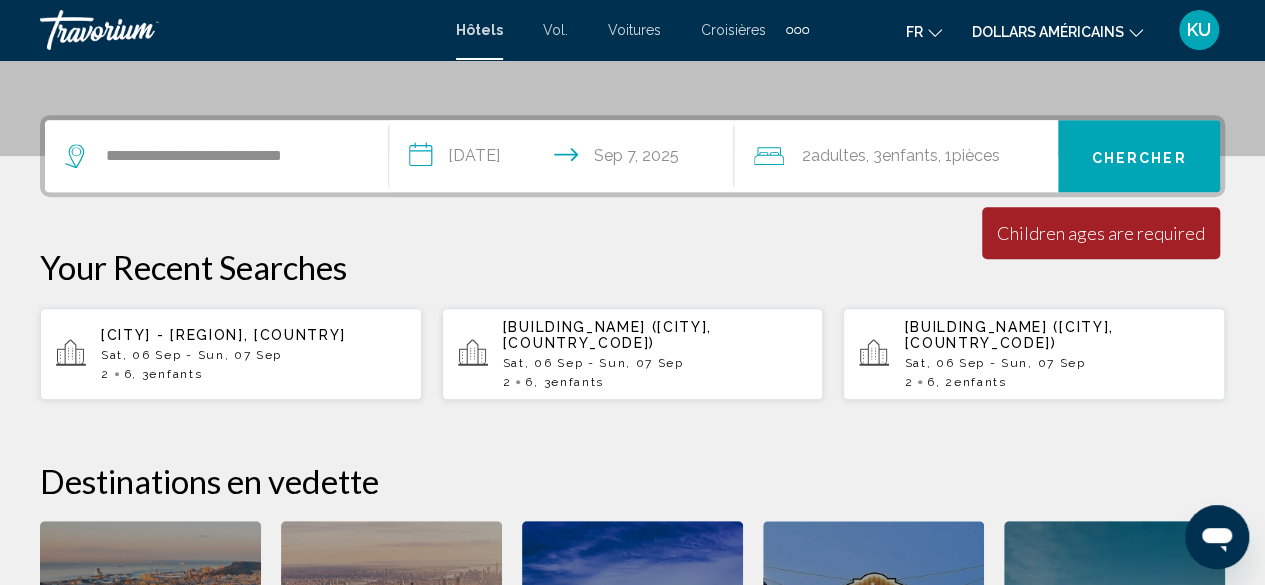 click on "dollars américains
USD ($) MXN (Mexique$) CAD ($ CA) GBP (£) EUR (€) AUD (A$) NZD (NZ$) CNY (CN¥)" 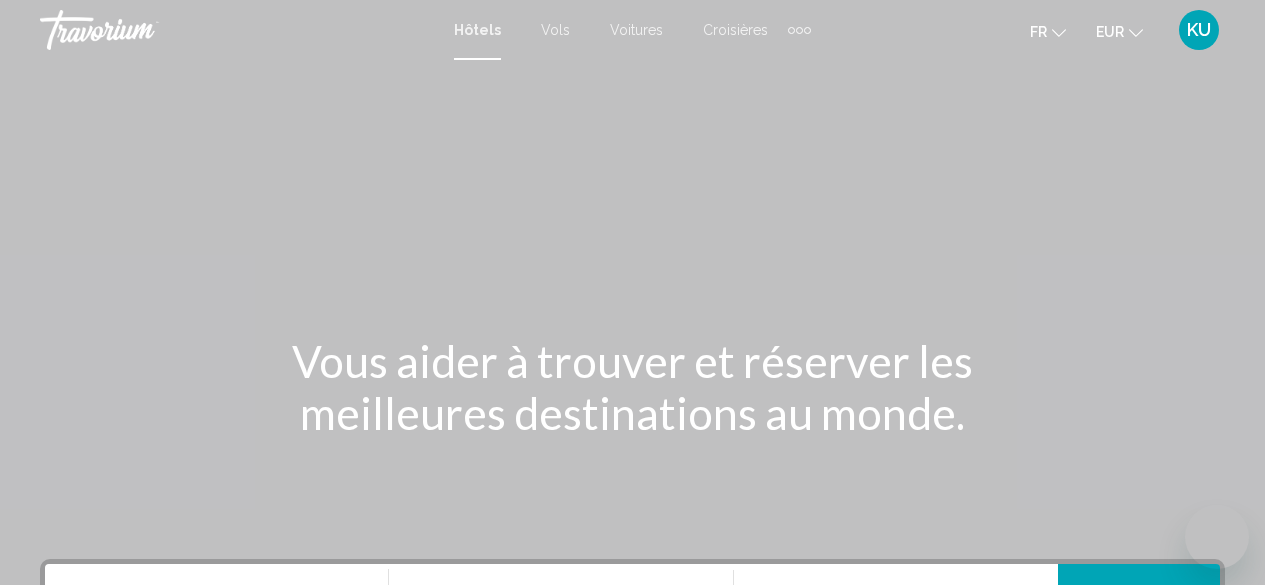 scroll, scrollTop: 0, scrollLeft: 0, axis: both 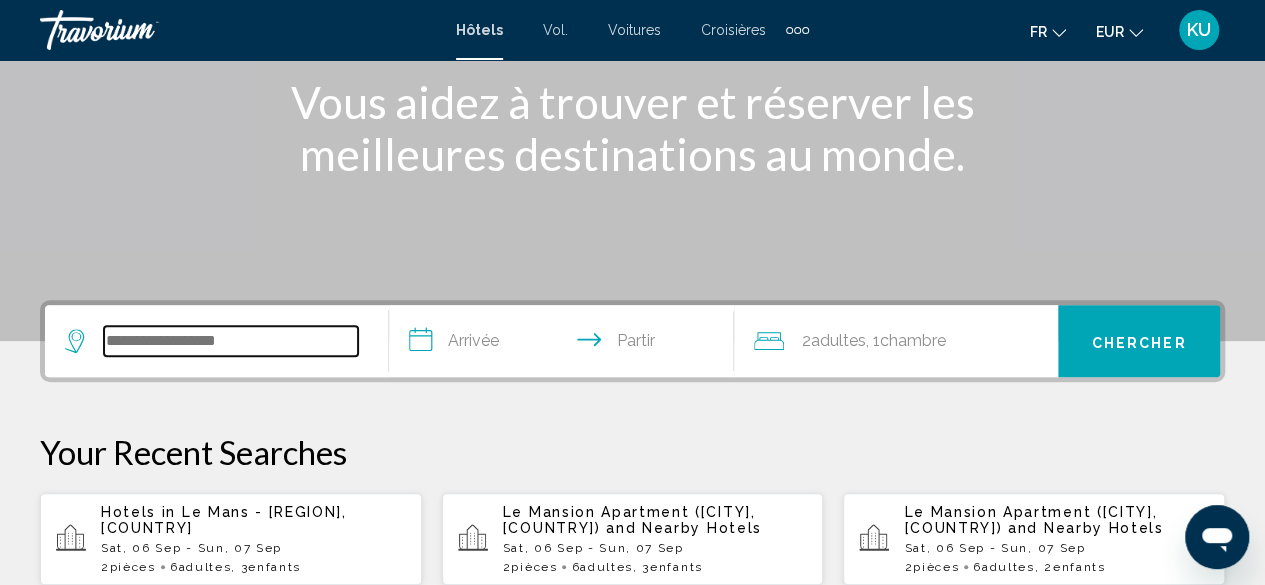 click at bounding box center [231, 341] 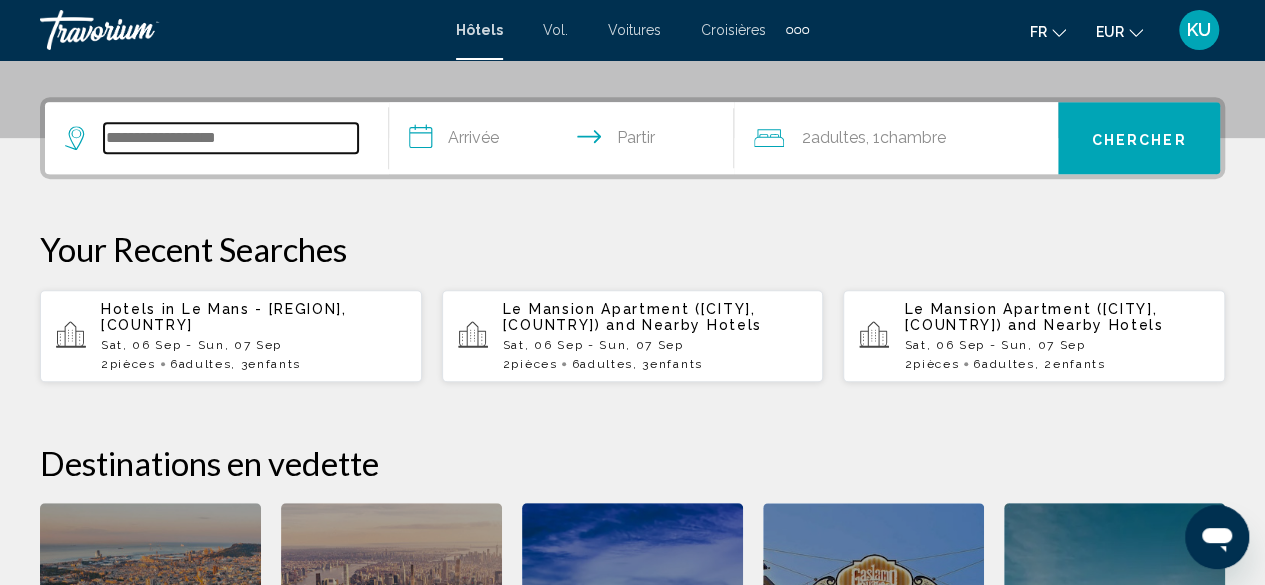 scroll, scrollTop: 494, scrollLeft: 0, axis: vertical 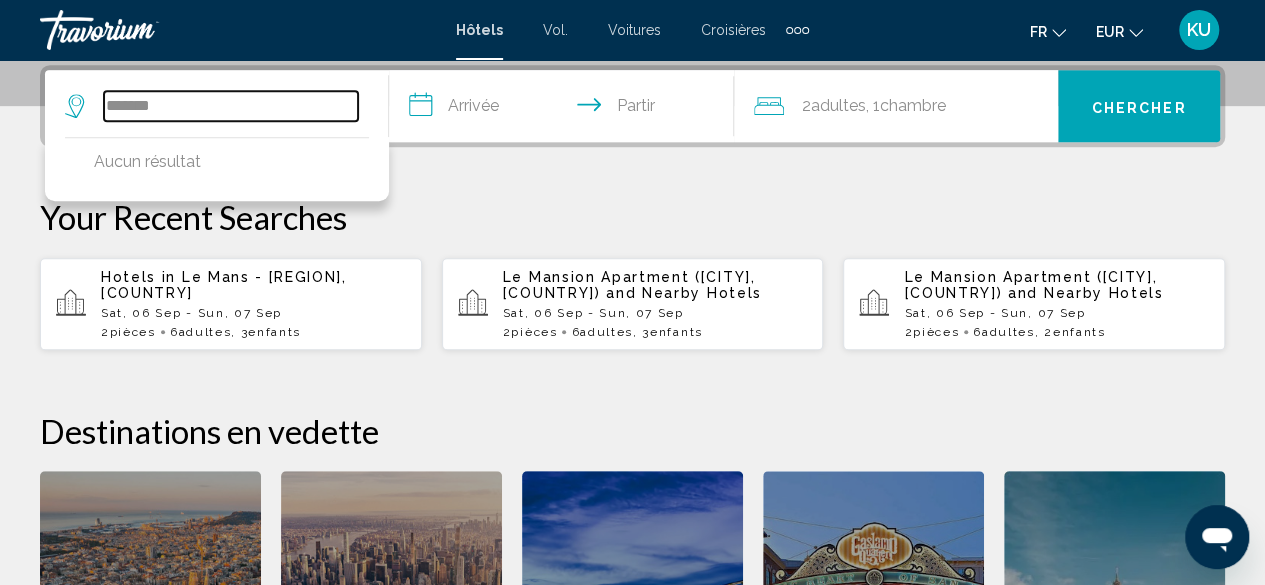 type on "*******" 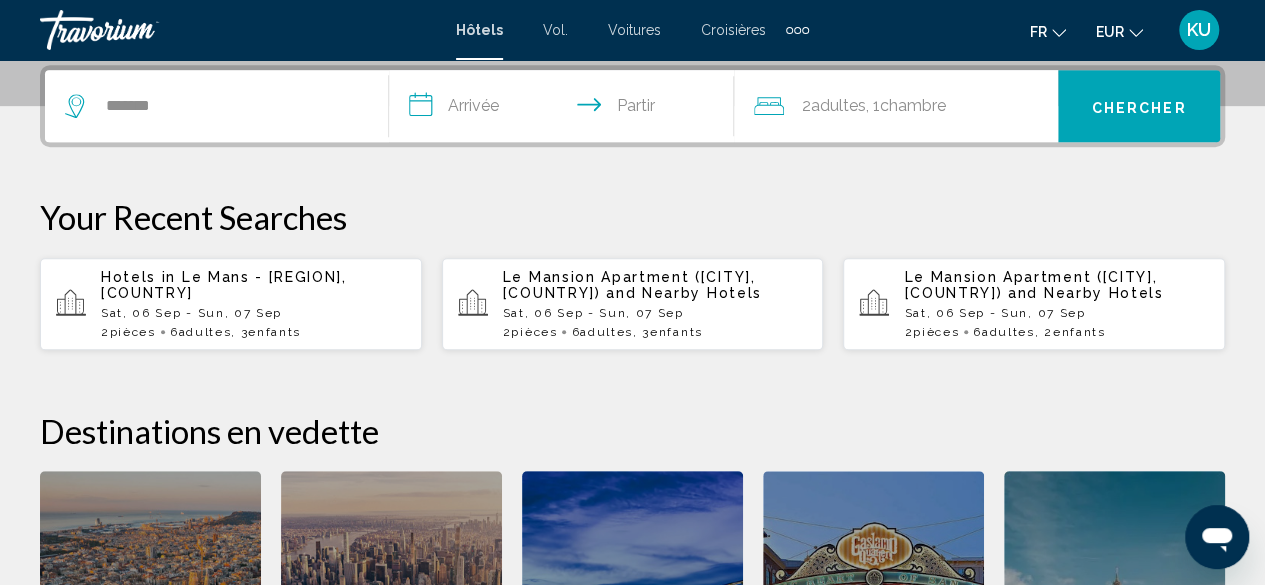 click on "**********" at bounding box center (565, 109) 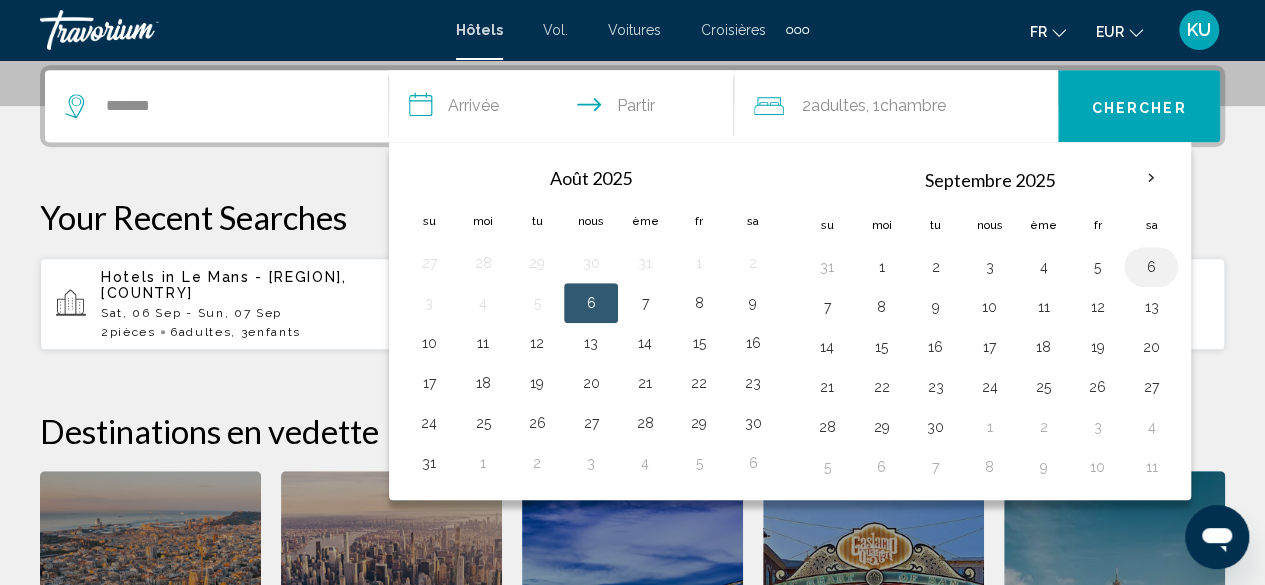 click on "6" at bounding box center [1151, 267] 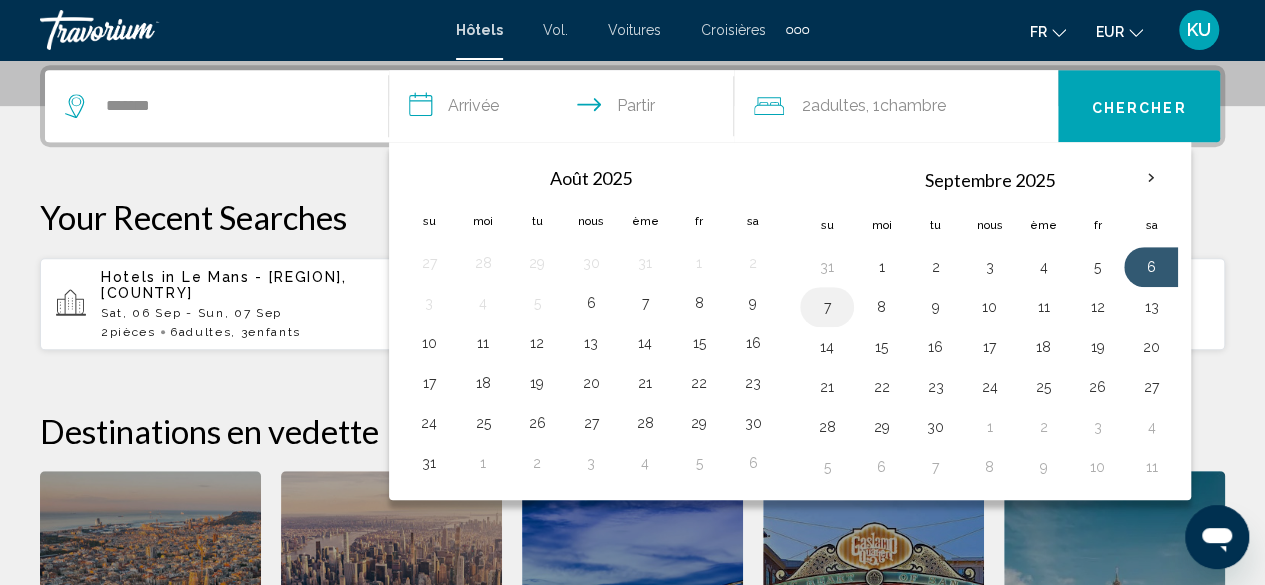 click on "7" at bounding box center [827, 307] 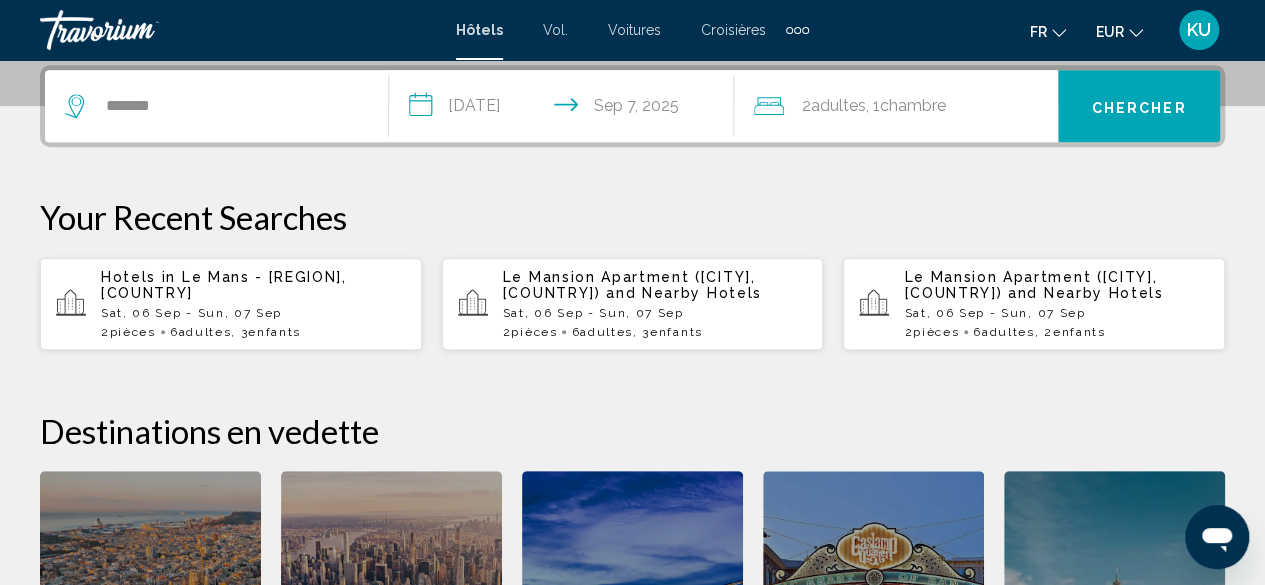 click on ", 1" 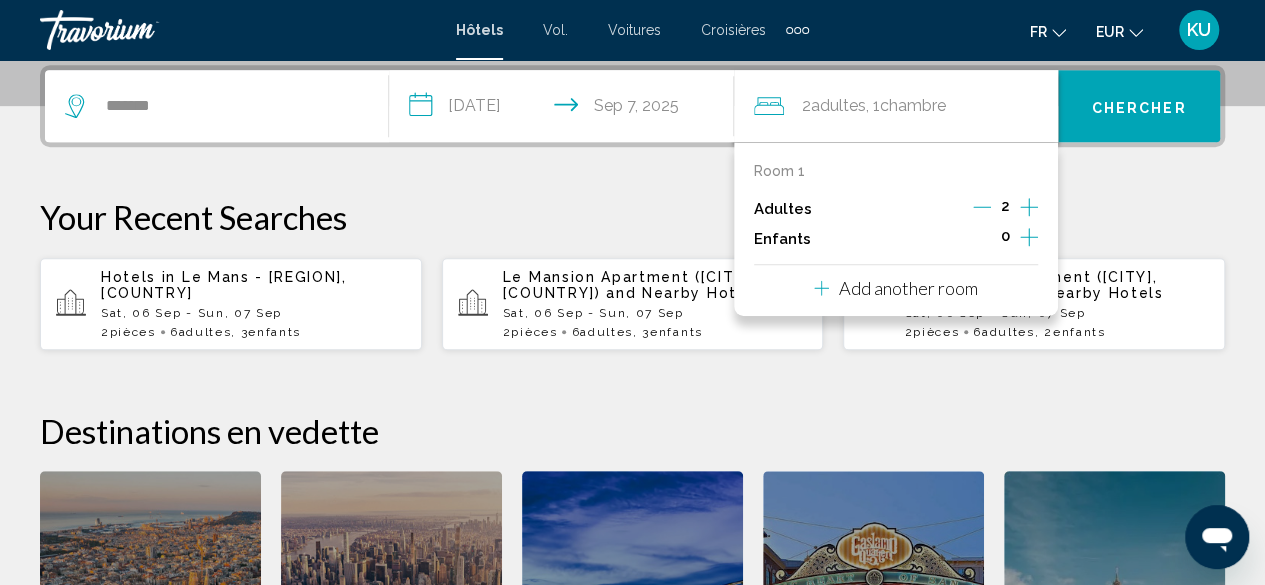 click 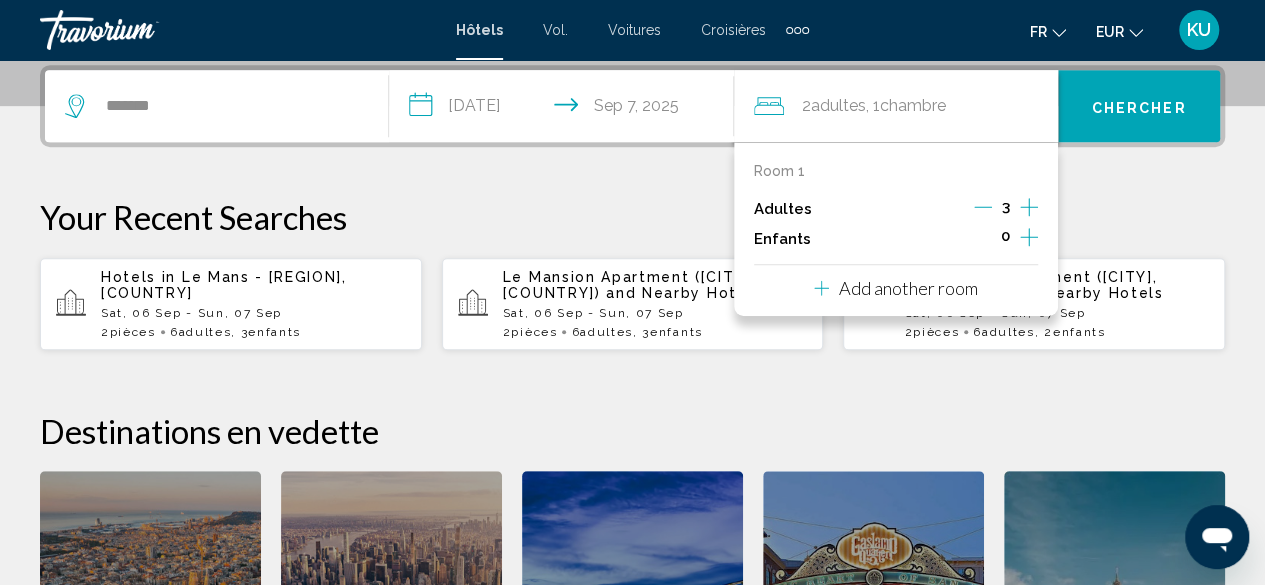 click 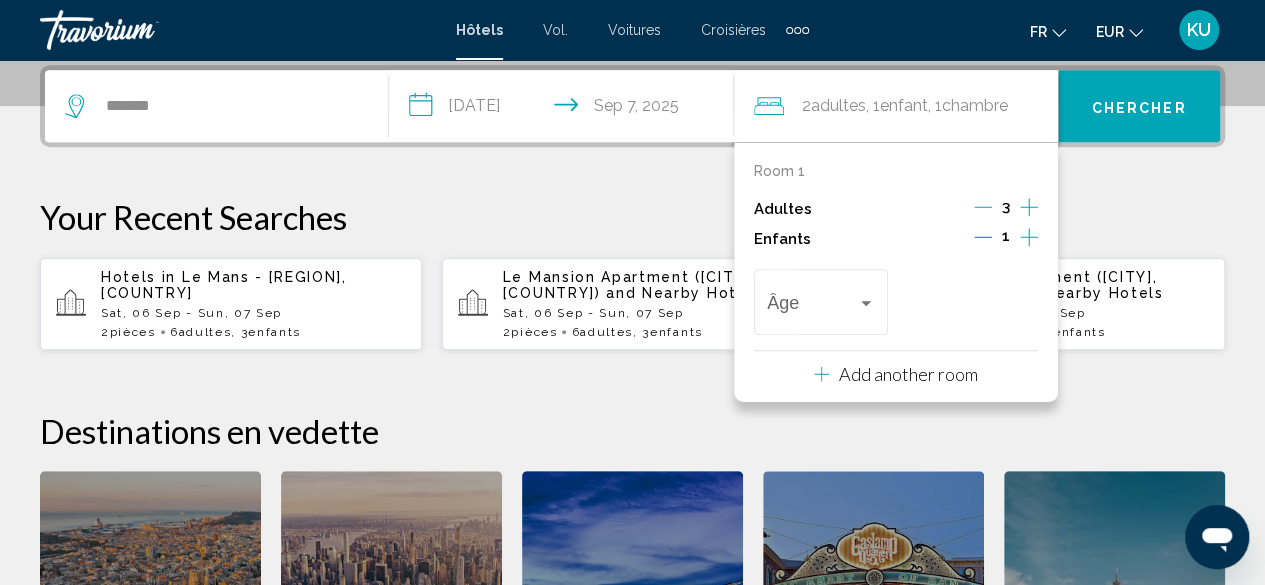click 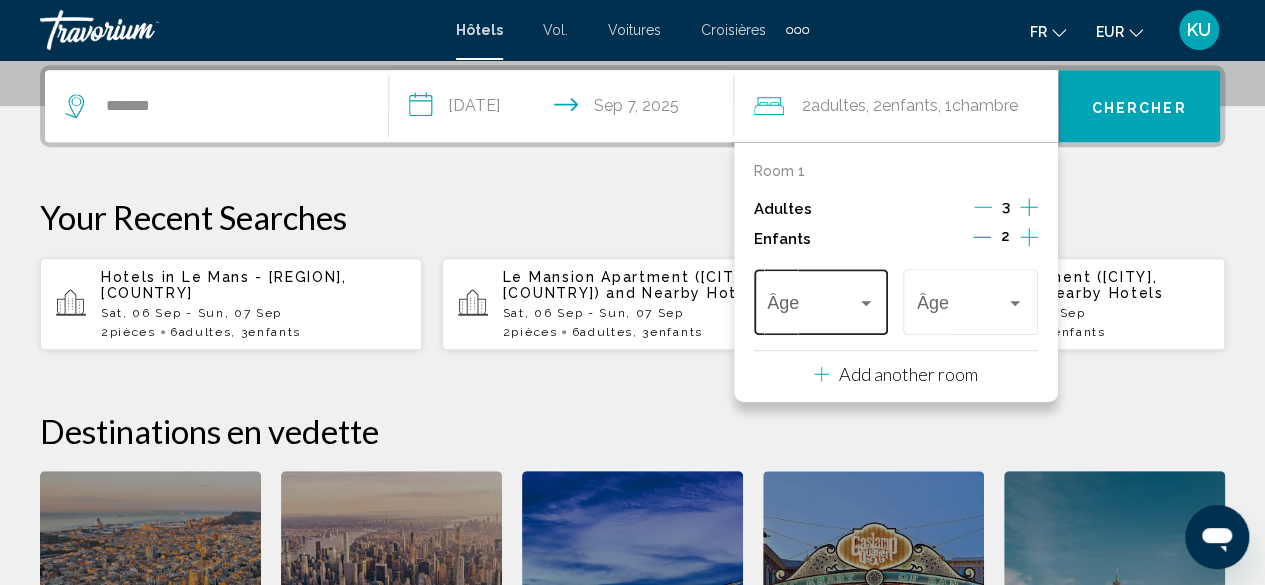 click at bounding box center (866, 303) 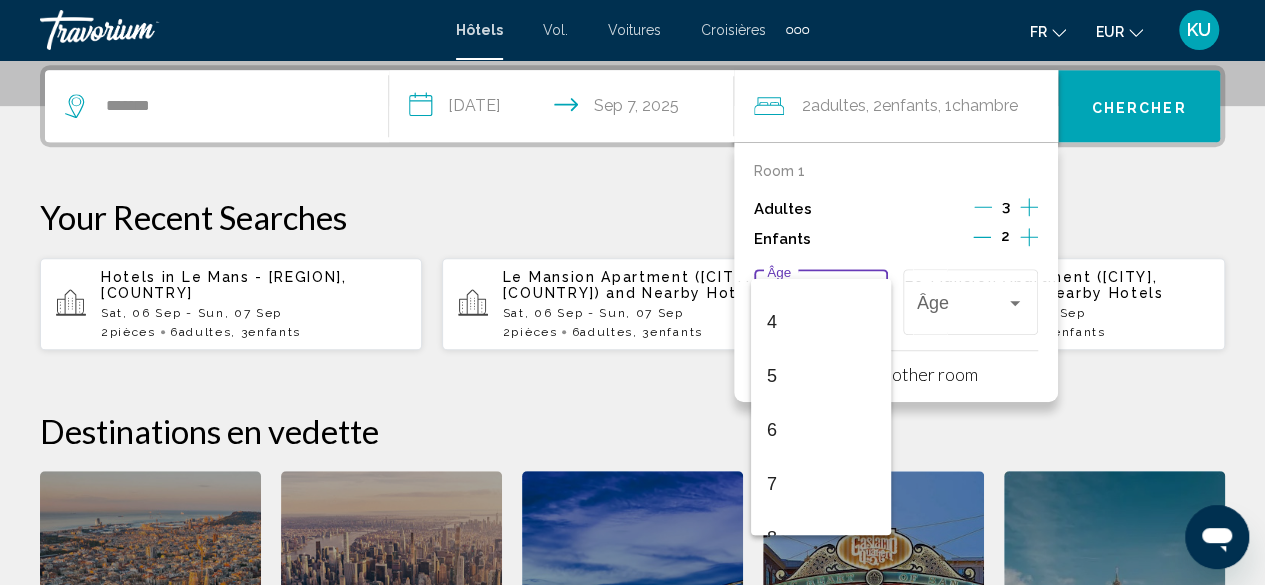 scroll, scrollTop: 224, scrollLeft: 0, axis: vertical 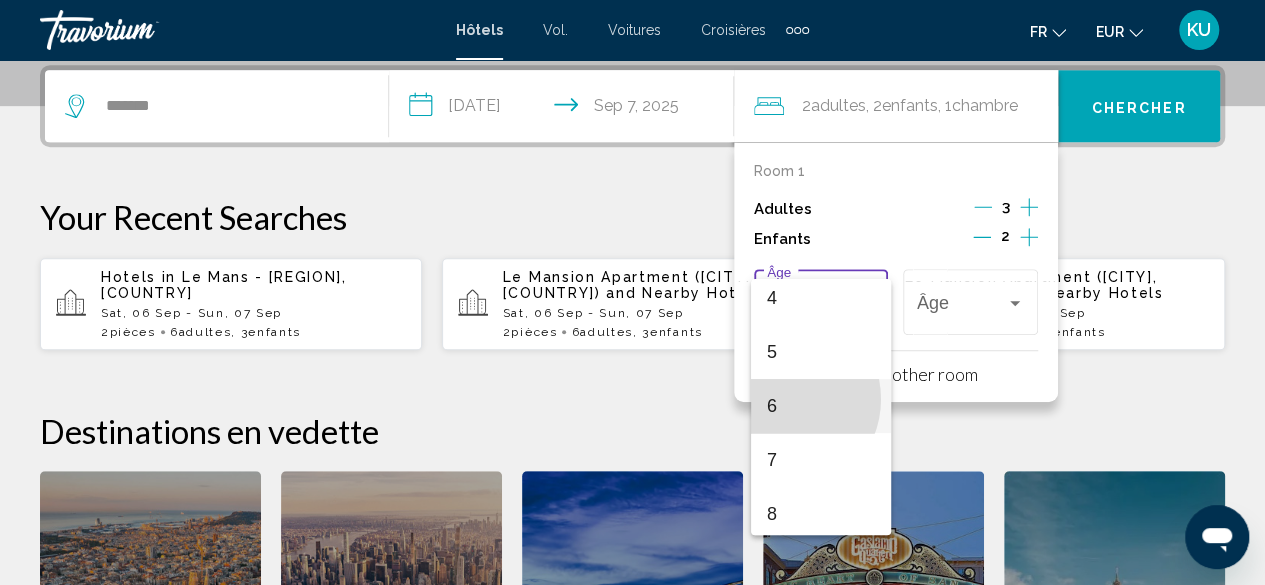 click on "6" at bounding box center [821, 406] 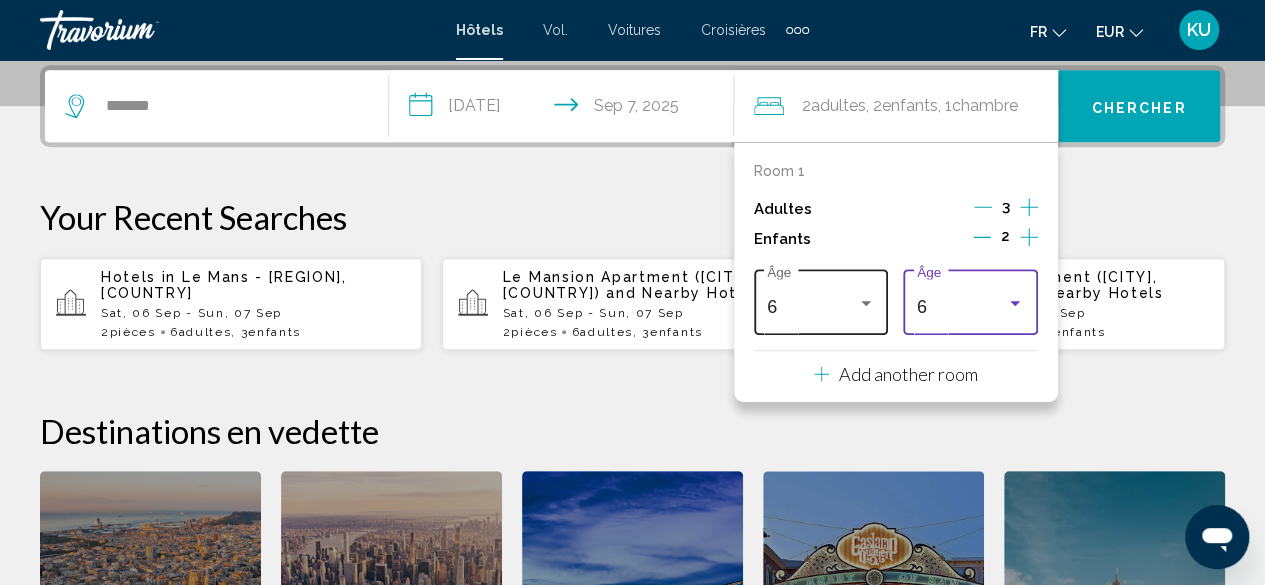 click at bounding box center [866, 303] 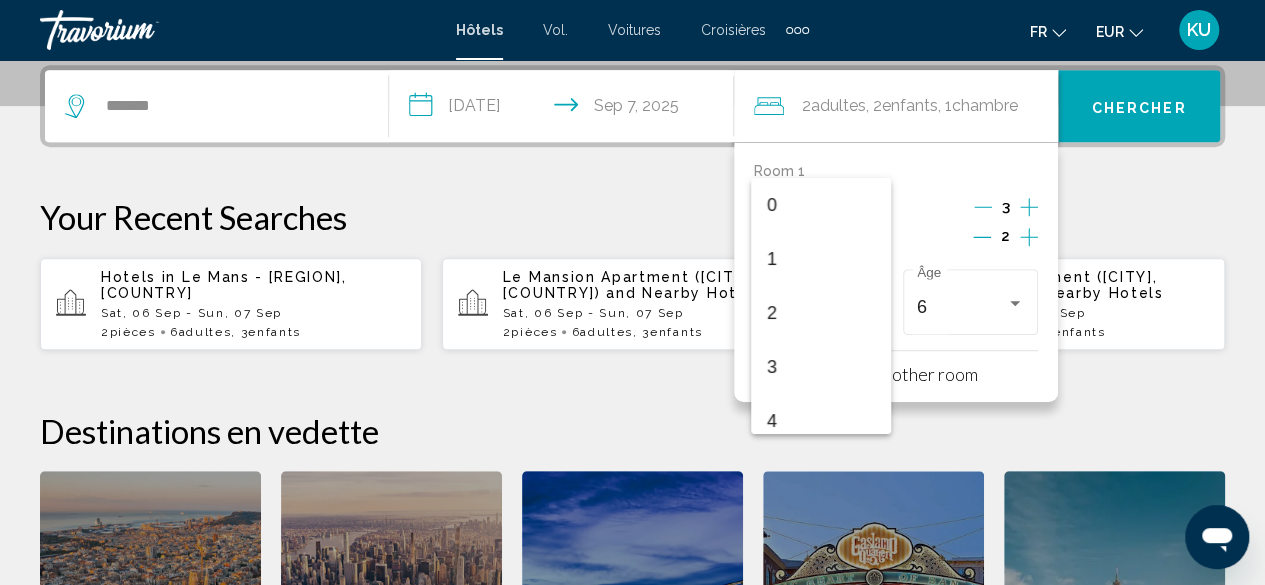 scroll, scrollTop: 223, scrollLeft: 0, axis: vertical 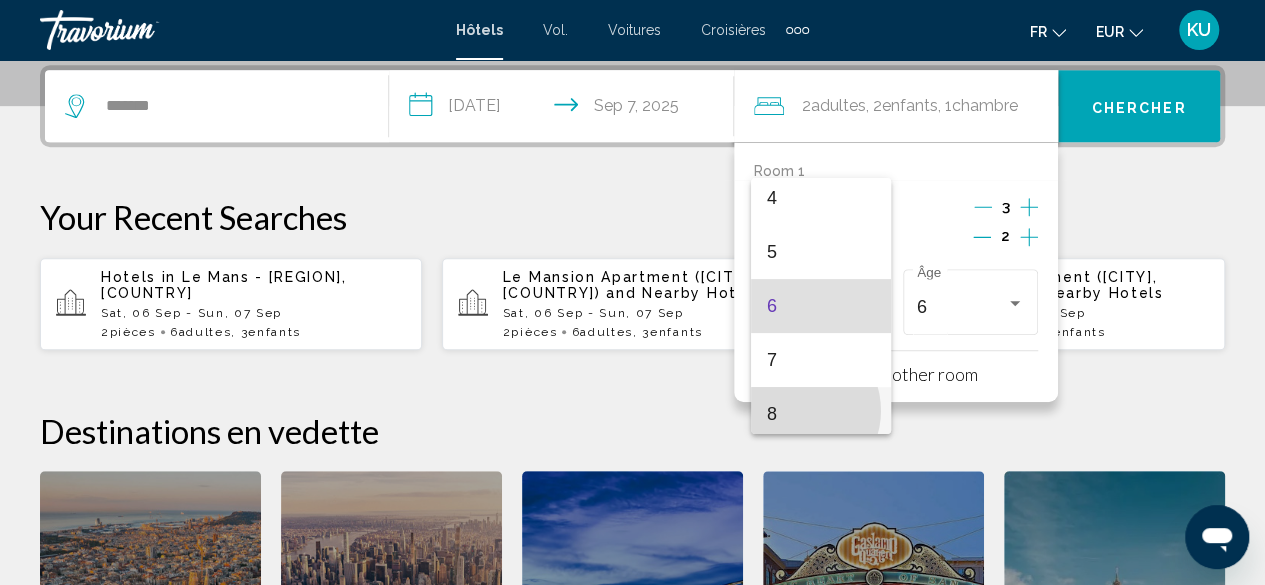 click on "8" at bounding box center [821, 414] 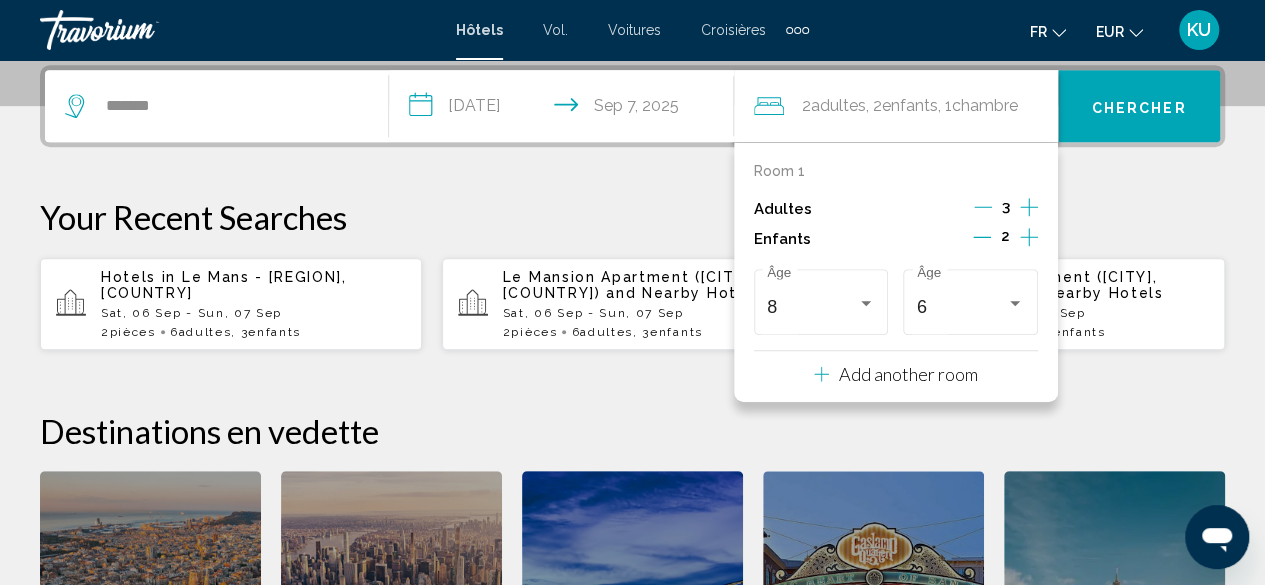 click on "Add another room" at bounding box center [908, 374] 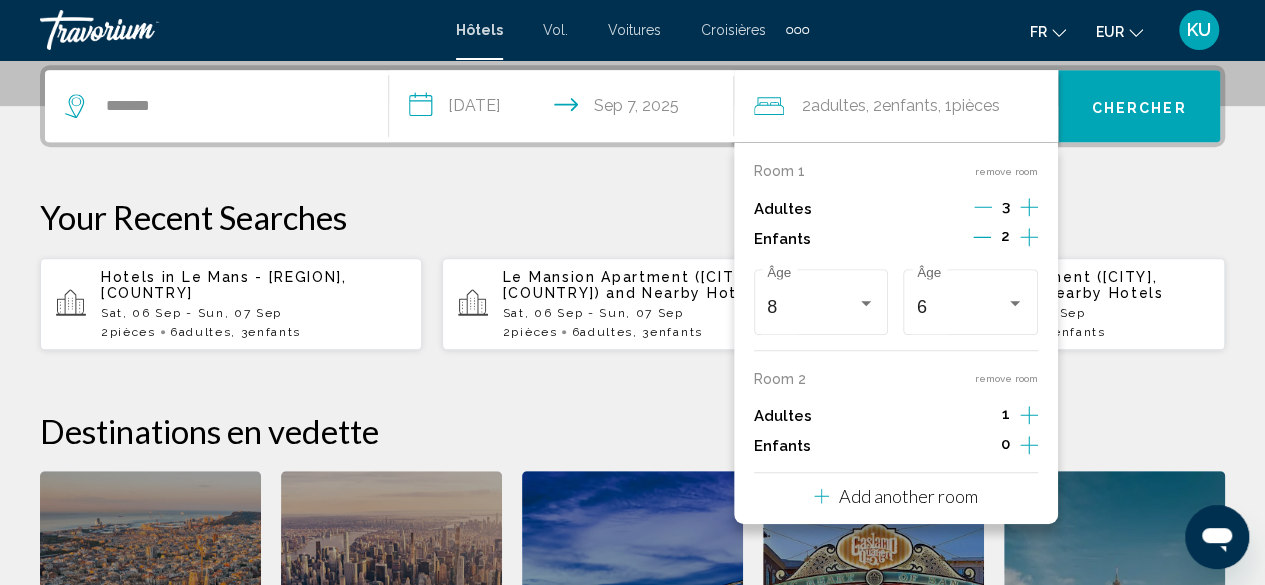 click 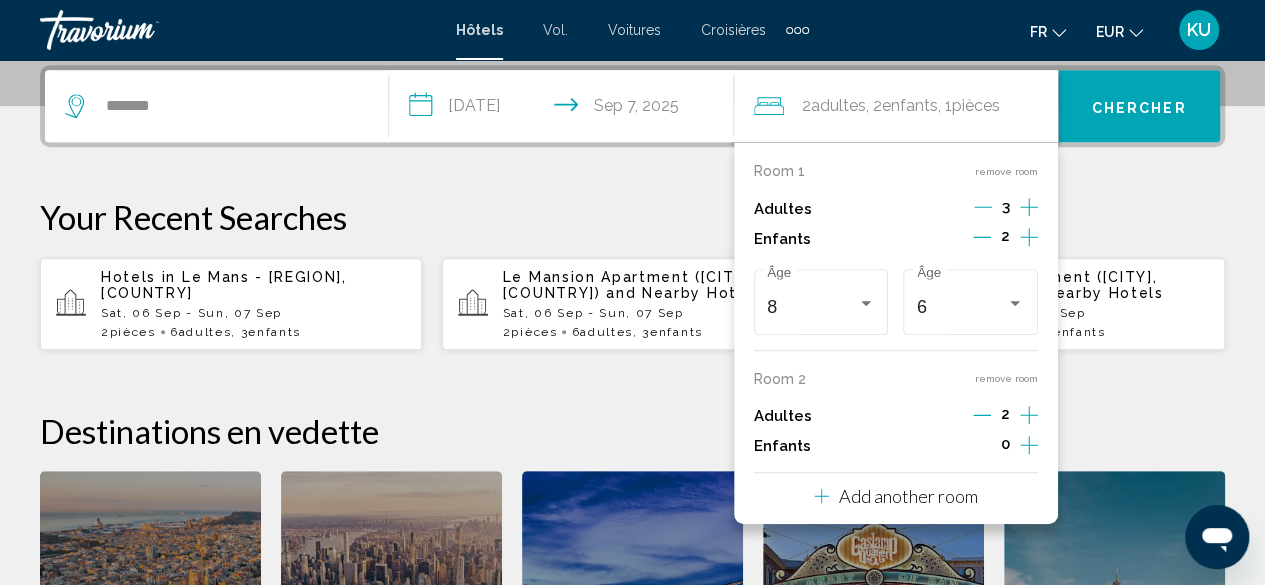 click 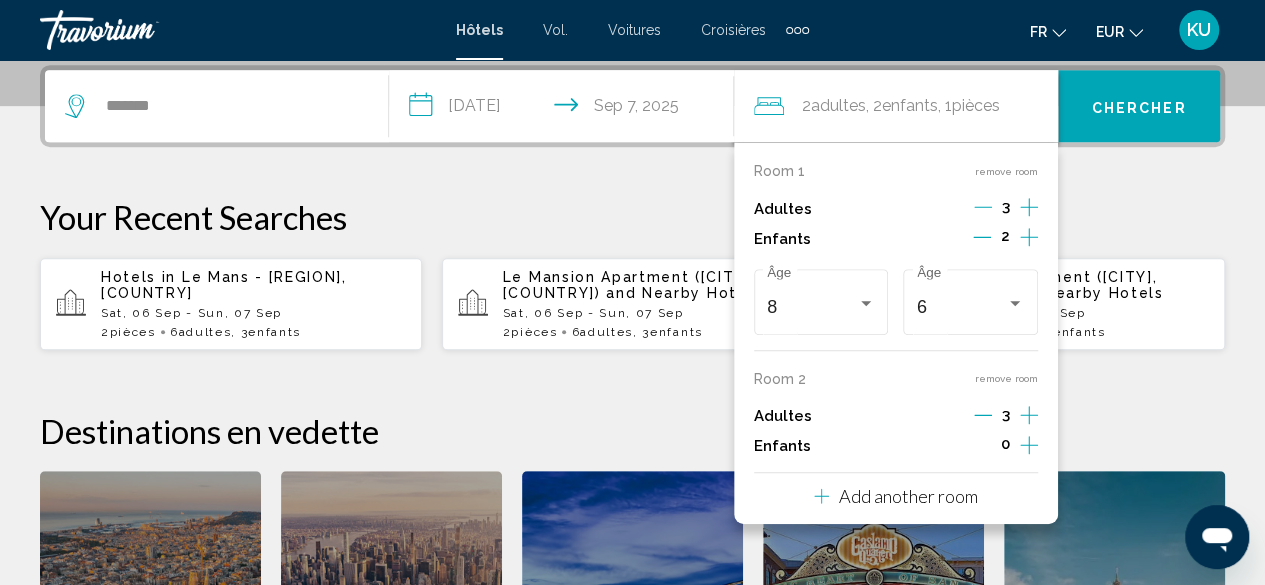 click 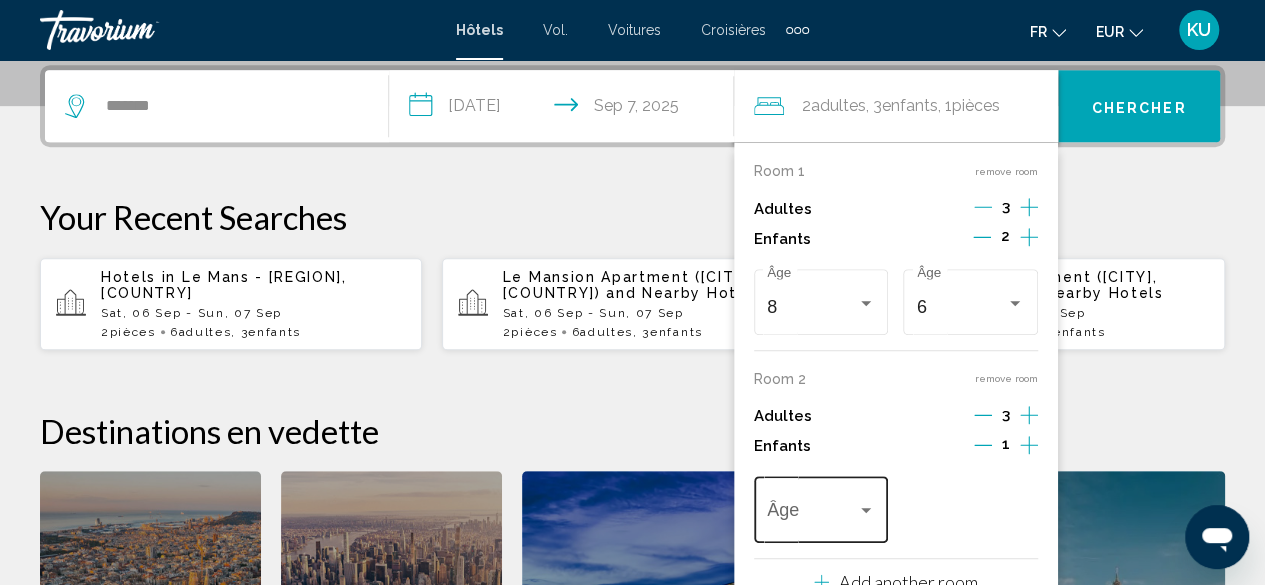 click at bounding box center [866, 511] 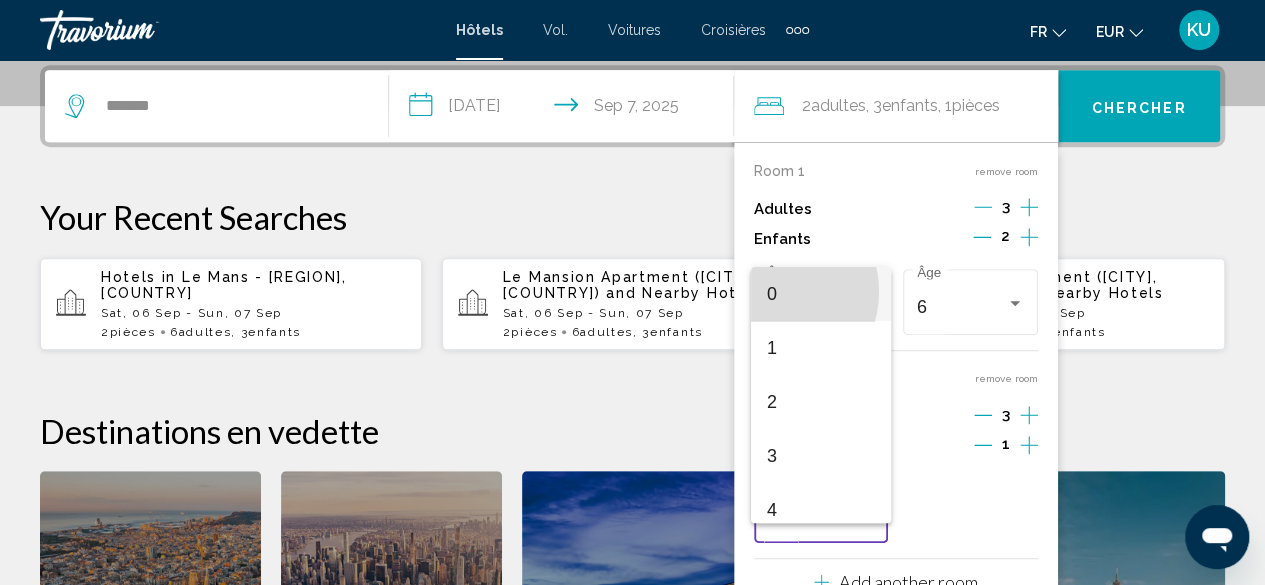 click on "0" at bounding box center [772, 294] 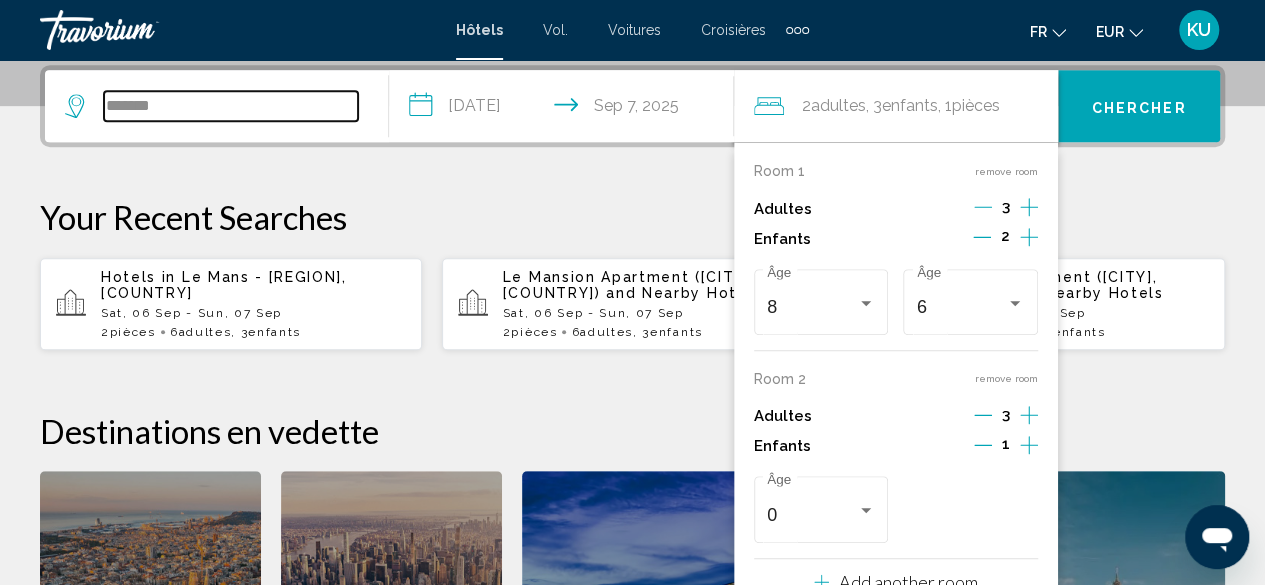 click on "*******" at bounding box center [231, 106] 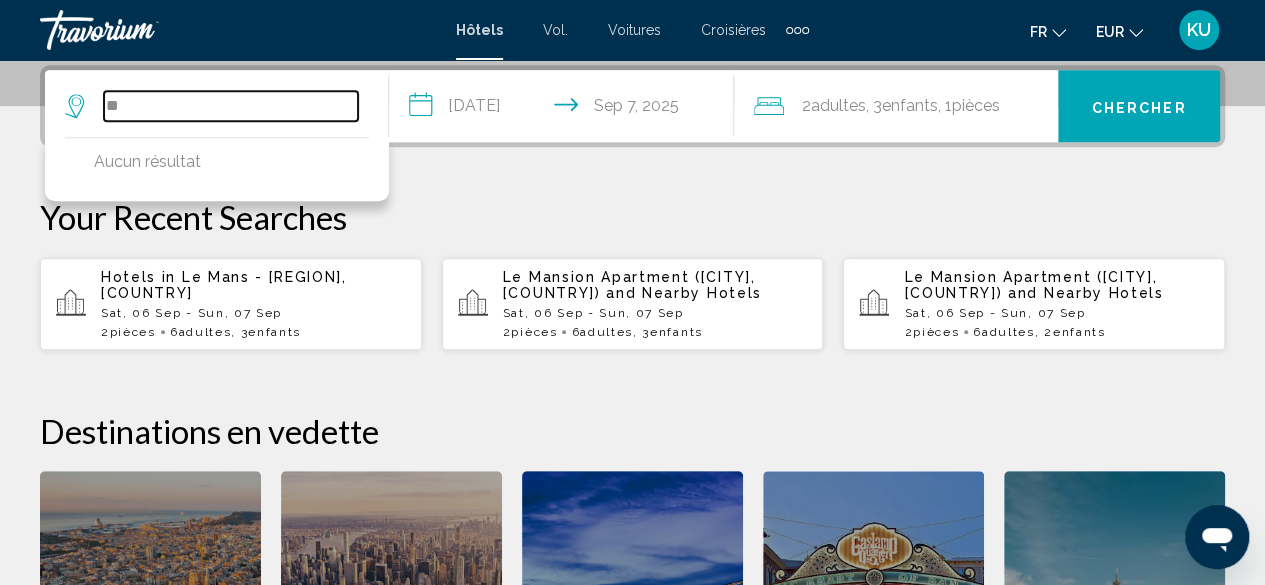 type on "*" 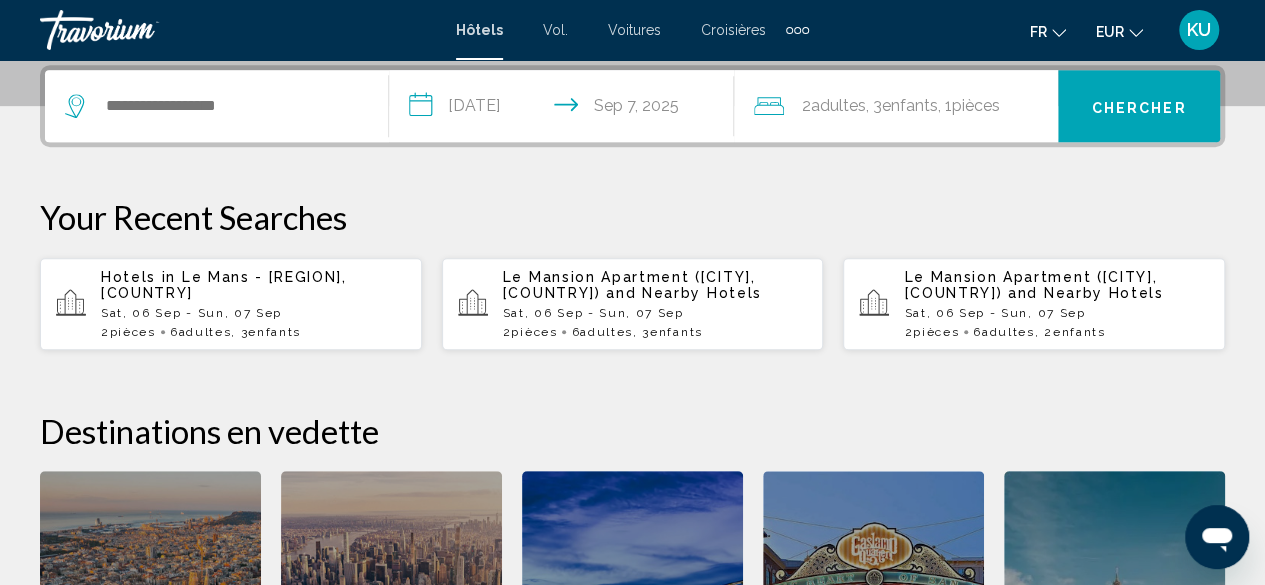 click on "Enfants" 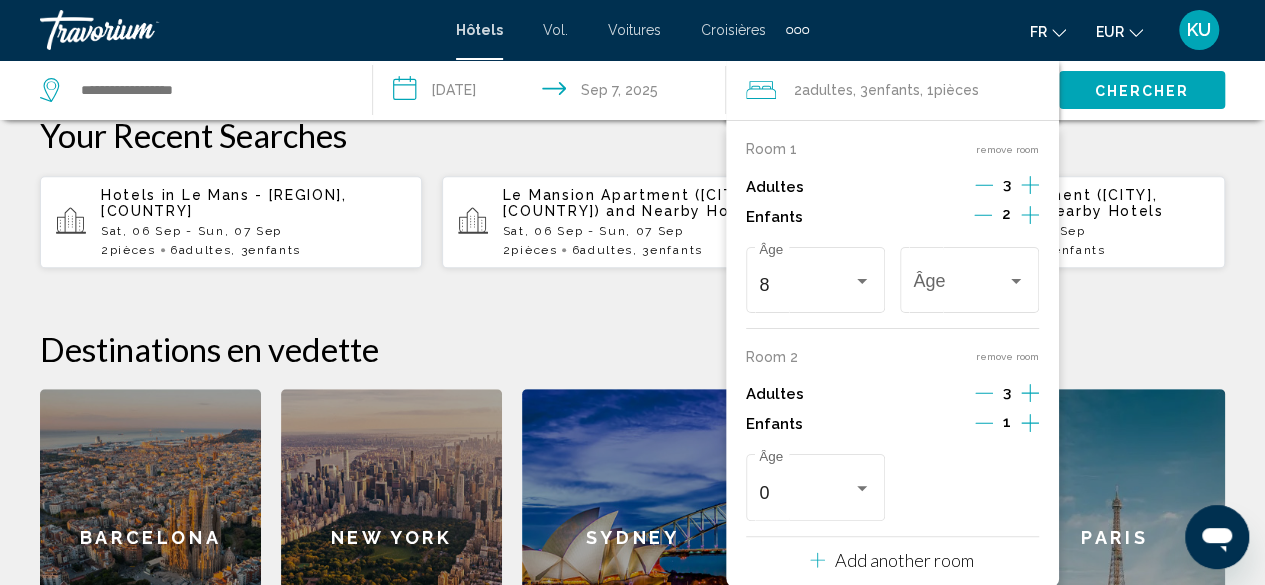 scroll, scrollTop: 574, scrollLeft: 0, axis: vertical 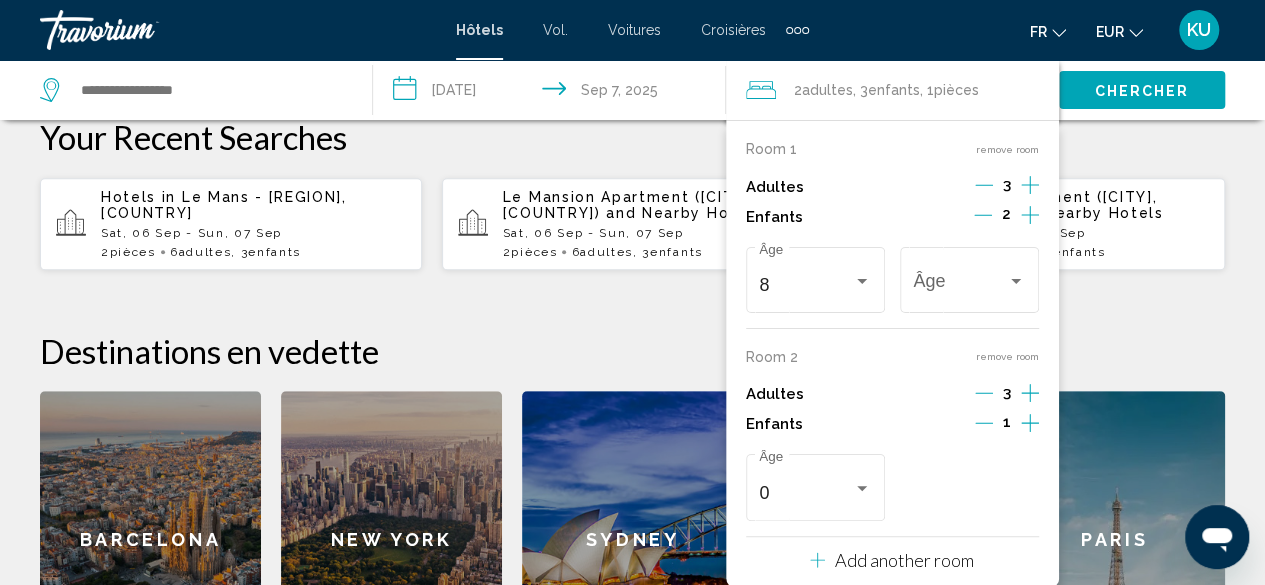 click on "**********" at bounding box center [632, 336] 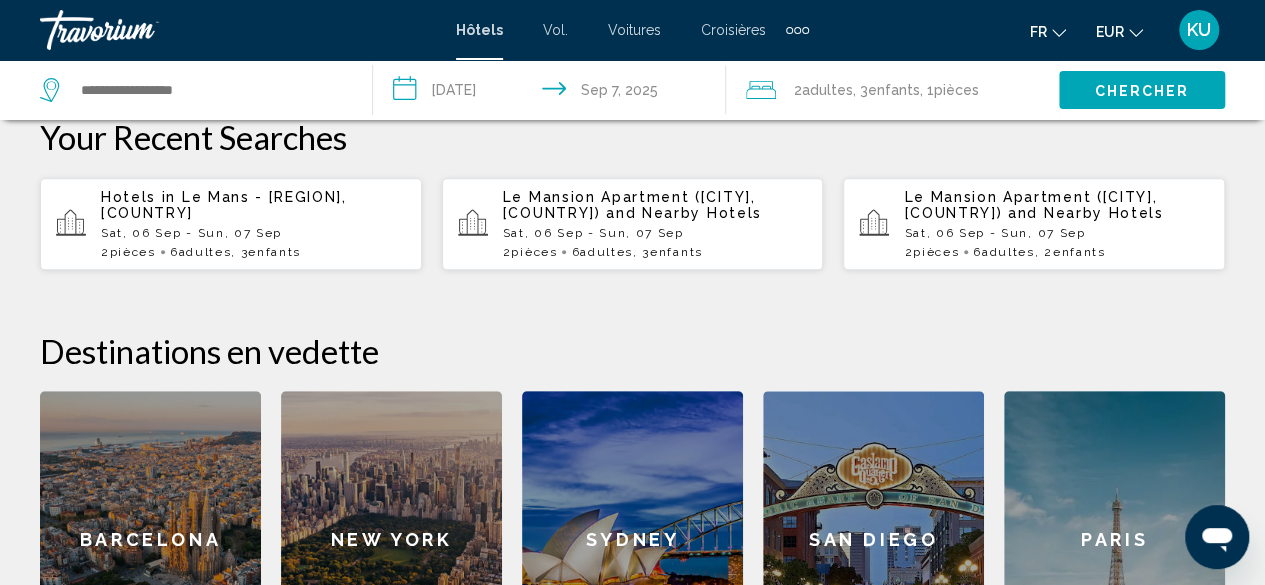 click on ", 3  Enfant Enfants" 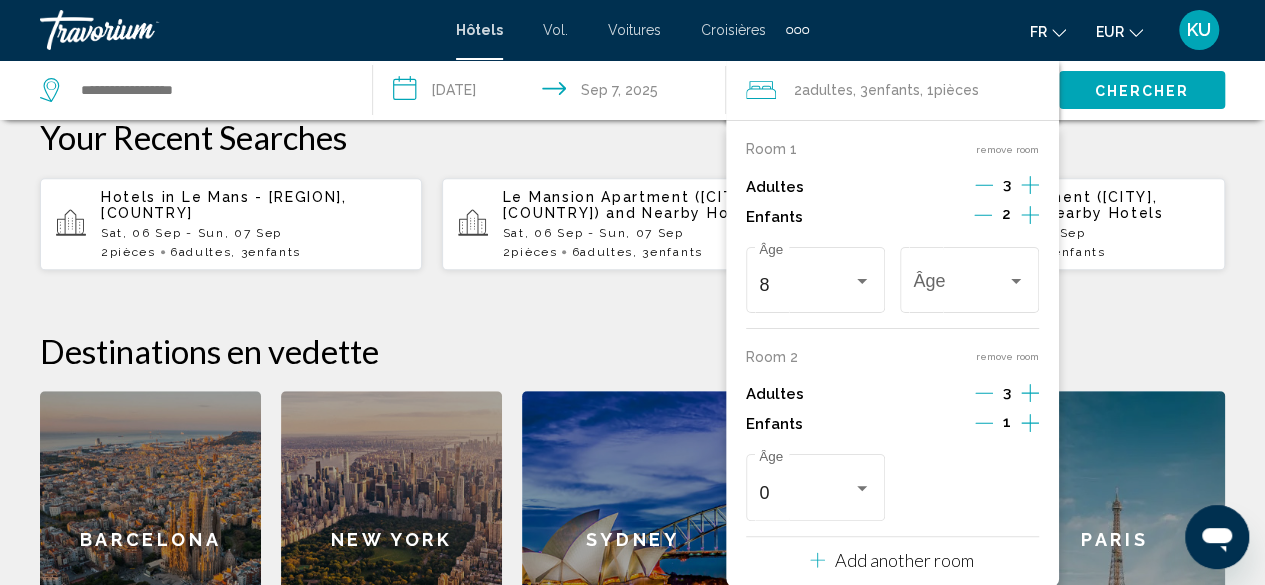click on "**********" at bounding box center (632, 336) 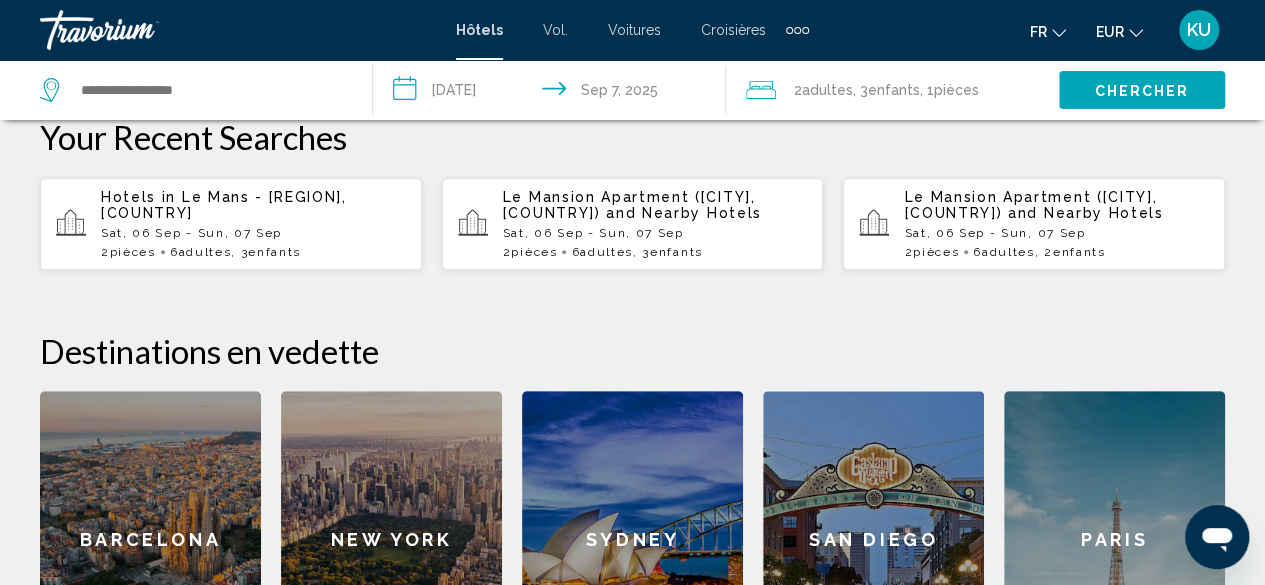 click on ", 3  Enfant Enfants" 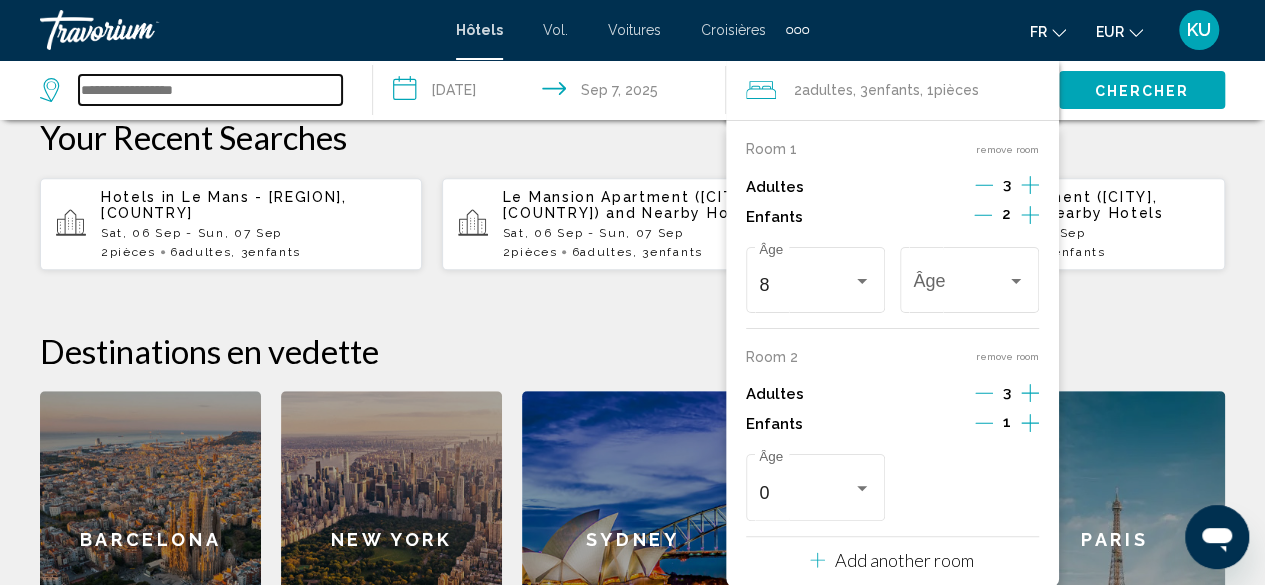 click at bounding box center (210, 90) 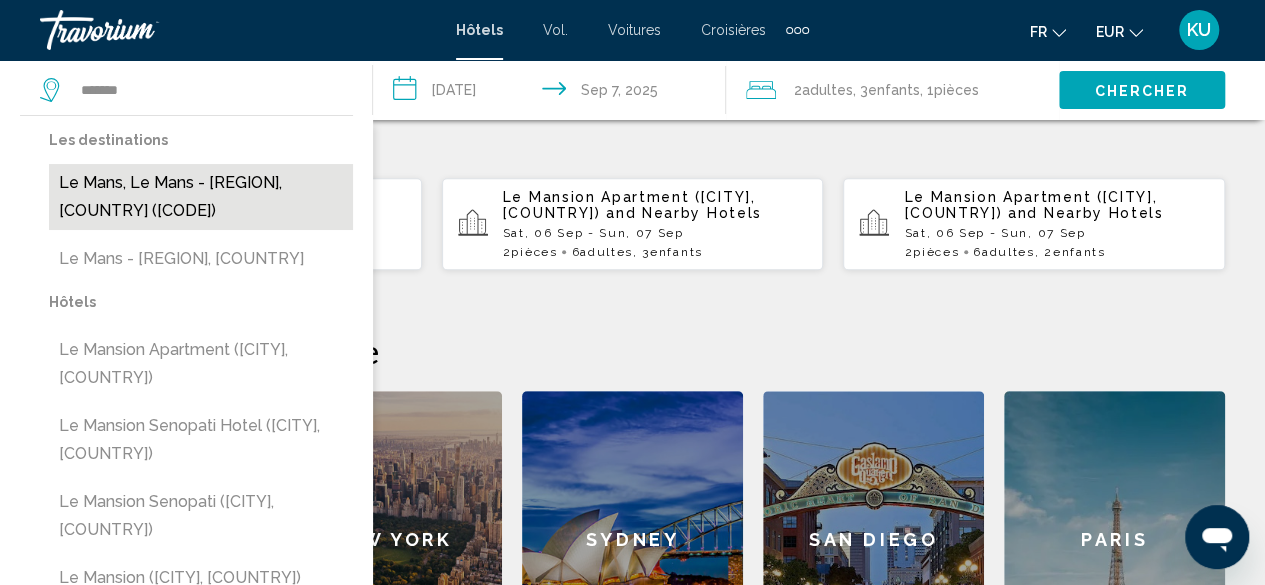 click on "Le Mans, Le Mans - [REGION], [COUNTRY] ([CODE])" at bounding box center [201, 197] 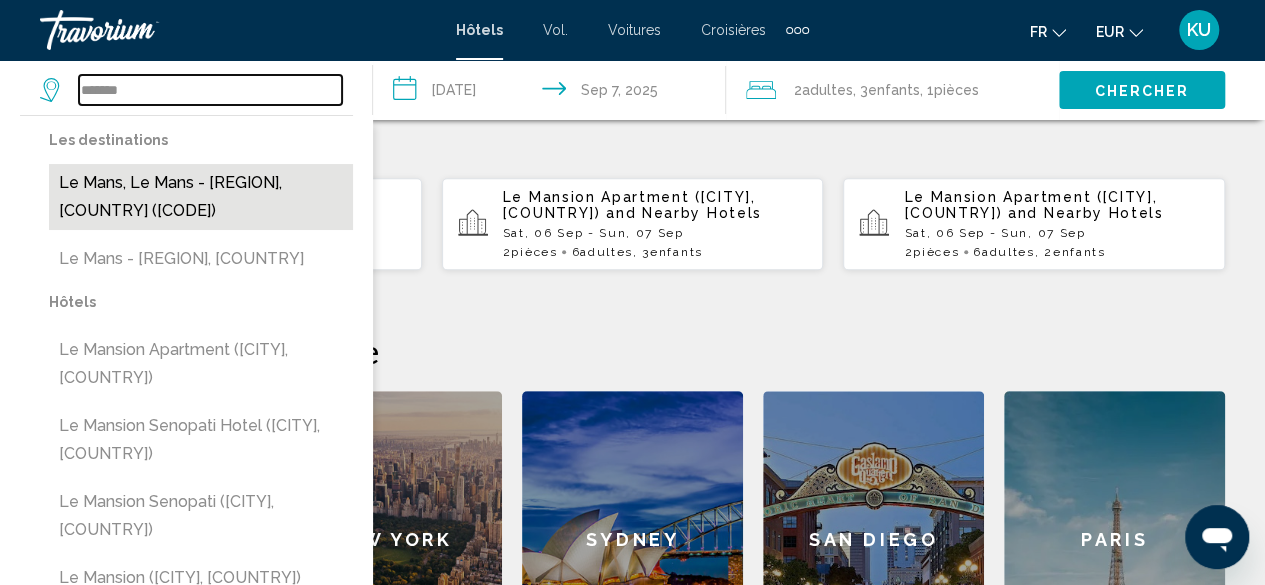 type on "**********" 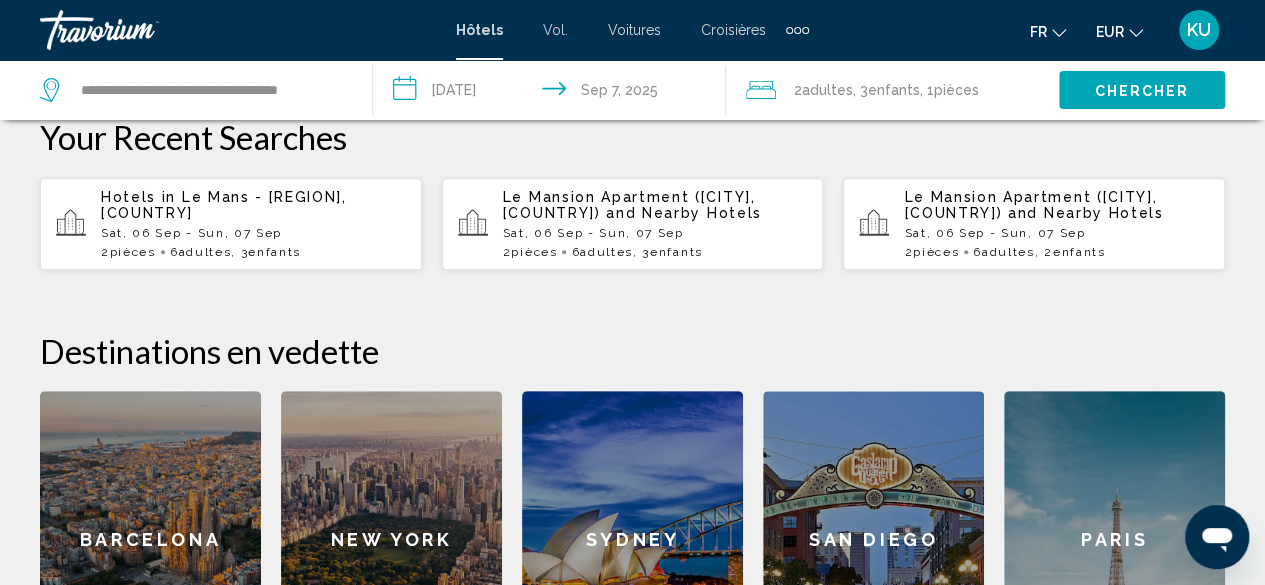 click on ", 3  Enfant Enfants" 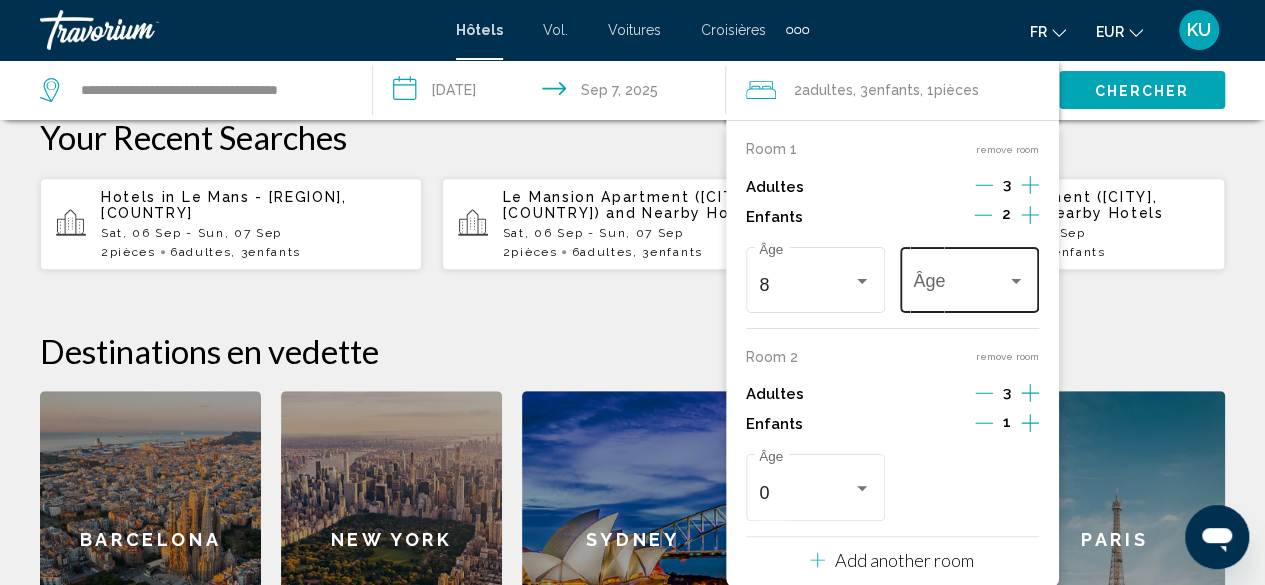 click on "Âge" at bounding box center (969, 277) 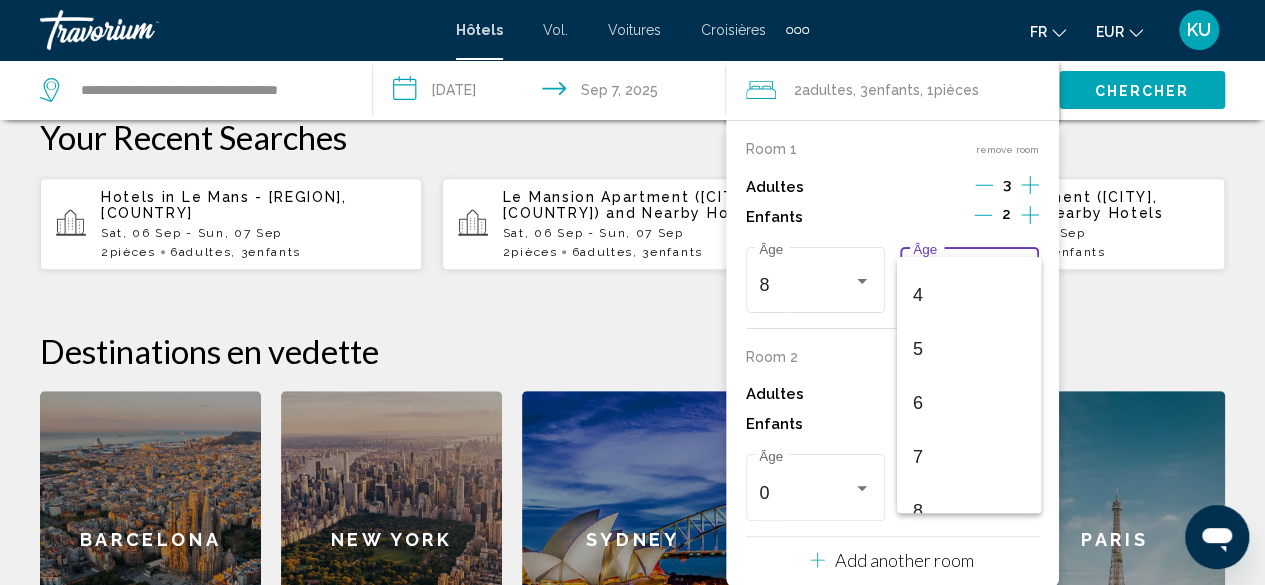 scroll, scrollTop: 224, scrollLeft: 0, axis: vertical 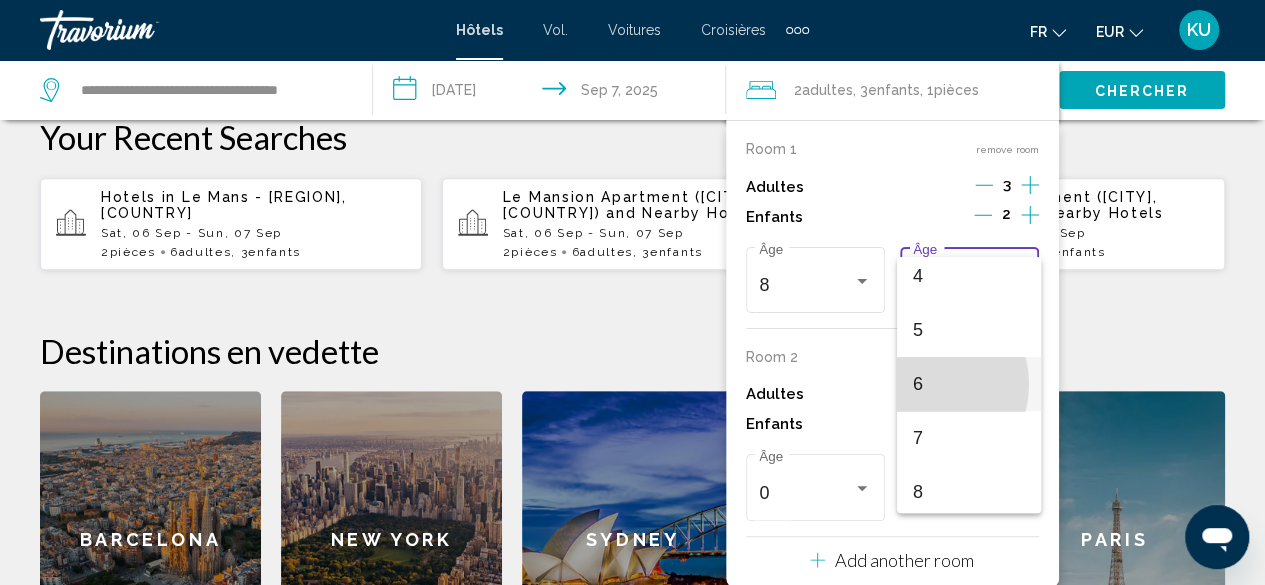 click on "6" at bounding box center (918, 384) 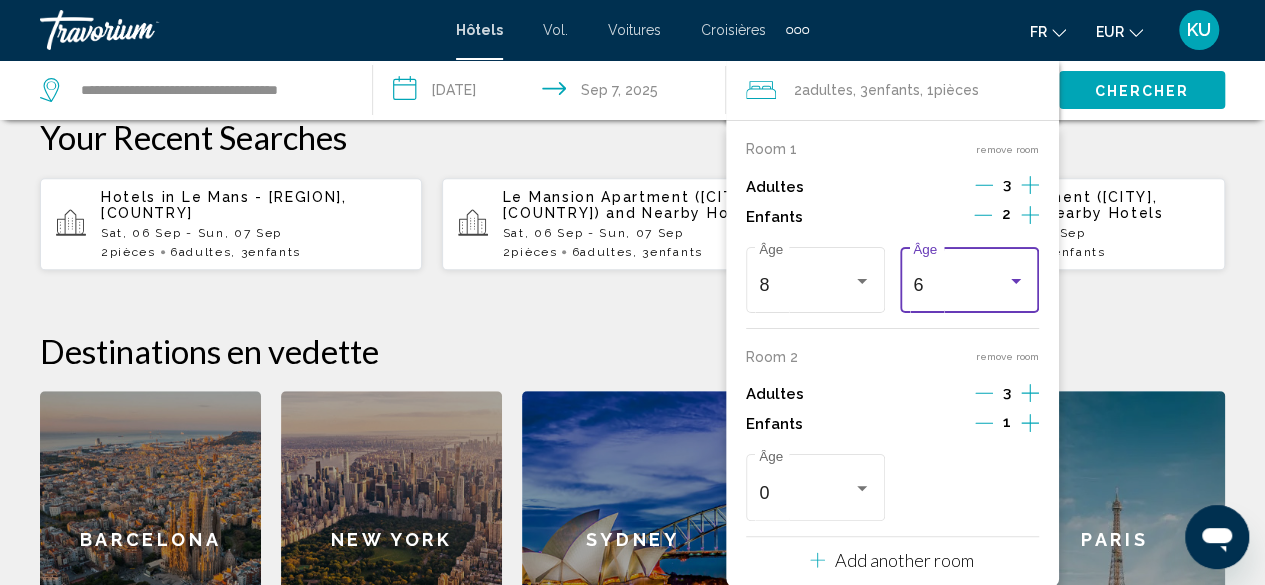click at bounding box center [1016, 281] 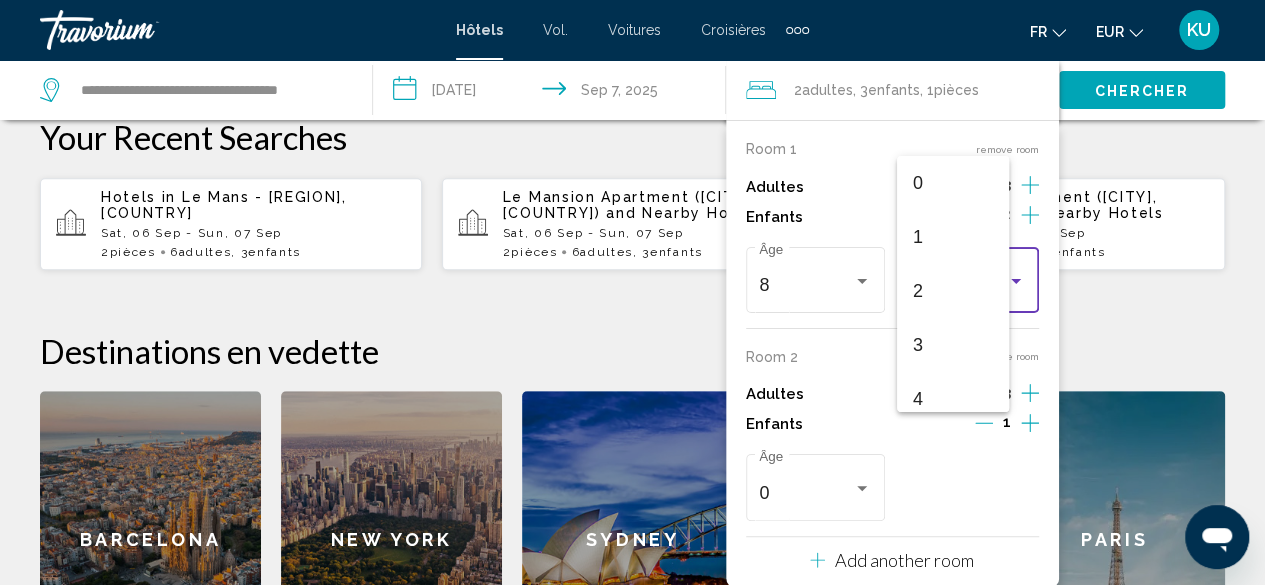 scroll, scrollTop: 223, scrollLeft: 0, axis: vertical 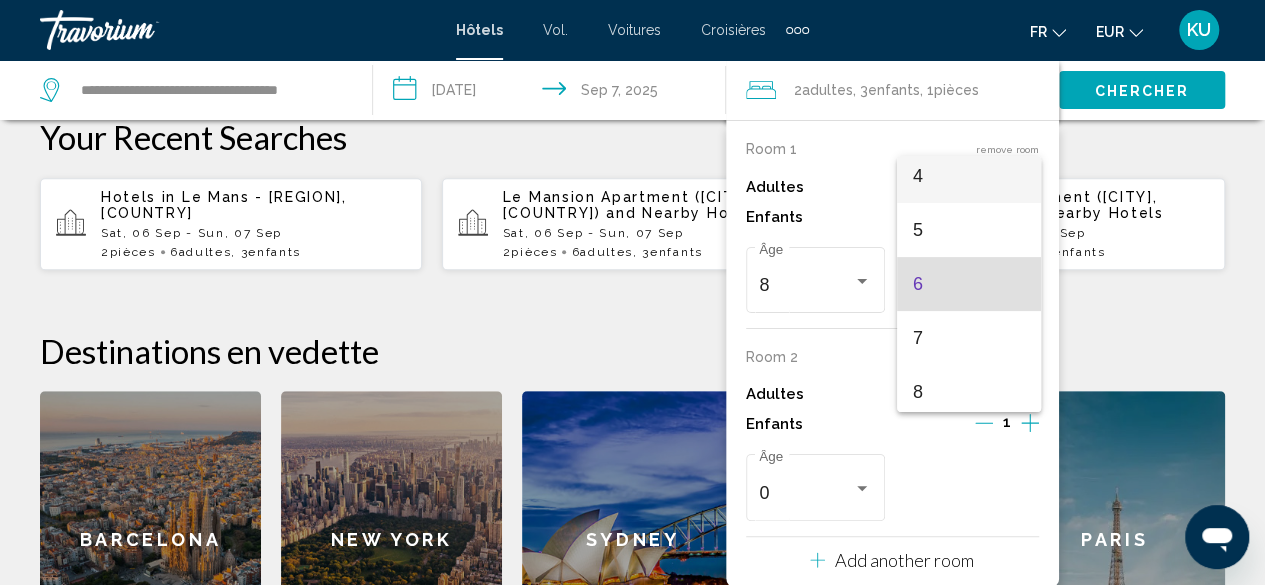 click on "4" at bounding box center (969, 176) 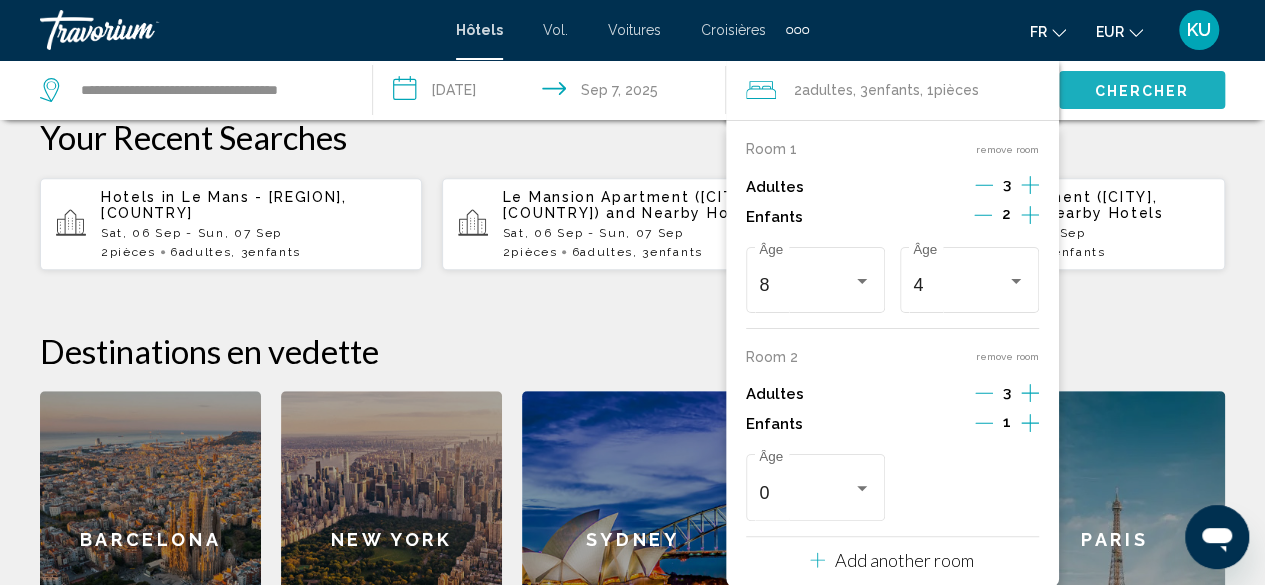 click on "Chercher" at bounding box center [1141, 91] 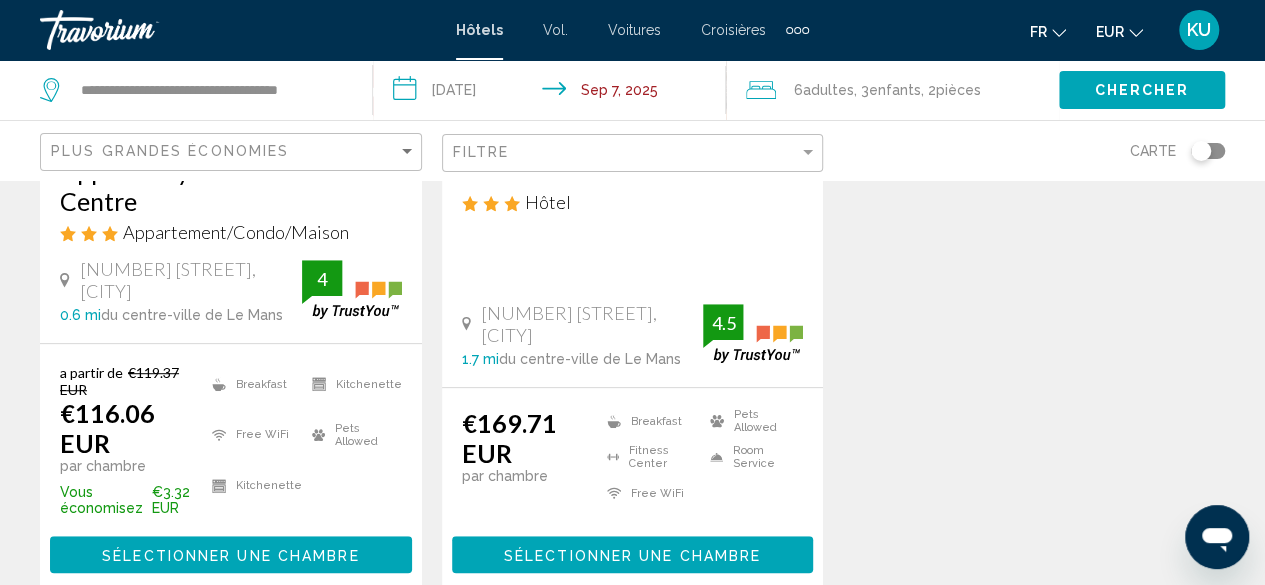 scroll, scrollTop: 436, scrollLeft: 0, axis: vertical 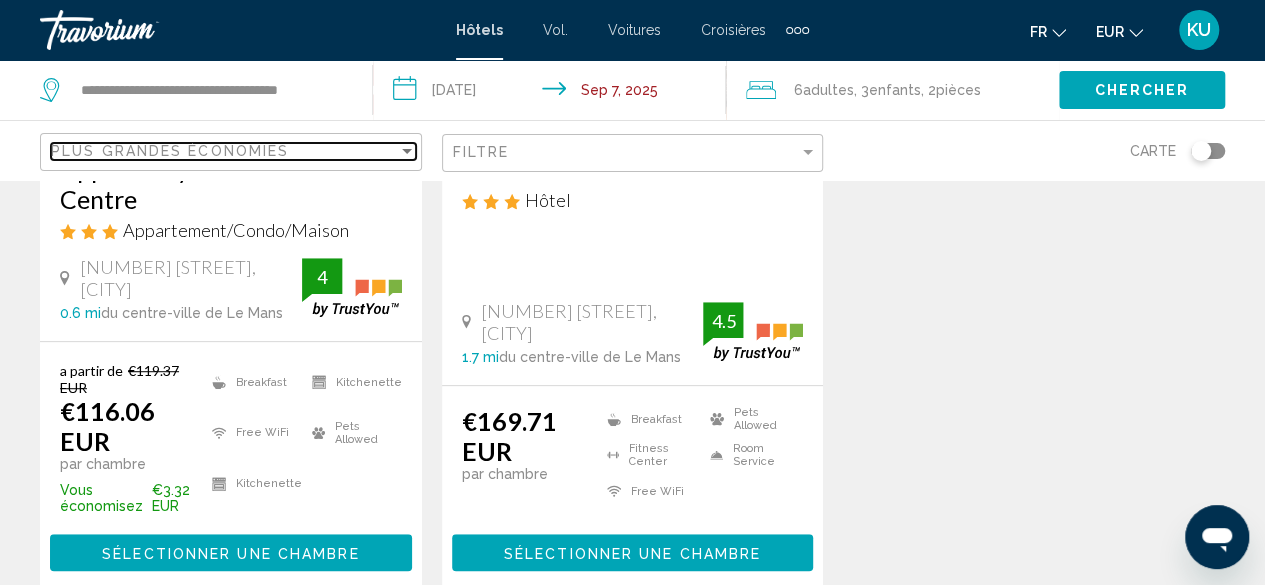 click at bounding box center [407, 151] 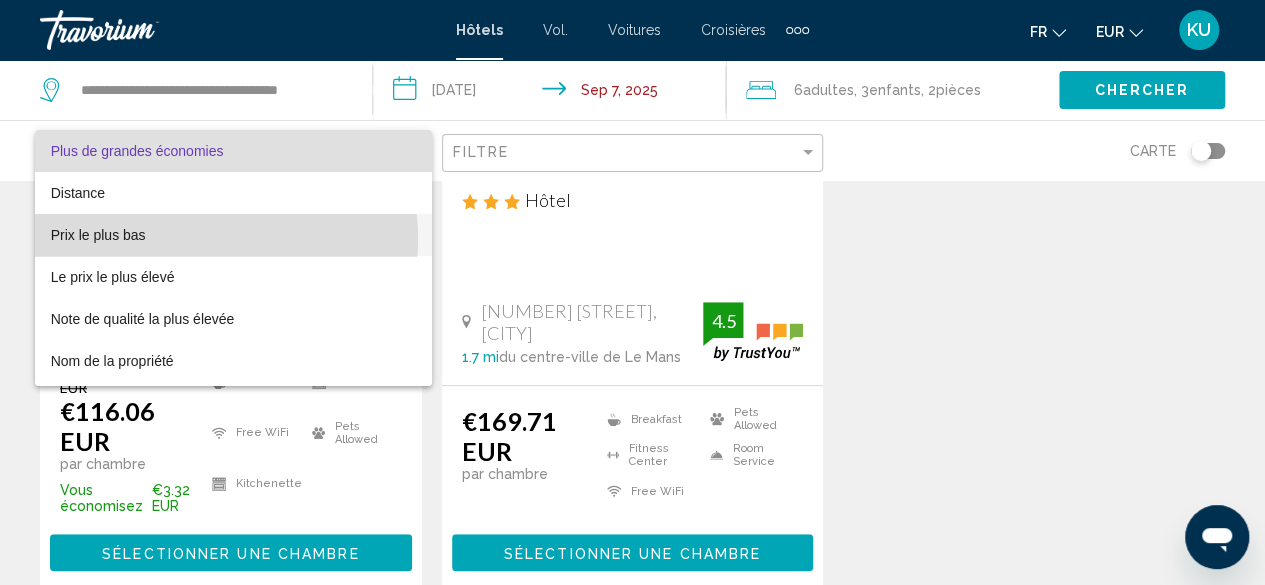 click on "Prix le plus bas" at bounding box center [233, 235] 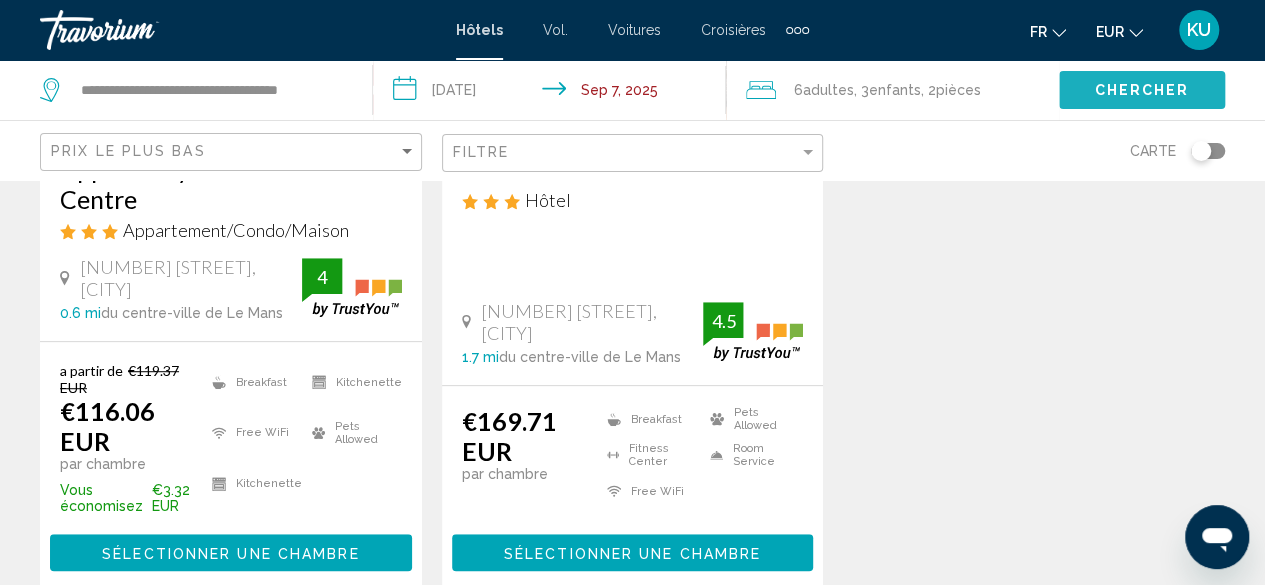 click on "Chercher" 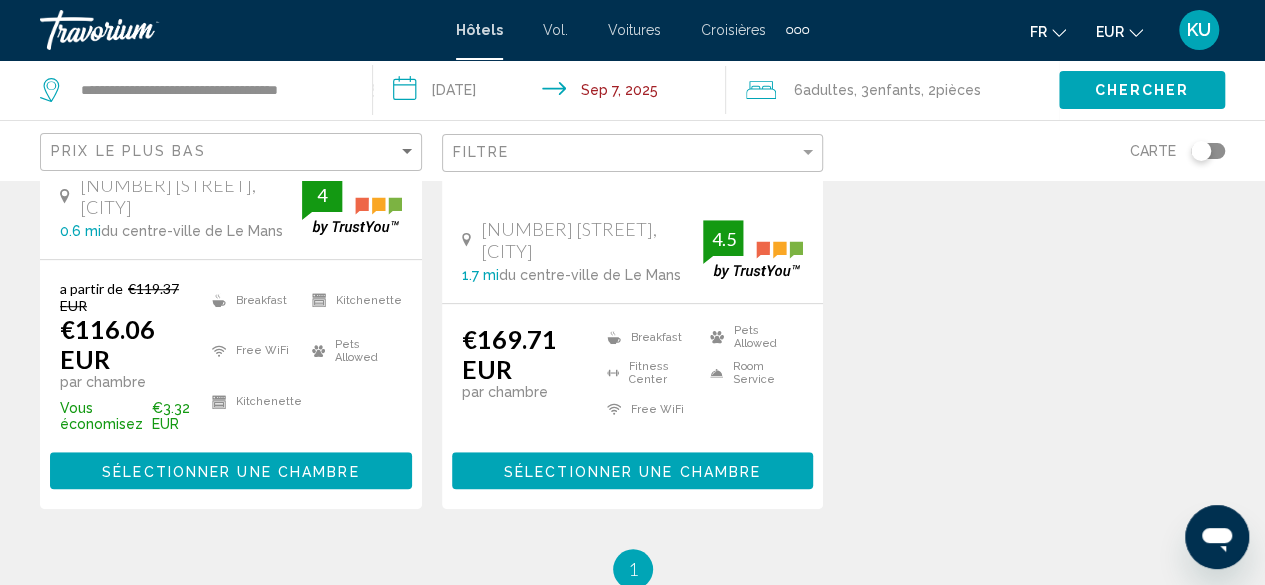 scroll, scrollTop: 519, scrollLeft: 0, axis: vertical 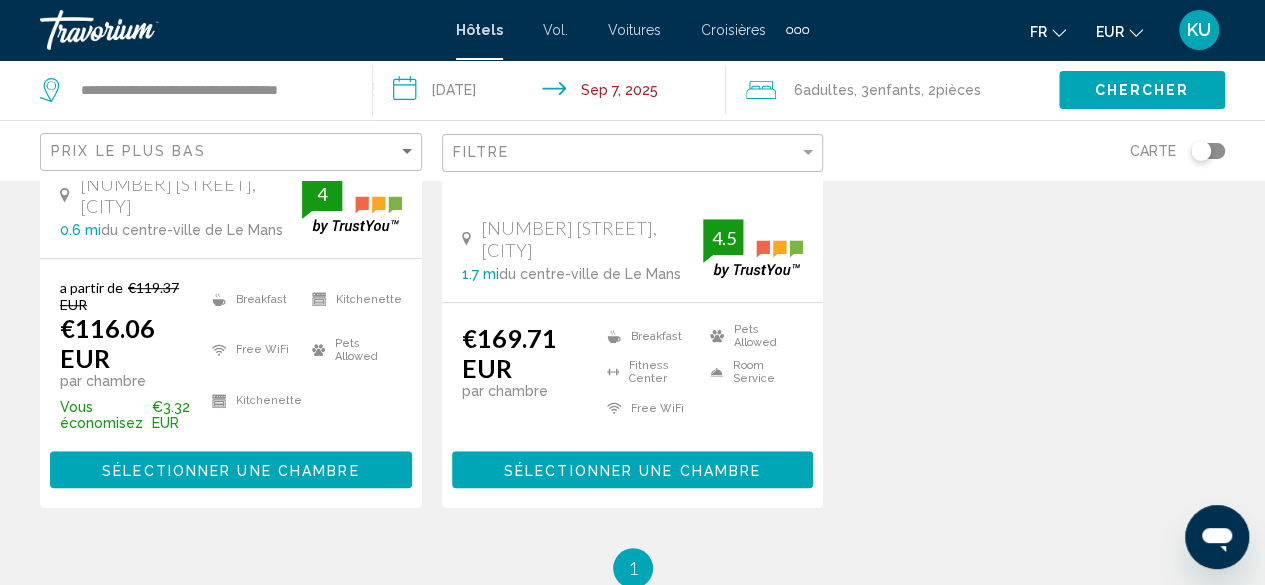 click on "Sélectionner une chambre" at bounding box center [230, 470] 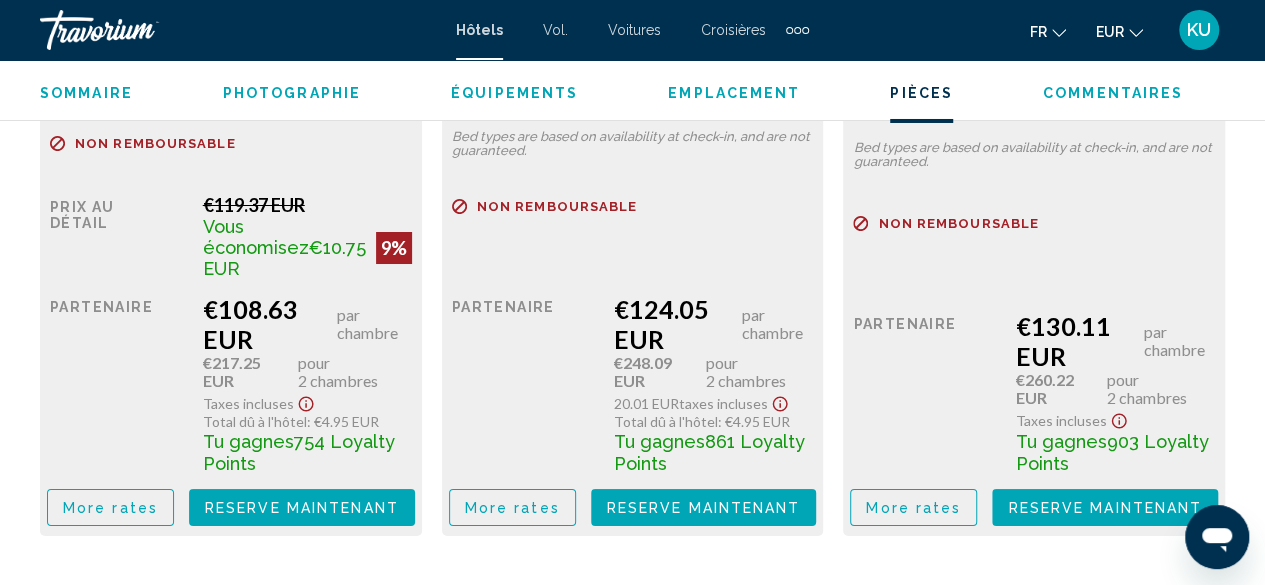 scroll, scrollTop: 3646, scrollLeft: 0, axis: vertical 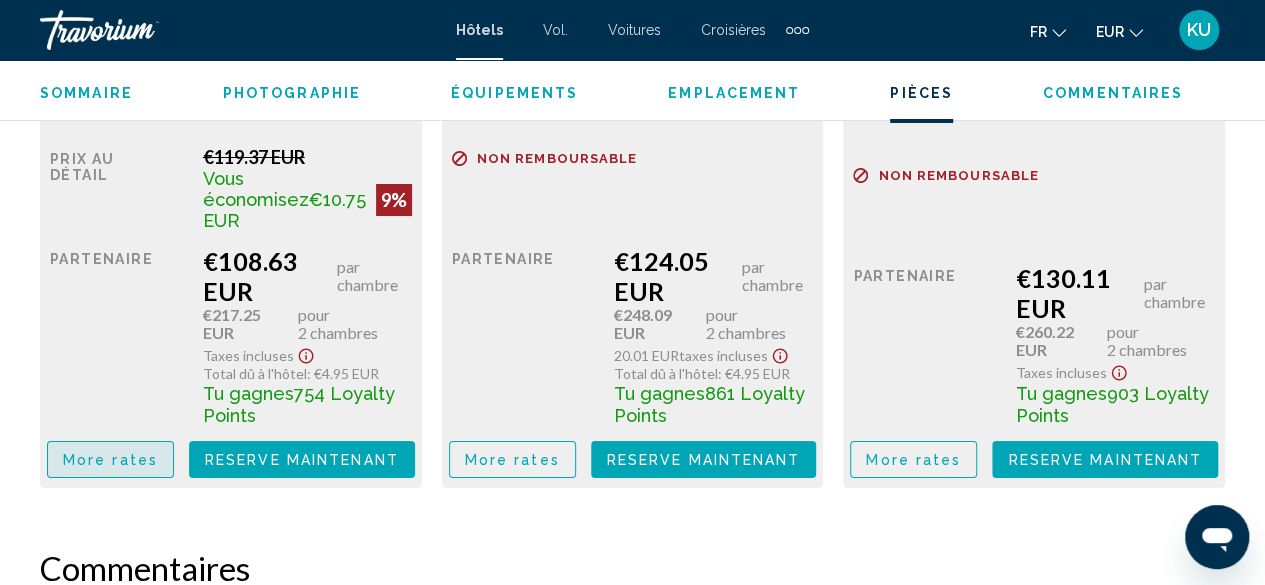 click on "More rates" at bounding box center [110, 460] 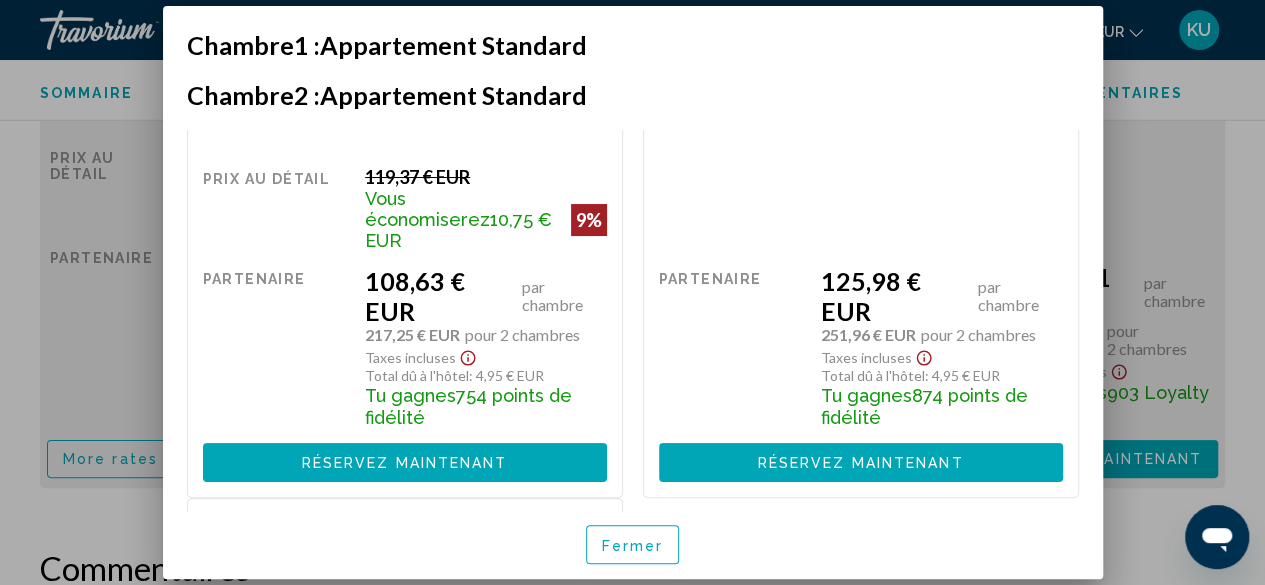 scroll, scrollTop: 122, scrollLeft: 0, axis: vertical 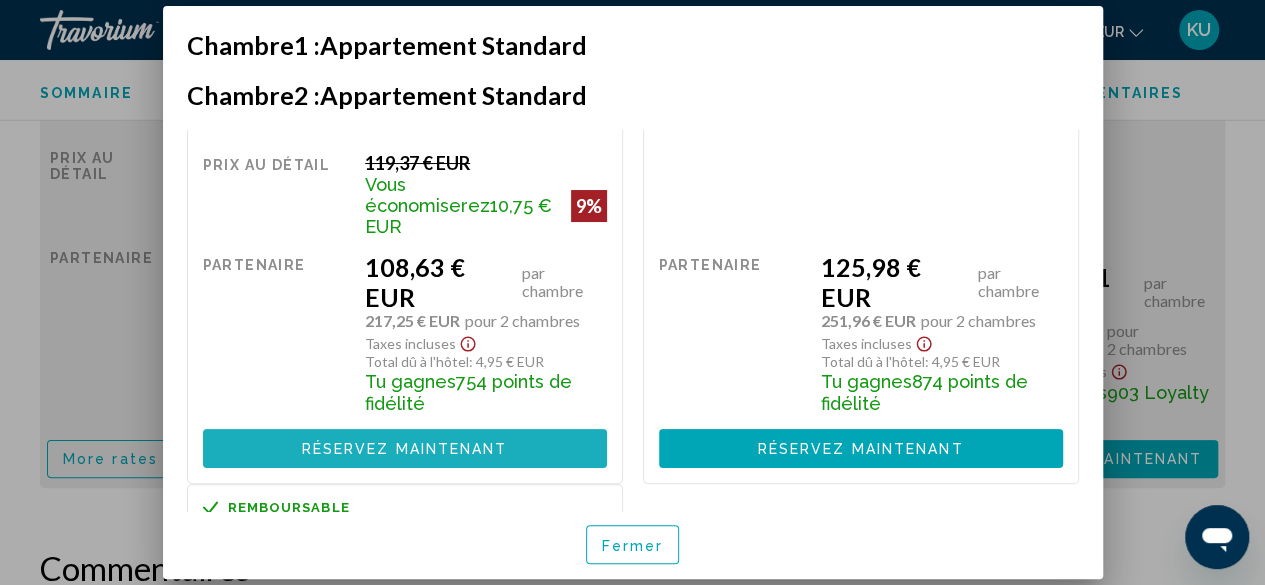 click on "Réservez maintenant" at bounding box center [405, 450] 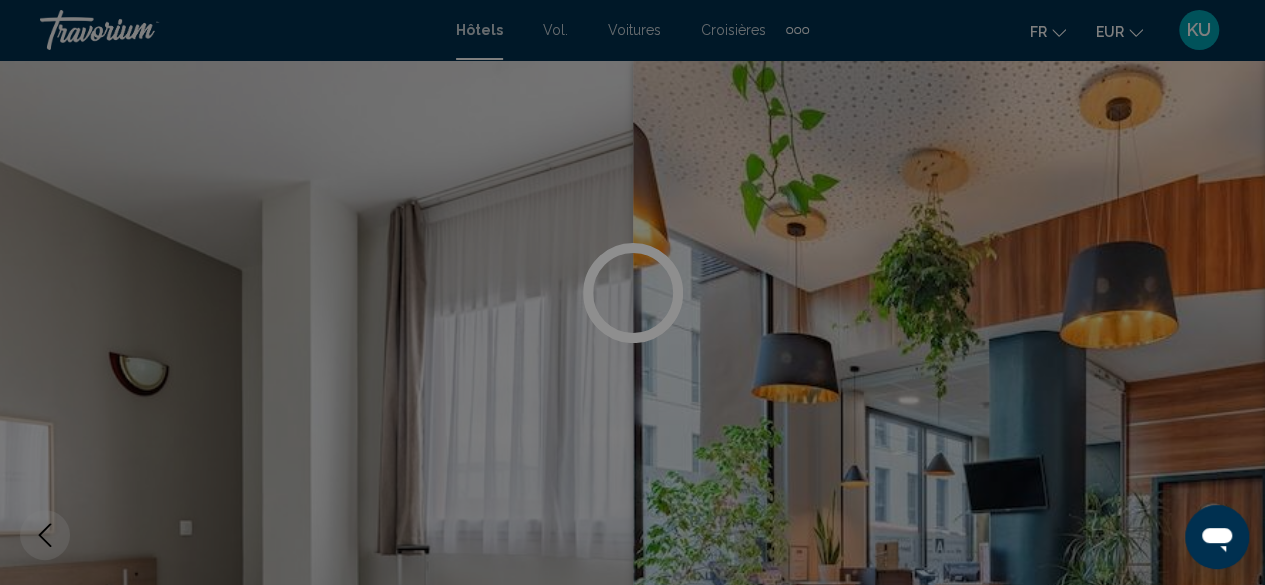 scroll, scrollTop: 3646, scrollLeft: 0, axis: vertical 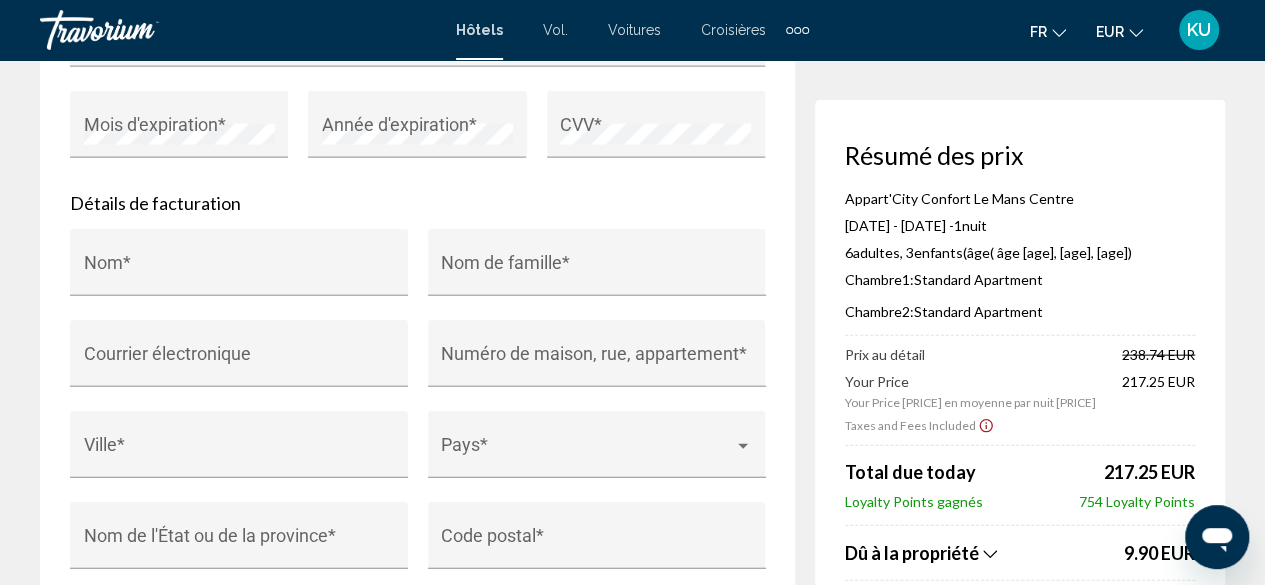 click on "Résumé des prix Appart'City Confort Le Mans Centre  [DATE] -  [DATE] -  1  nuit nuits 6  Adulte Adultes , 3  Enfant Enfants  ( âge   [AGE], [AGE], [AGE])  Chambre  1:  Standard Apartment  Chambre  2:  Standard Apartment  Prix au détail  [PRICE]   Your Price  [PRICE] en moyenne par nuit  [PRICE]  Taxes and Fees Included
Total due today  [PRICE]  Loyalty Points gagnés  754 Loyalty Points  Dû à la propriété
[PRICE] Reservation Total  [PRICE]  Rates are quoted in EUR. Taxes and/or property-imposed fees of [PRICE] will be collected by the property in EUR ([PRICE] in original currency). Taxes and/or fees due at the property are based on current exchange rates, which may vary at the time of travel." at bounding box center (1020, 469) 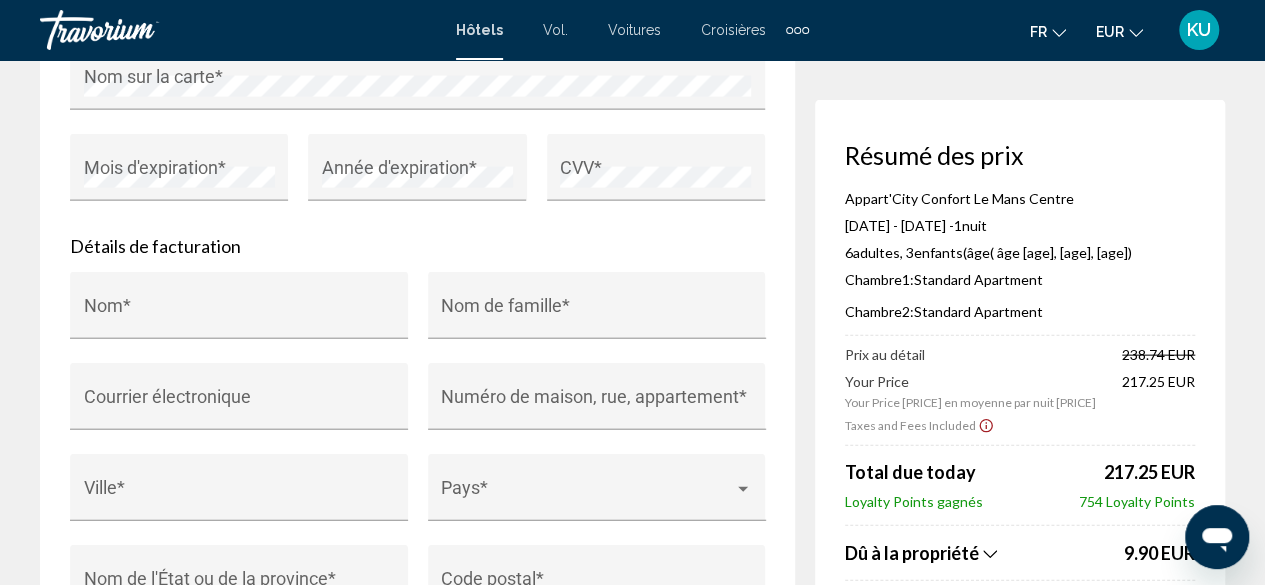 scroll, scrollTop: 2121, scrollLeft: 0, axis: vertical 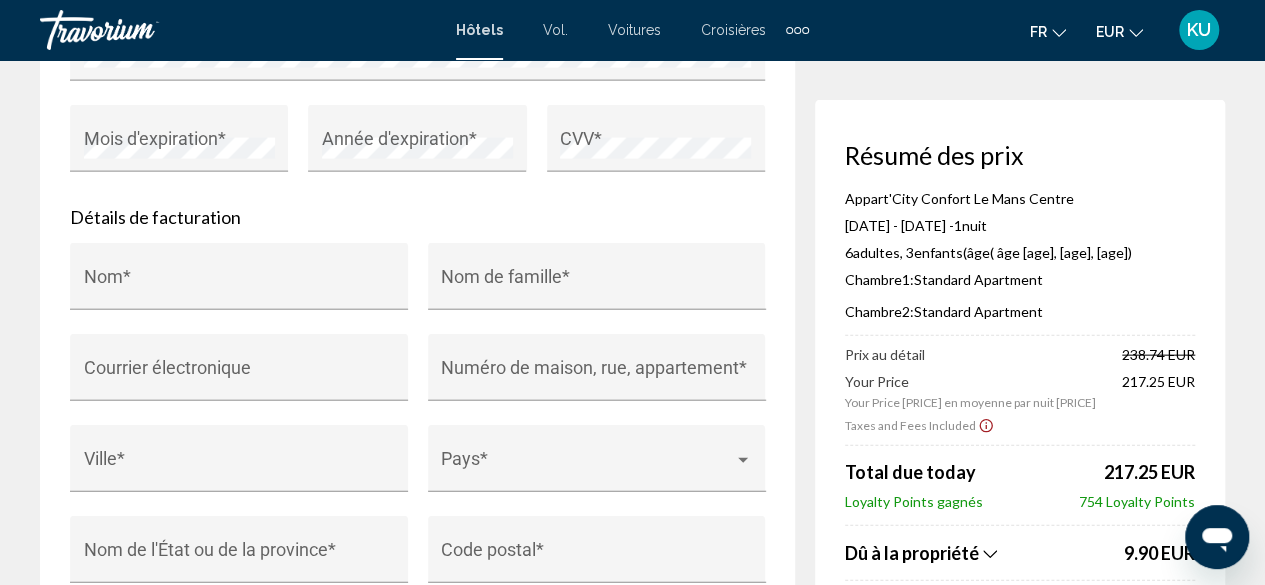 click on "Taxes and Fees Included" at bounding box center (1020, 425) 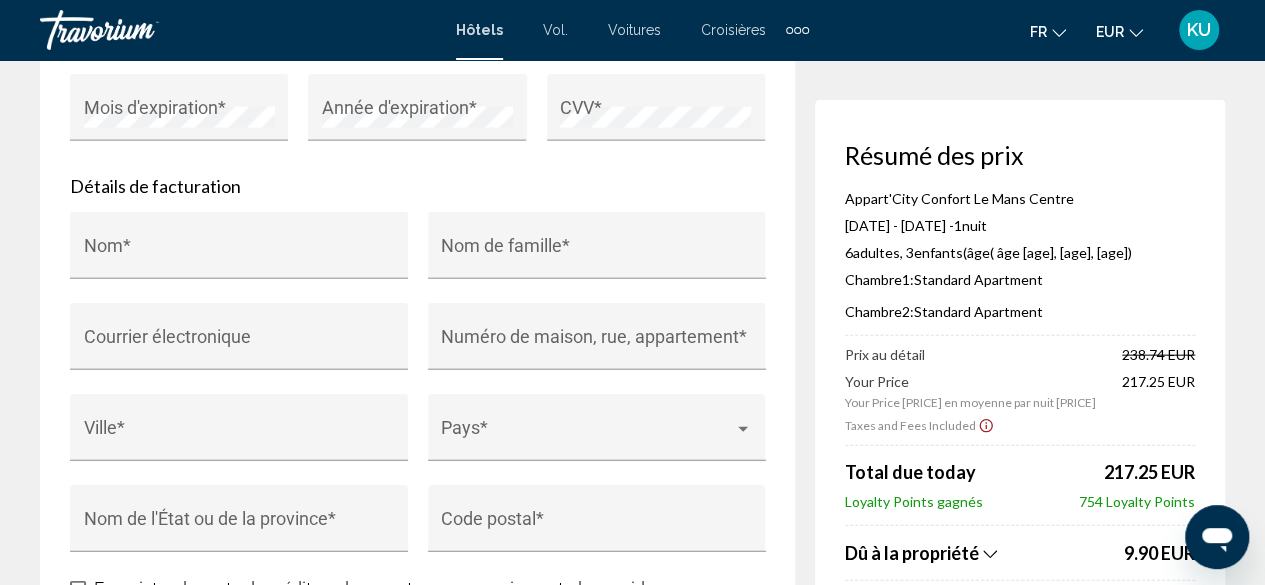 scroll, scrollTop: 2153, scrollLeft: 0, axis: vertical 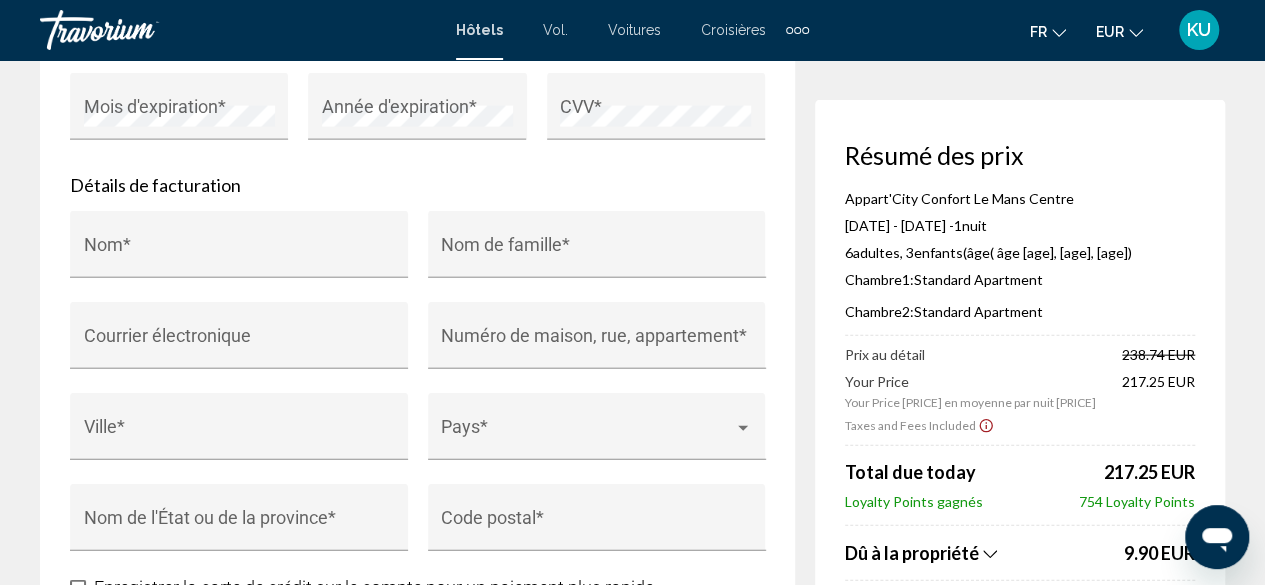 click on "Dû à la propriété" 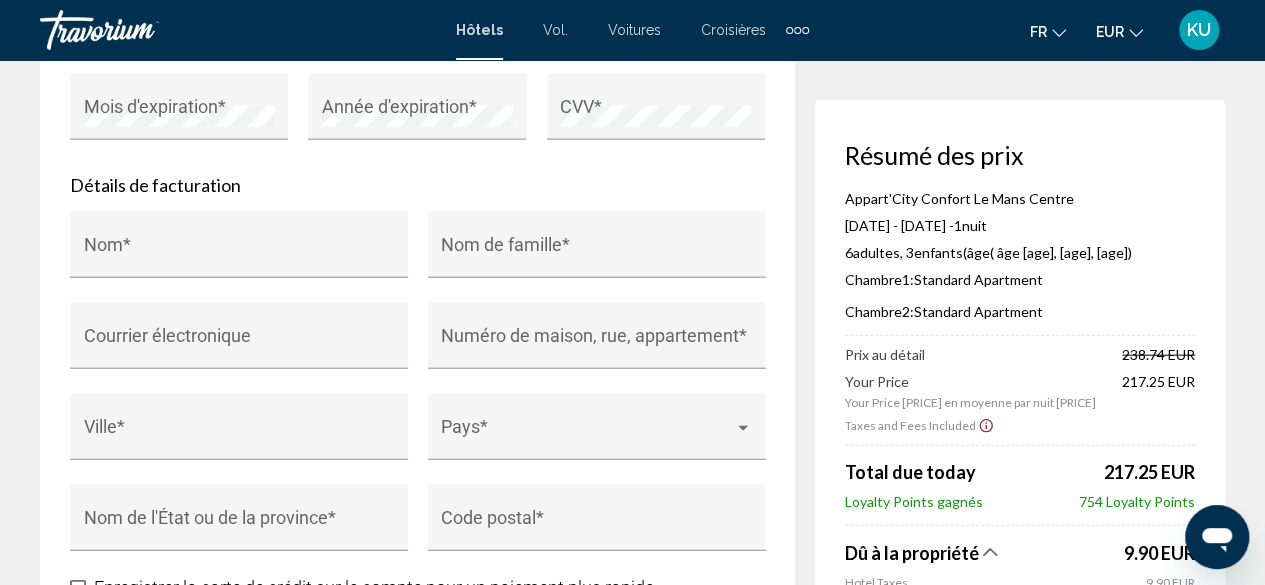 click 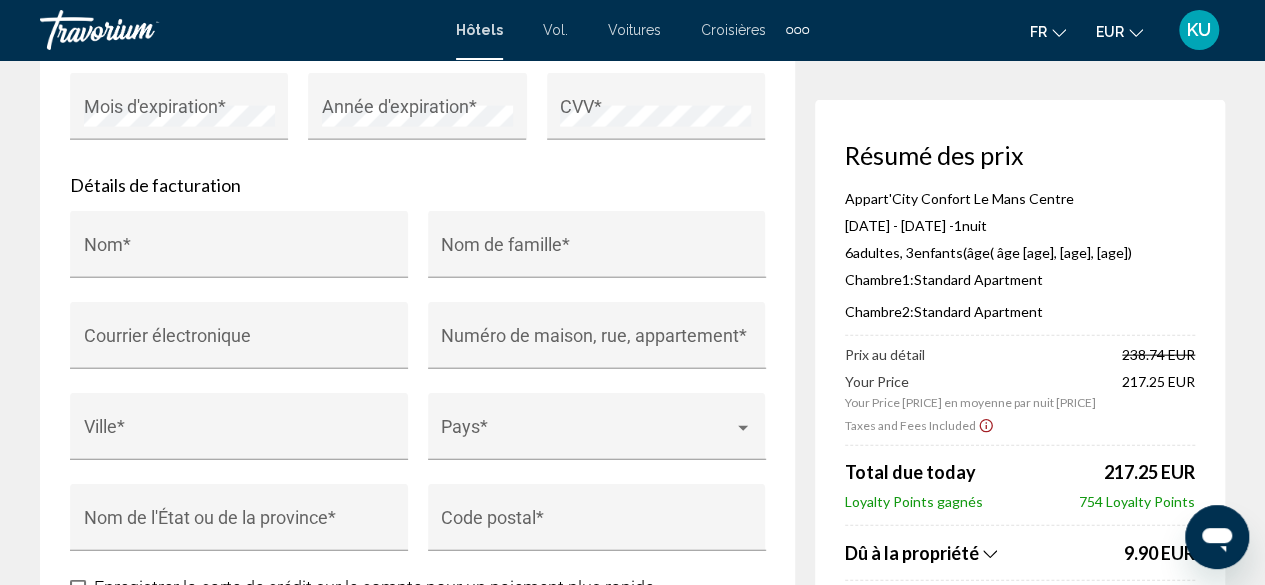 click 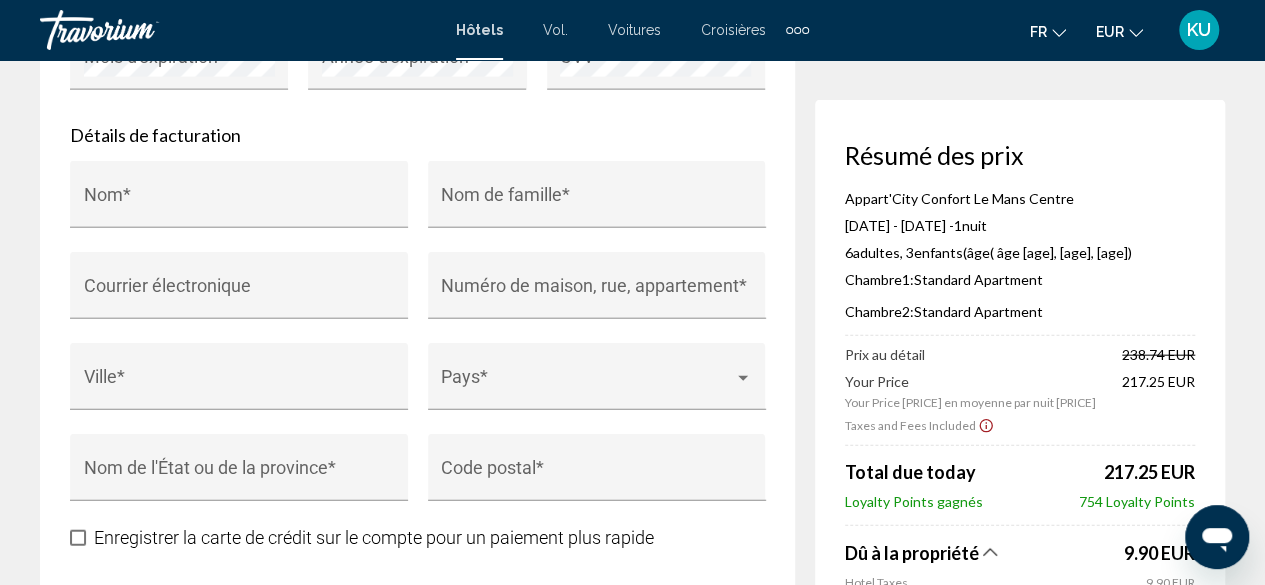 scroll, scrollTop: 2196, scrollLeft: 0, axis: vertical 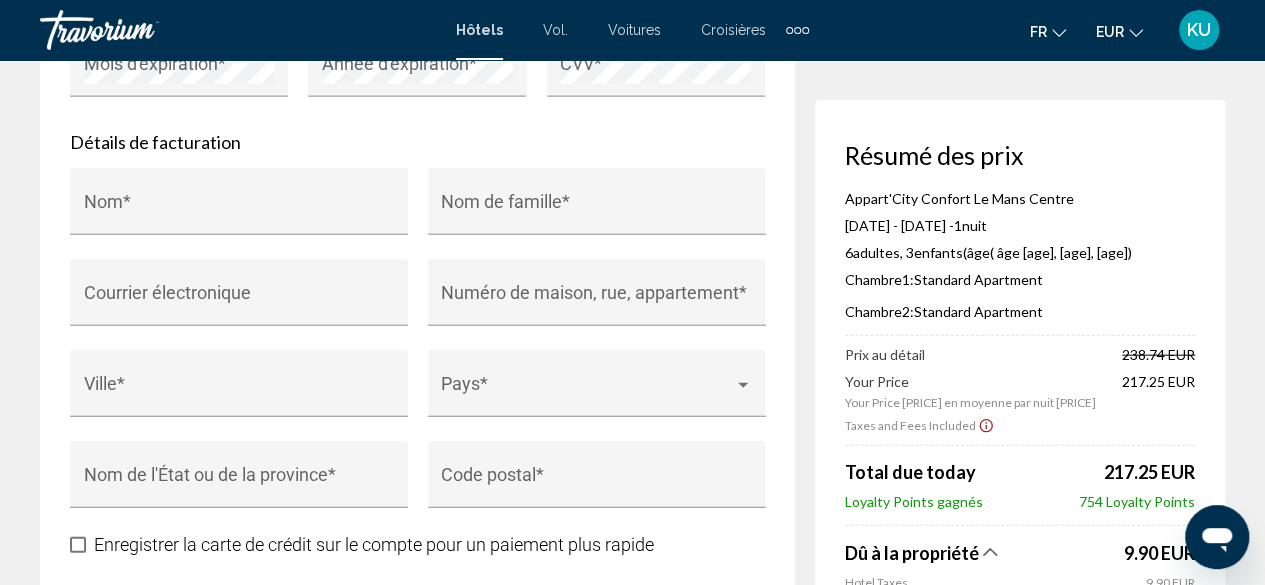 click on "Taxes and Fees Included" at bounding box center [1020, 425] 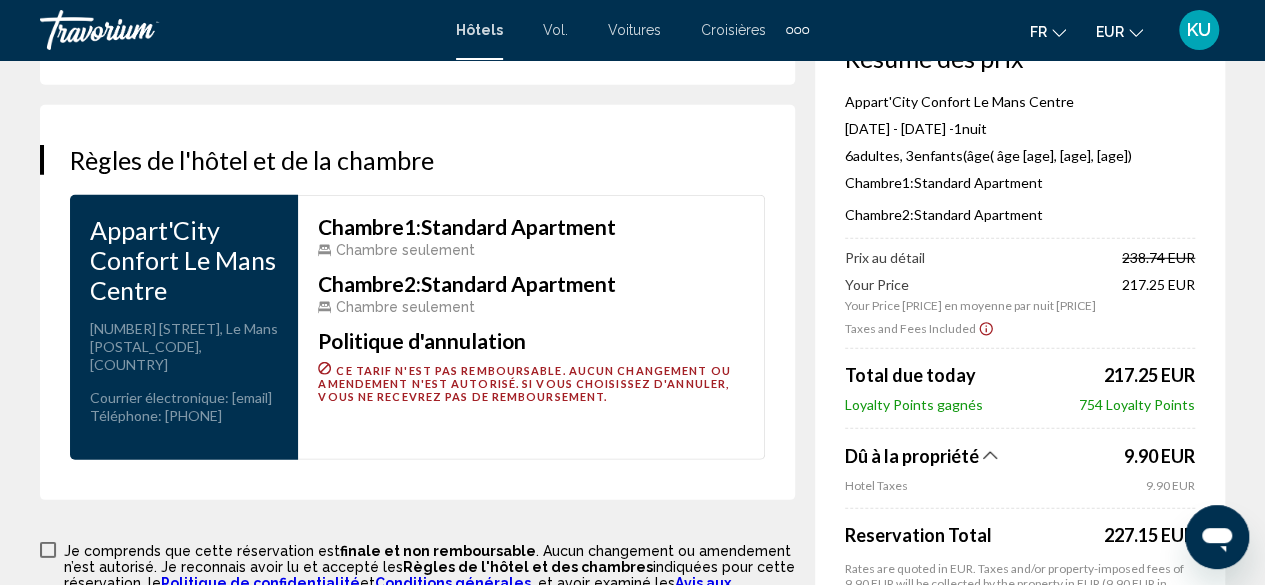 scroll, scrollTop: 3169, scrollLeft: 0, axis: vertical 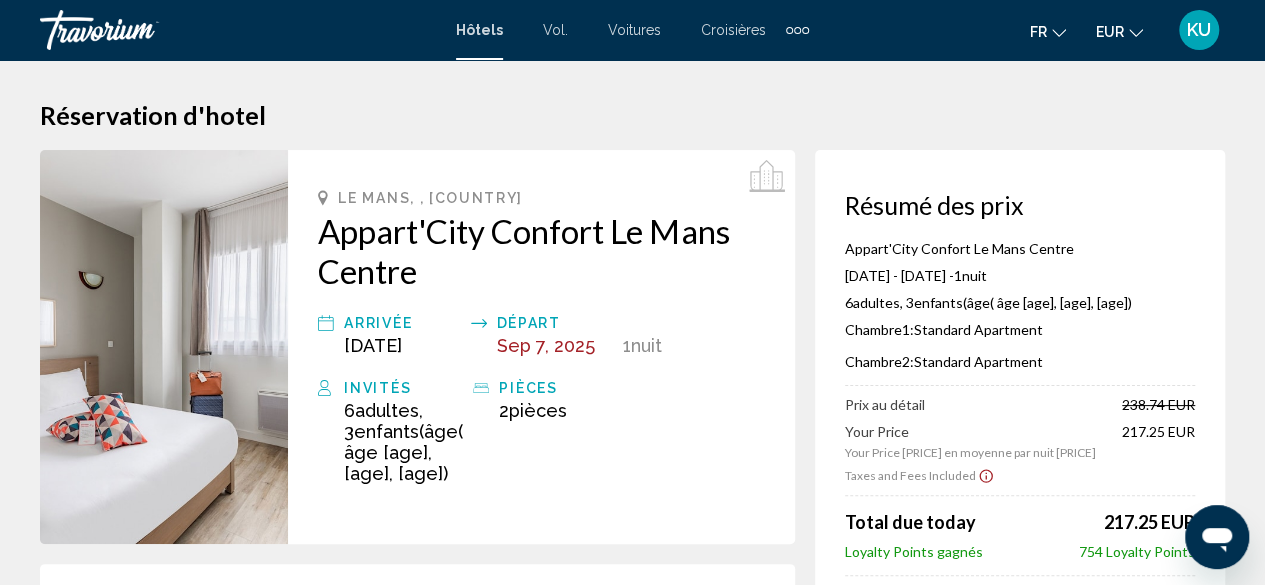 click on "Réservation d'hotel Résumé des prix Appart'City Confort Le Mans Centre  [DATE] -  [DATE] -  1  nuit nuits 6  Adulte Adultes , 3  Enfant Enfants  ( âge   [AGE], [AGE], [AGE])  Chambre  1:  Standard Apartment  Chambre  2:  Standard Apartment  Prix au détail  [PRICE]   Your Price  [PRICE] en moyenne par nuit  [PRICE]  Taxes and Fees Included
Total due today  [PRICE]  Loyalty Points gagnés  754 Loyalty Points  Dû à la propriété
[PRICE] Hotel Taxes [PRICE] Reservation Total  [PRICE]  Rates are quoted in EUR. Taxes and/or property-imposed fees of [PRICE] will be collected by the property in EUR ([PRICE] in original currency). Taxes and/or fees due at the property are based on current exchange rates, which may vary at the time of travel.
1  6" at bounding box center [632, 1787] 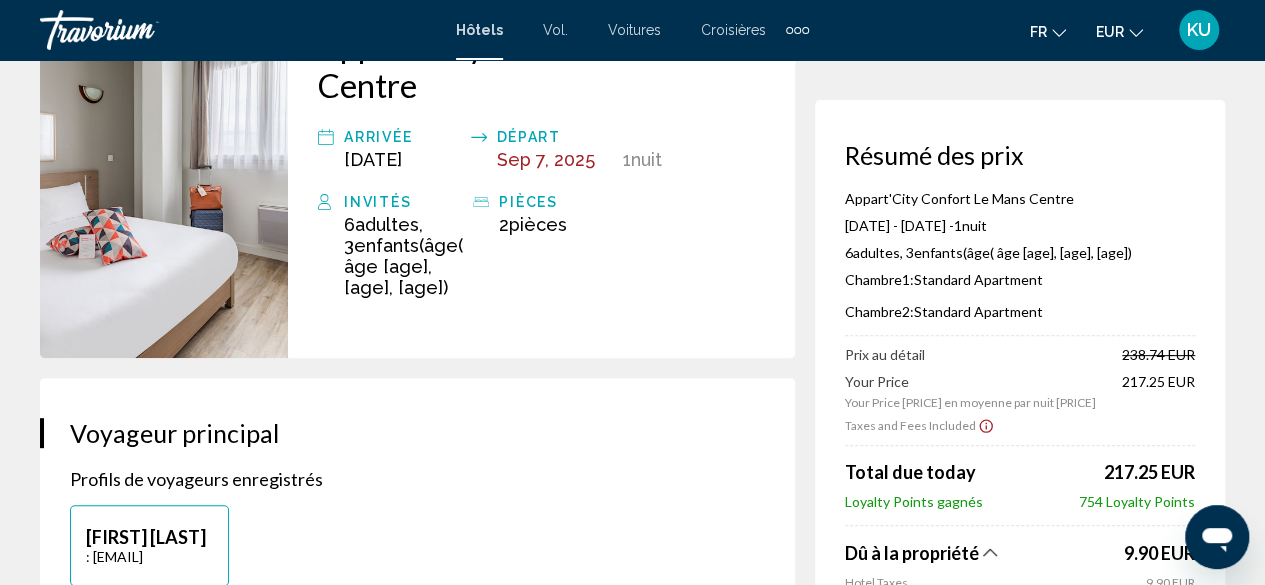 scroll, scrollTop: 192, scrollLeft: 0, axis: vertical 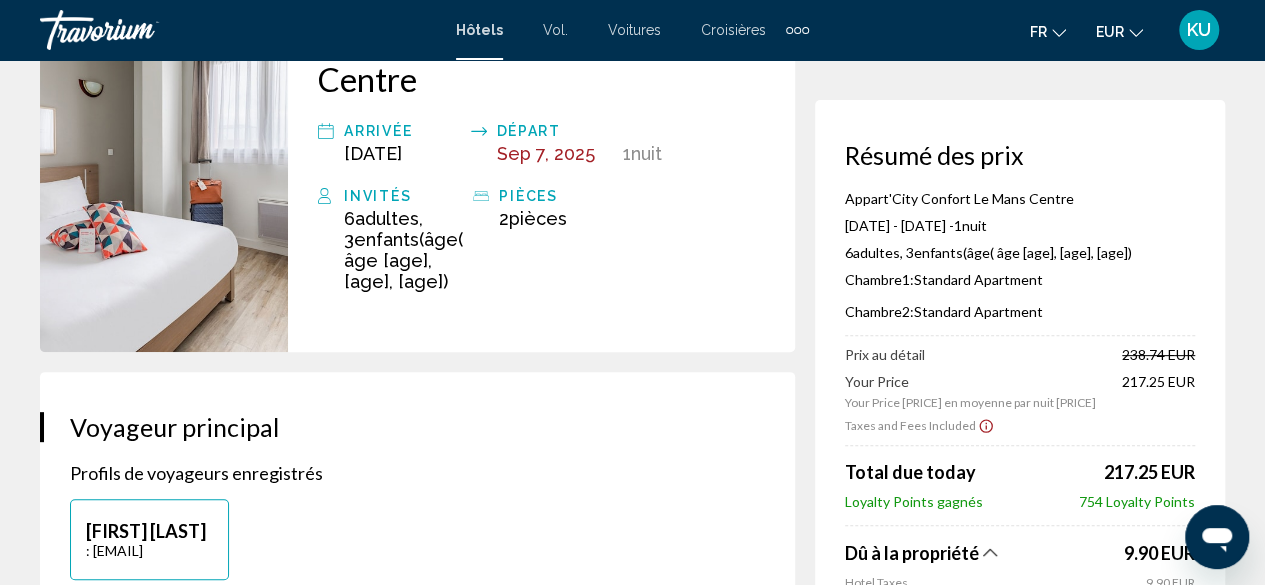 drag, startPoint x: 1078, startPoint y: 520, endPoint x: 1046, endPoint y: 303, distance: 219.34676 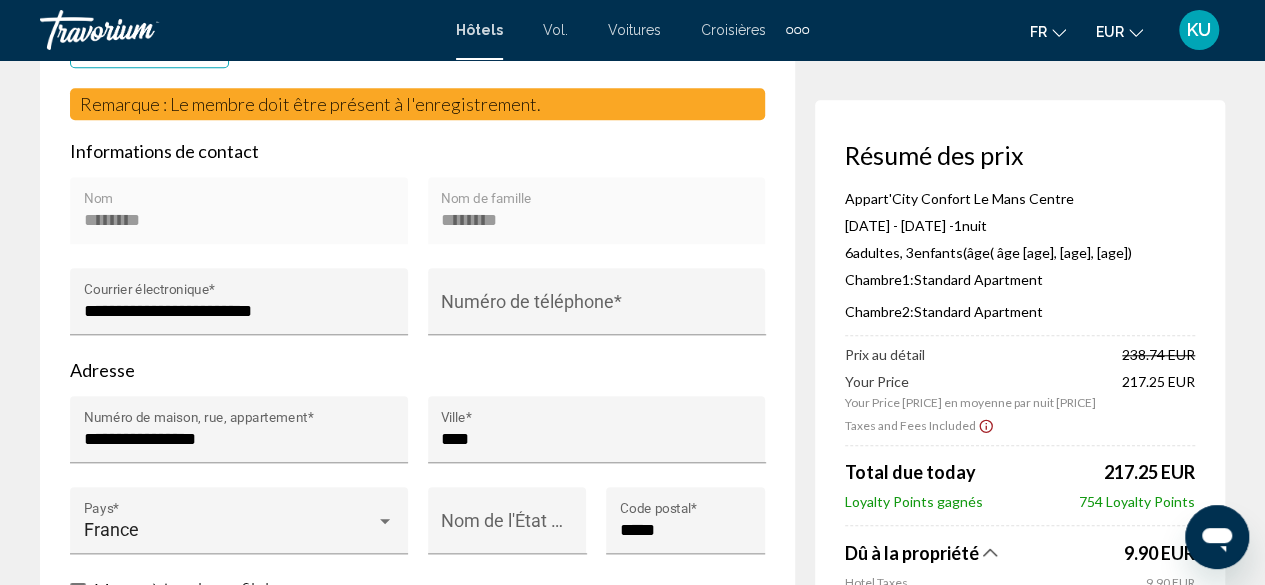 click on "Réservation d'hotel Résumé des prix Appart'City Confort Le Mans Centre  [DATE] -  [DATE] -  1  nuit nuits 6  Adulte Adultes , 3  Enfant Enfants  ( âge   [AGE], [AGE], [AGE])  Chambre  1:  Standard Apartment  Chambre  2:  Standard Apartment  Prix au détail  [PRICE]   Your Price  [PRICE] en moyenne par nuit  [PRICE]  Taxes and Fees Included
Total due today  [PRICE]  Loyalty Points gagnés  754 Loyalty Points  Dû à la propriété
[PRICE] Hotel Taxes [PRICE] Reservation Total  [PRICE]  Rates are quoted in EUR. Taxes and/or property-imposed fees of [PRICE] will be collected by the property in EUR ([PRICE] in original currency). Taxes and/or fees due at the property are based on current exchange rates, which may vary at the time of travel.
1  6" at bounding box center [632, 1083] 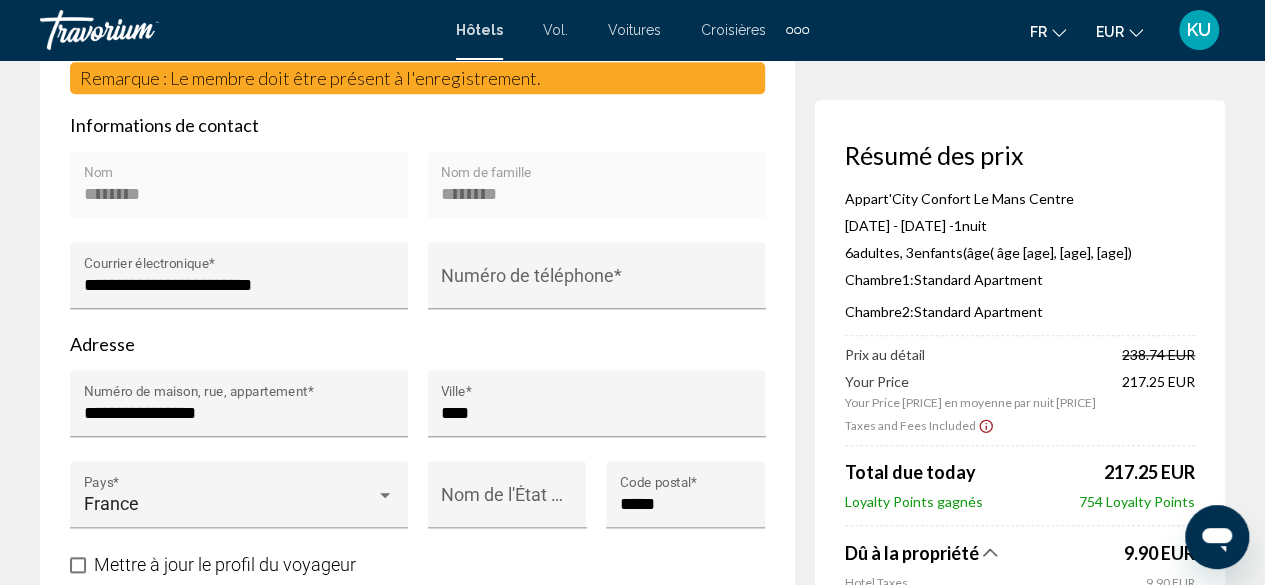scroll, scrollTop: 744, scrollLeft: 0, axis: vertical 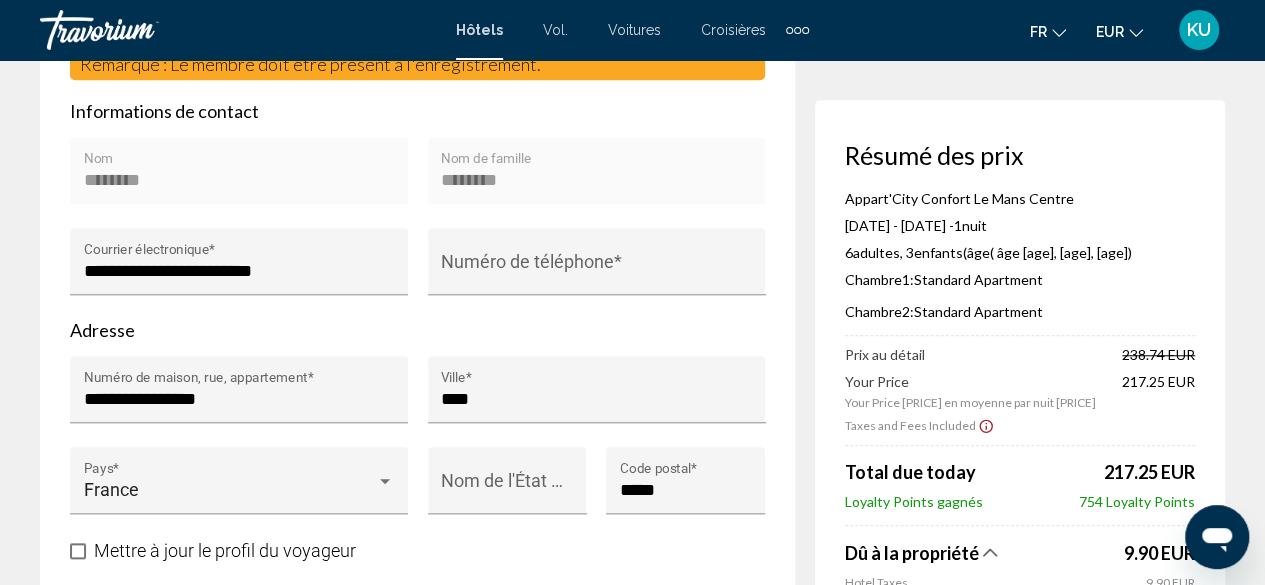 click on "Dû à la propriété
[PRICE] Hotel Taxes [PRICE] Reservation Total  [PRICE]  Rates are quoted in EUR. Taxes and/or property-imposed fees of [PRICE] will be collected by the property in EUR ([PRICE] in original currency). Taxes and/or fees due at the property are based on current exchange rates, which may vary at the time of travel. Des frais supplémentaires non mentionnés ici sont susceptibles d'être perçus par l'établissement au moment de l'enregistrement. Veuillez consulter les informations importantes ou le règlement intérieur de l'hôtel et de la chambre pour plus d'informations." 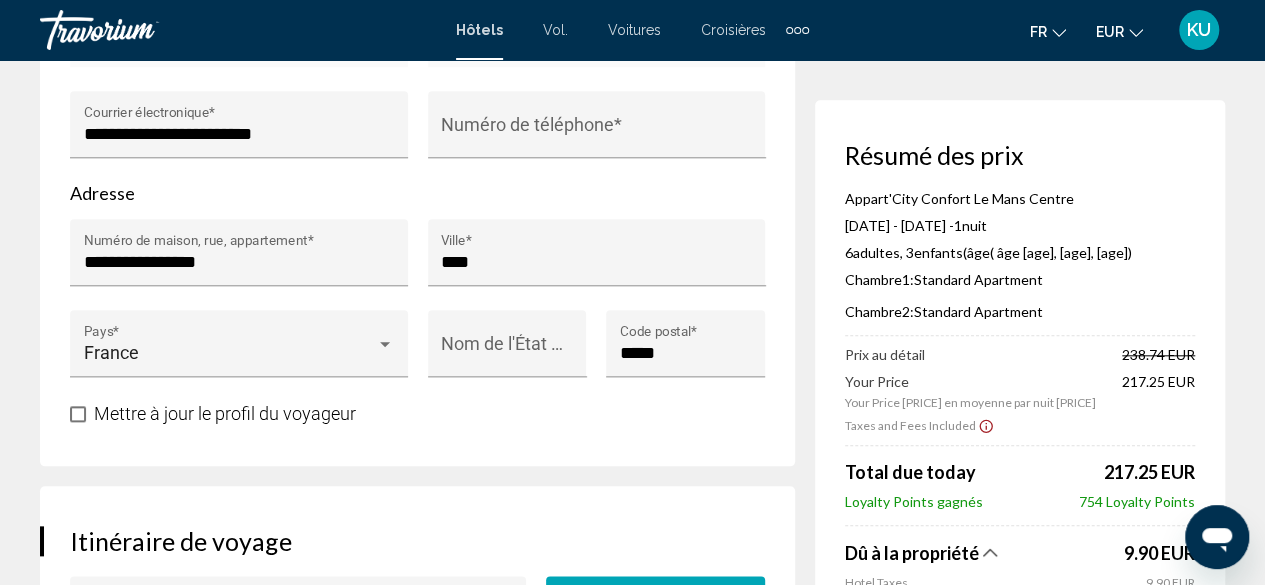 scroll, scrollTop: 882, scrollLeft: 0, axis: vertical 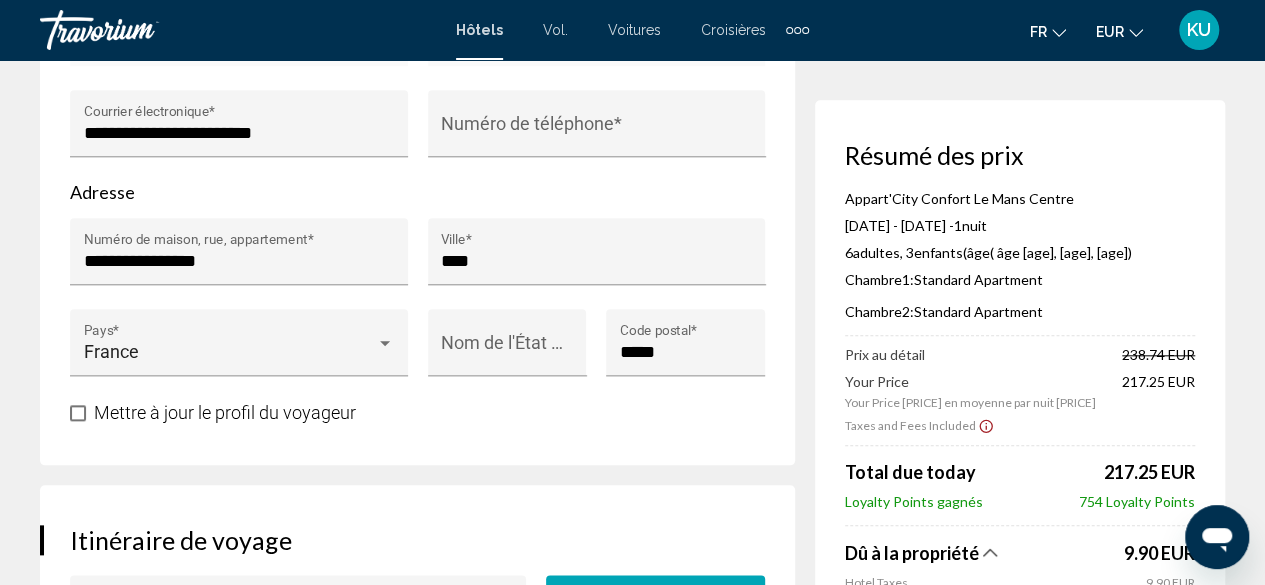 click on "Taxes and Fees Included" at bounding box center [1020, 425] 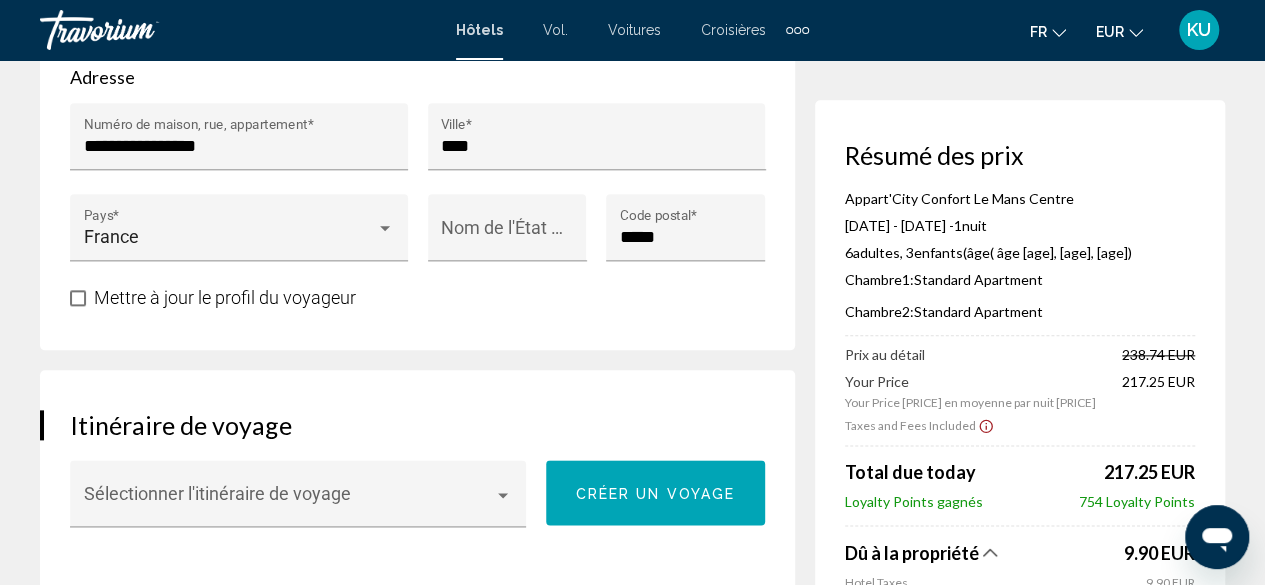 scroll, scrollTop: 1003, scrollLeft: 0, axis: vertical 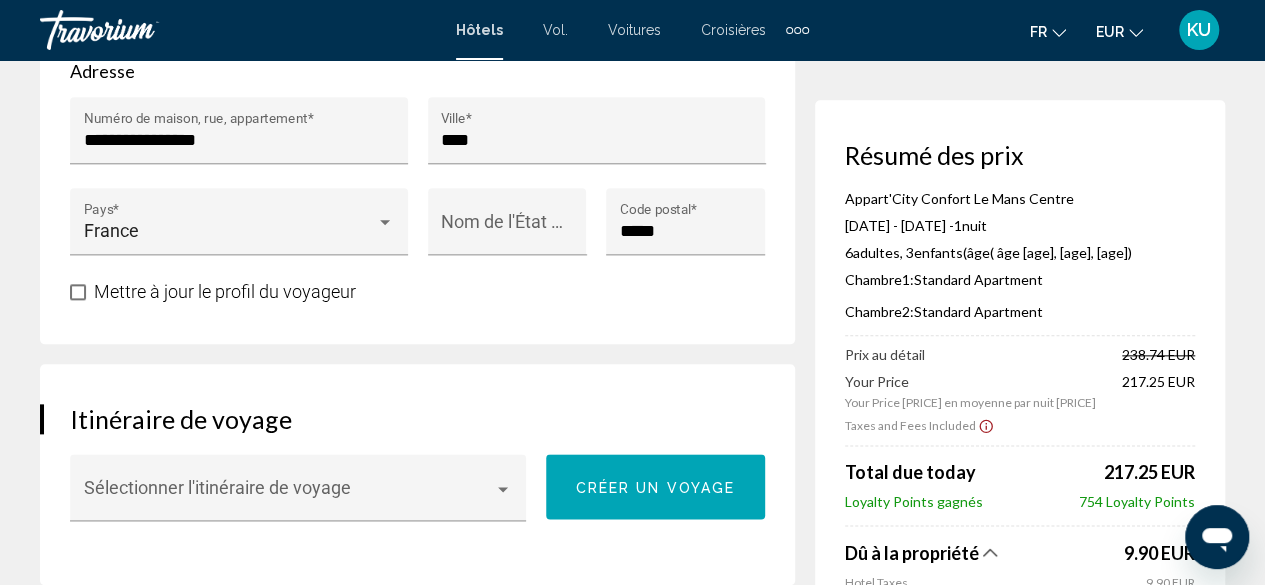 click on "Résumé des prix Appart'City Confort Le Mans Centre  [DATE] -  [DATE] -  1  nuit nuits 6  Adulte Adultes , 3  Enfant Enfants  ( âge   [AGE], [AGE], [AGE])  Chambre  1:  Standard Apartment  Chambre  2:  Standard Apartment  Prix au détail  [PRICE]   Your Price  [PRICE] en moyenne par nuit  [PRICE]  Taxes and Fees Included
Total due today  [PRICE]  Loyalty Points gagnés  754 Loyalty Points  Dû à la propriété
[PRICE] Hotel Taxes [PRICE] Reservation Total  [PRICE]  Rates are quoted in EUR. Taxes and/or property-imposed fees of [PRICE] will be collected by the property in EUR ([PRICE] in original currency). Taxes and/or fees due at the property are based on current exchange rates, which may vary at the time of travel." at bounding box center [1020, 481] 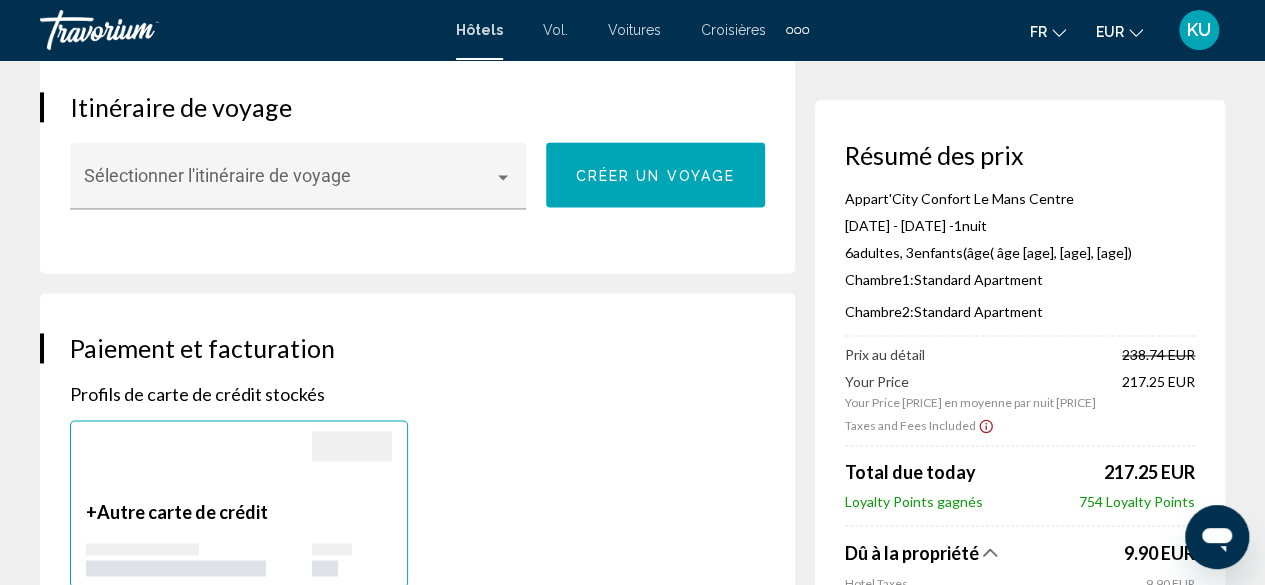 scroll, scrollTop: 1827, scrollLeft: 0, axis: vertical 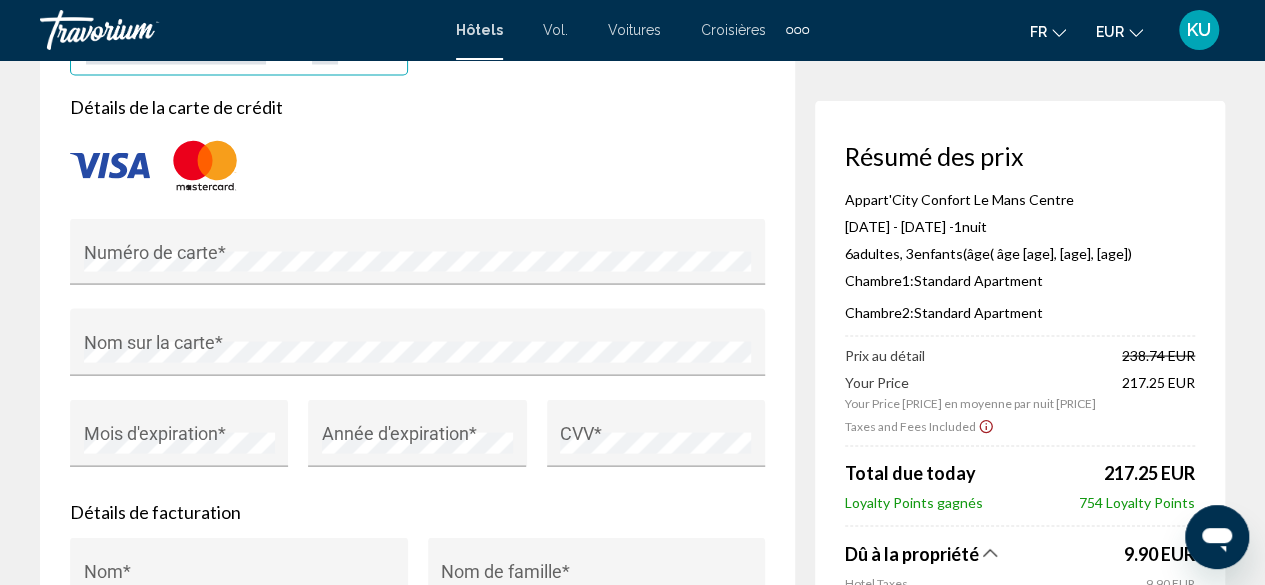 click on "Réservation d'hotel Résumé des prix Appart'City Confort Le Mans Centre  [DATE] -  [DATE] -  1  nuit nuits 6  Adulte Adultes , 3  Enfant Enfants  ( âge   [AGE], [AGE], [AGE])  Chambre  1:  Standard Apartment  Chambre  2:  Standard Apartment  Prix au détail  [PRICE]   Your Price  [PRICE] en moyenne par nuit  [PRICE]  Taxes and Fees Included
Total due today  [PRICE]  Loyalty Points gagnés  754 Loyalty Points  Dû à la propriété
[PRICE] Hotel Taxes [PRICE] Reservation Total  [PRICE]  Rates are quoted in EUR. Taxes and/or property-imposed fees of [PRICE] will be collected by the property in EUR ([PRICE] in original currency). Taxes and/or fees due at the property are based on current exchange rates, which may vary at the time of travel.
1  6" at bounding box center (632, -40) 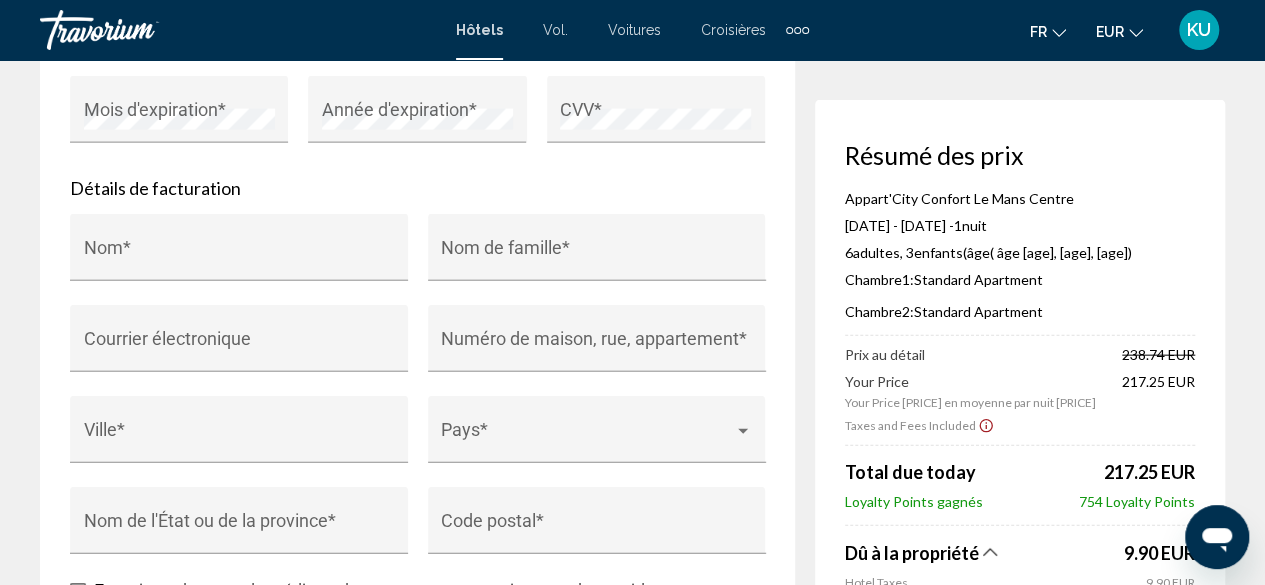 scroll, scrollTop: 2151, scrollLeft: 0, axis: vertical 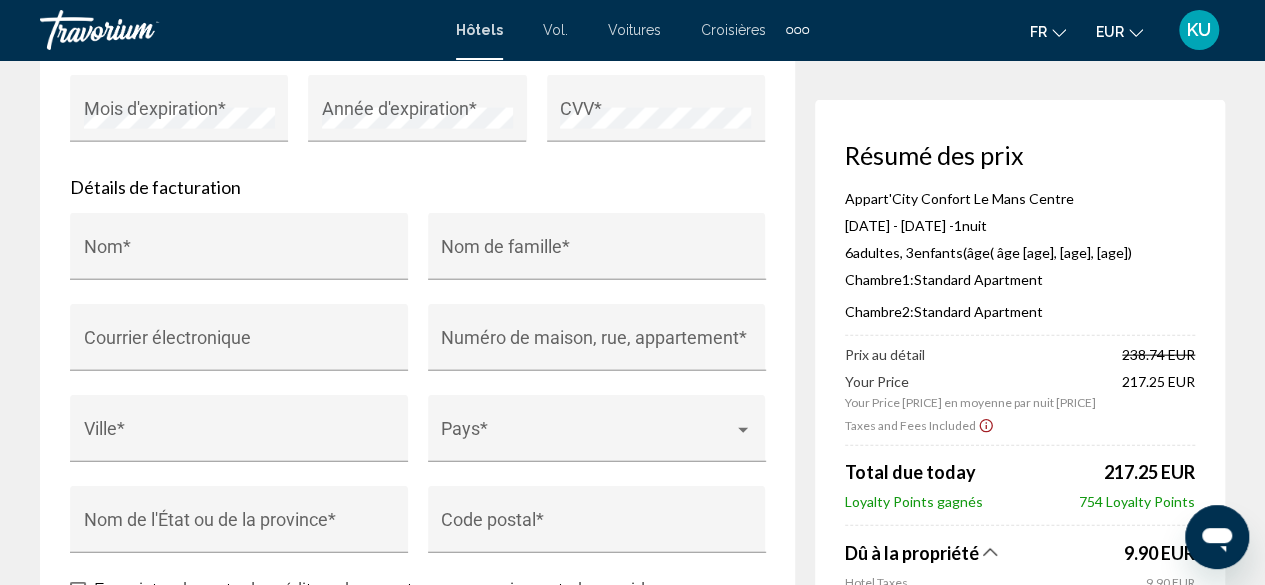 click on "Réservation d'hotel Résumé des prix Appart'City Confort Le Mans Centre  [DATE] -  [DATE] -  1  nuit nuits 6  Adulte Adultes , 3  Enfant Enfants  ( âge   [AGE], [AGE], [AGE])  Chambre  1:  Standard Apartment  Chambre  2:  Standard Apartment  Prix au détail  [PRICE]   Your Price  [PRICE] en moyenne par nuit  [PRICE]  Taxes and Fees Included
Total due today  [PRICE]  Loyalty Points gagnés  754 Loyalty Points  Dû à la propriété
[PRICE] Hotel Taxes [PRICE] Reservation Total  [PRICE]  Rates are quoted in EUR. Taxes and/or property-imposed fees of [PRICE] will be collected by the property in EUR ([PRICE] in original currency). Taxes and/or fees due at the property are based on current exchange rates, which may vary at the time of travel.
1  6" at bounding box center (632, -364) 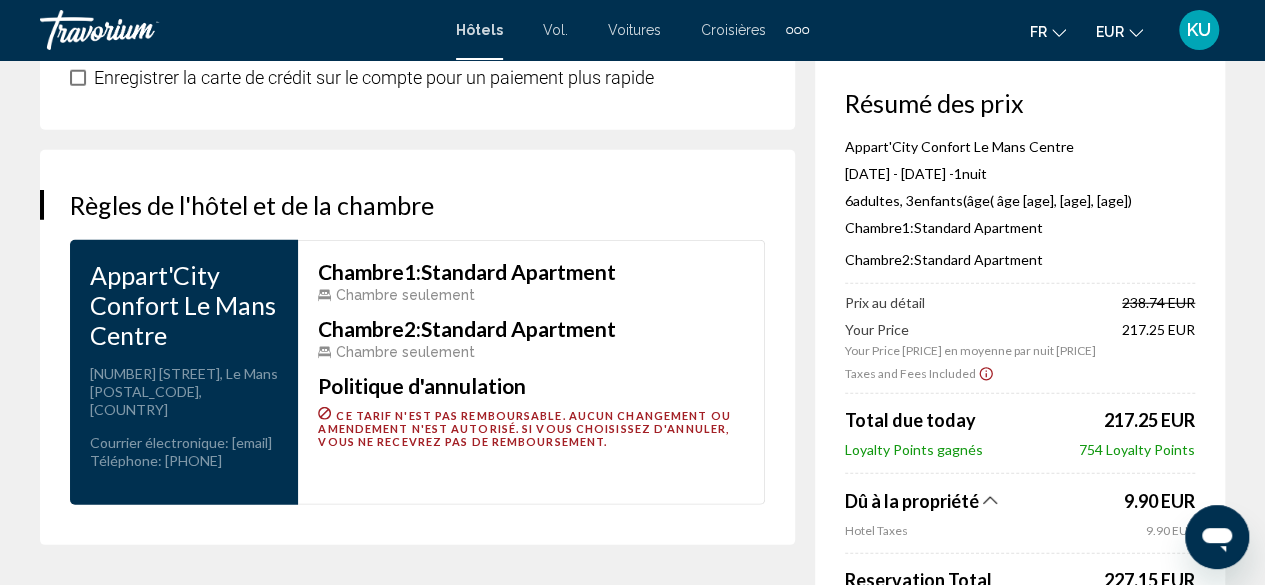 scroll, scrollTop: 3169, scrollLeft: 0, axis: vertical 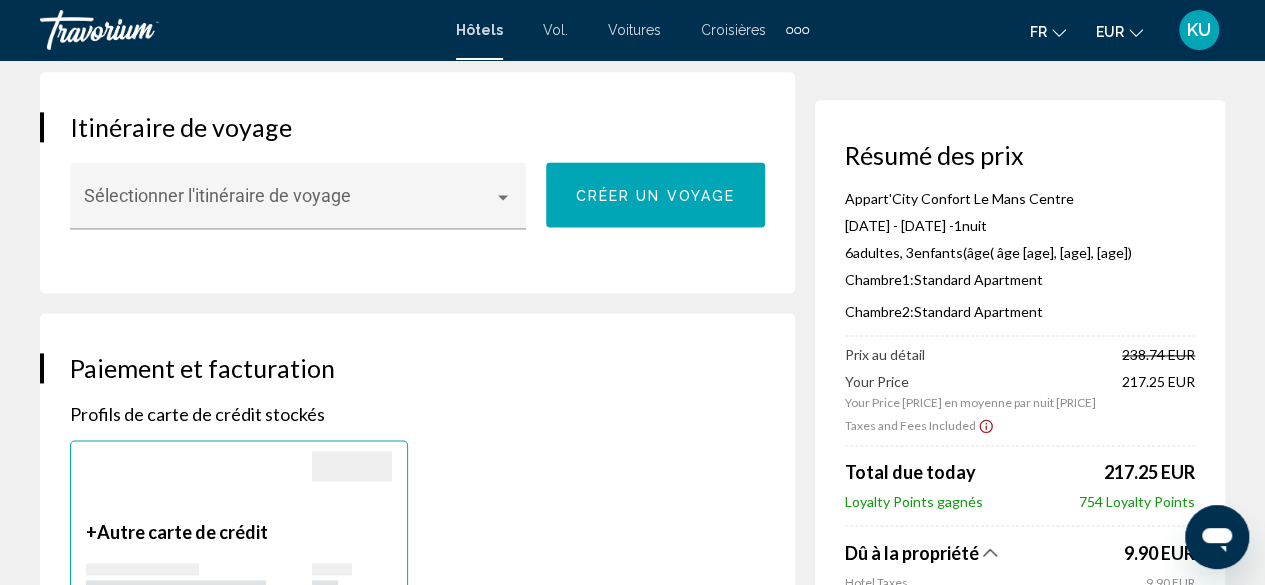 click on "Dû à la propriété
[PRICE] Hotel Taxes [PRICE] Reservation Total  [PRICE]  Rates are quoted in EUR. Taxes and/or property-imposed fees of [PRICE] will be collected by the property in EUR ([PRICE] in original currency). Taxes and/or fees due at the property are based on current exchange rates, which may vary at the time of travel. Des frais supplémentaires non mentionnés ici sont susceptibles d'être perçus par l'établissement au moment de l'enregistrement. Veuillez consulter les informations importantes ou le règlement intérieur de l'hôtel et de la chambre pour plus d'informations." 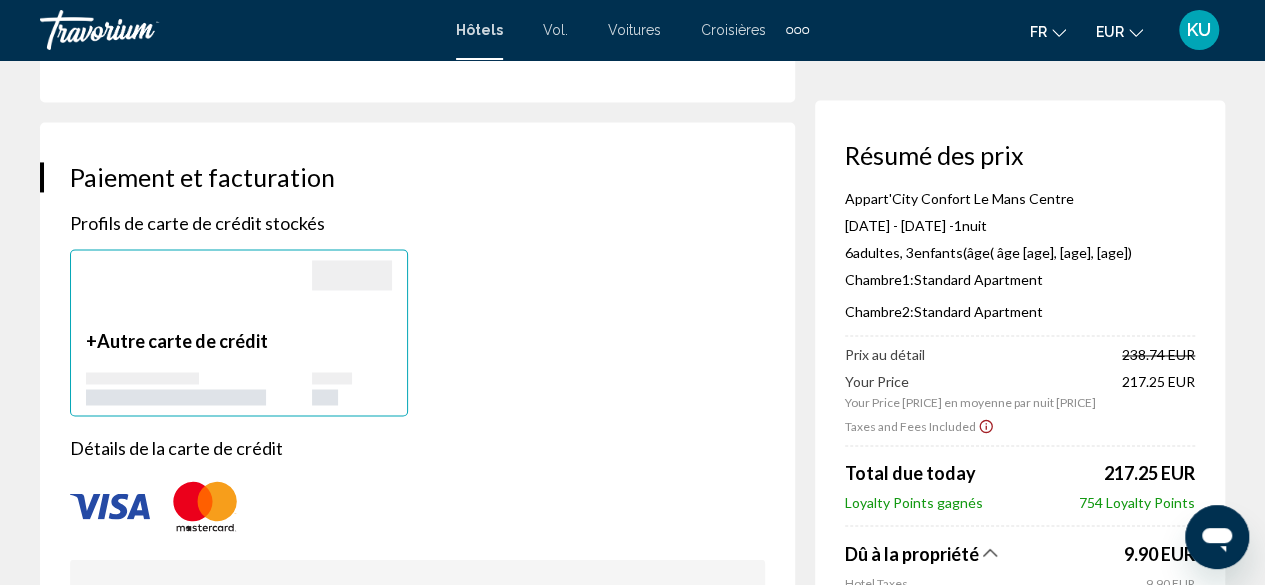 scroll, scrollTop: 1998, scrollLeft: 0, axis: vertical 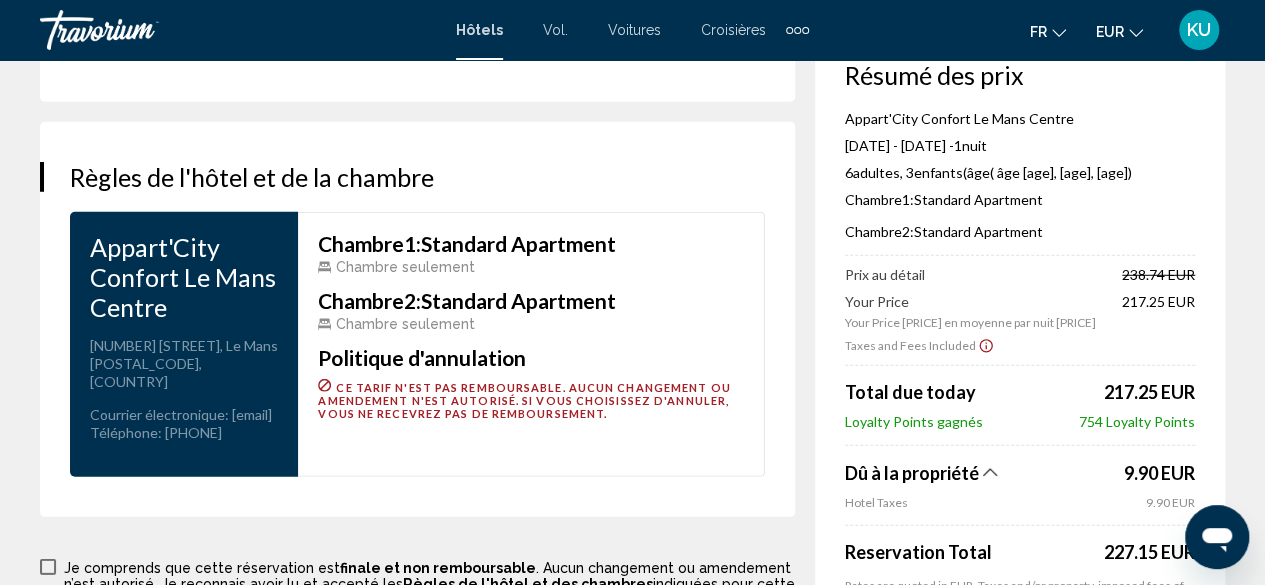 click 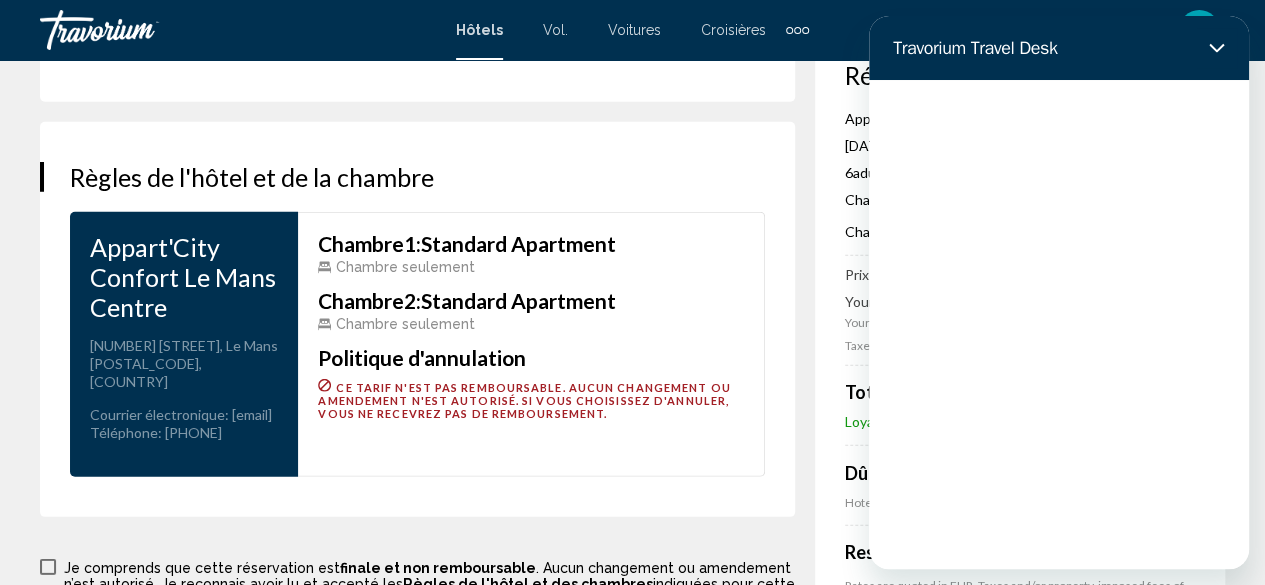 scroll, scrollTop: 0, scrollLeft: 0, axis: both 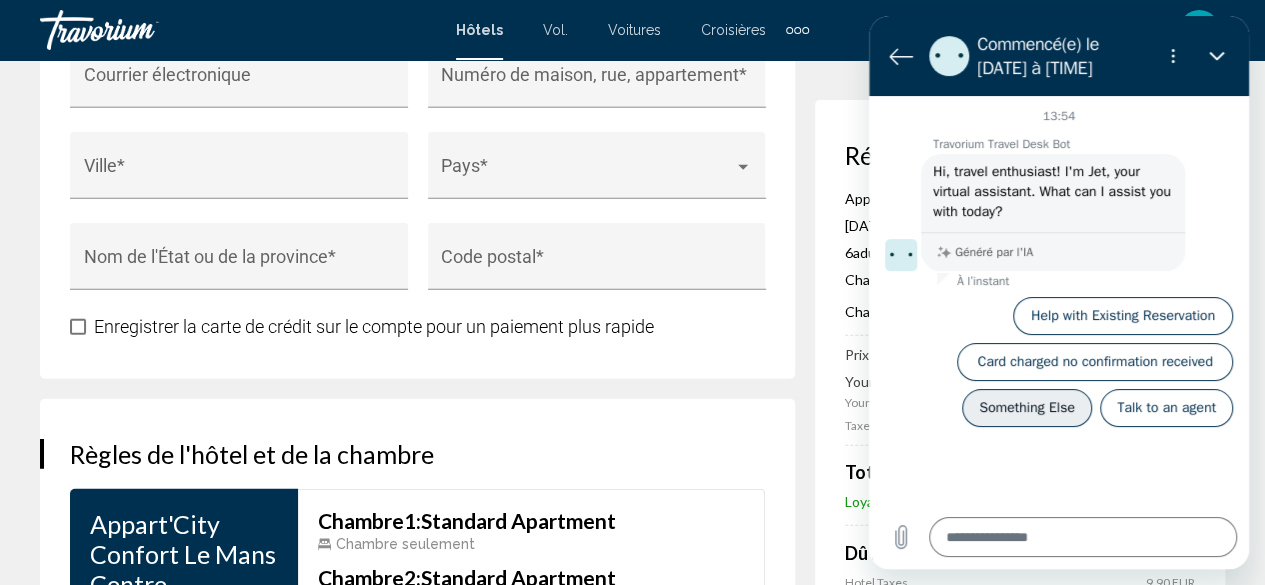 click on "Something Else" at bounding box center (1027, 408) 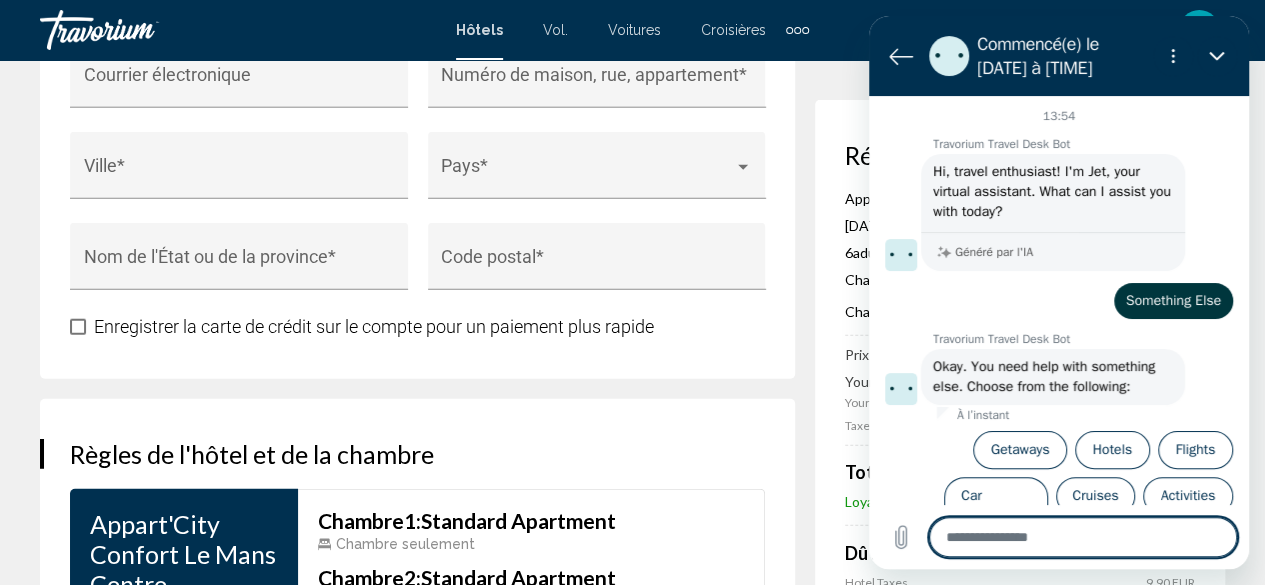 scroll, scrollTop: 78, scrollLeft: 0, axis: vertical 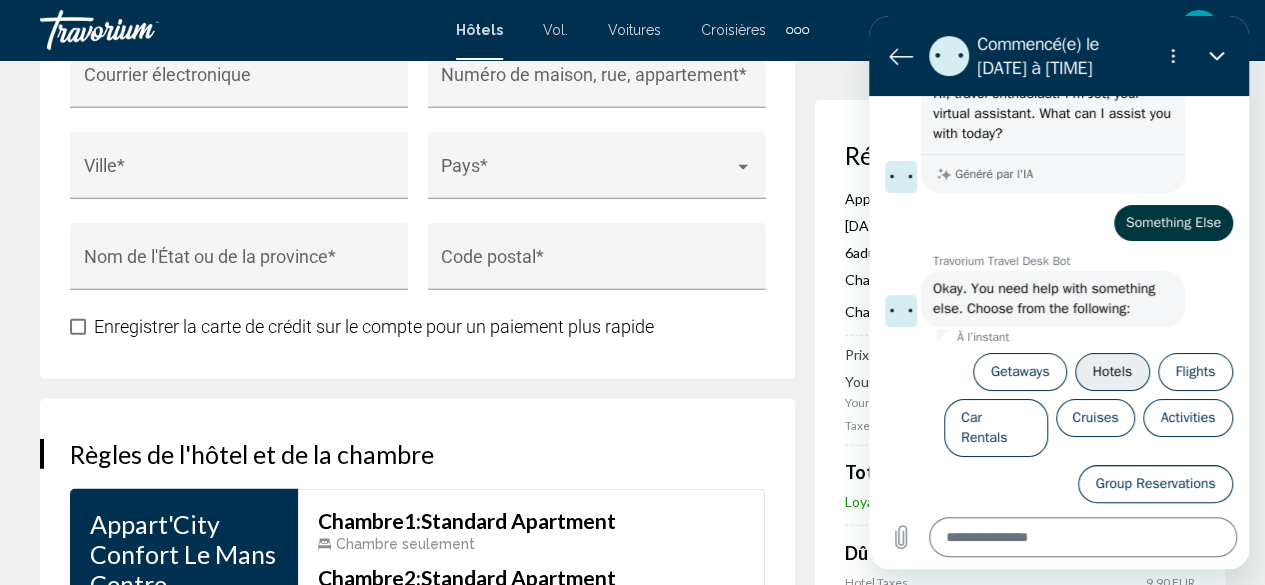 click on "Hotels" at bounding box center (1112, 372) 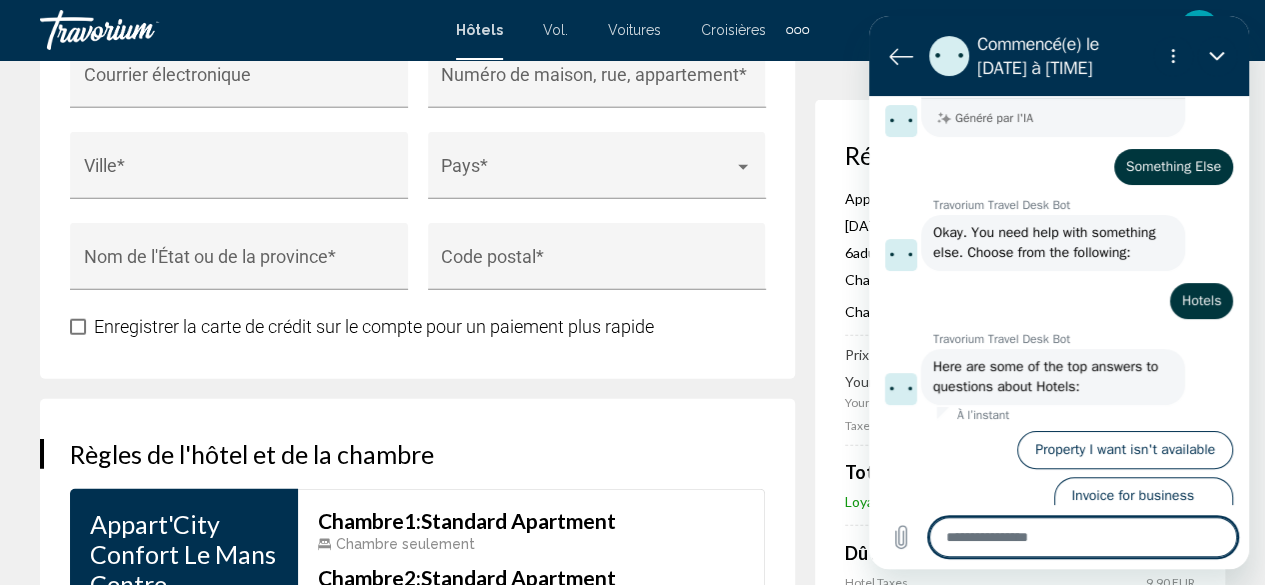 scroll, scrollTop: 167, scrollLeft: 0, axis: vertical 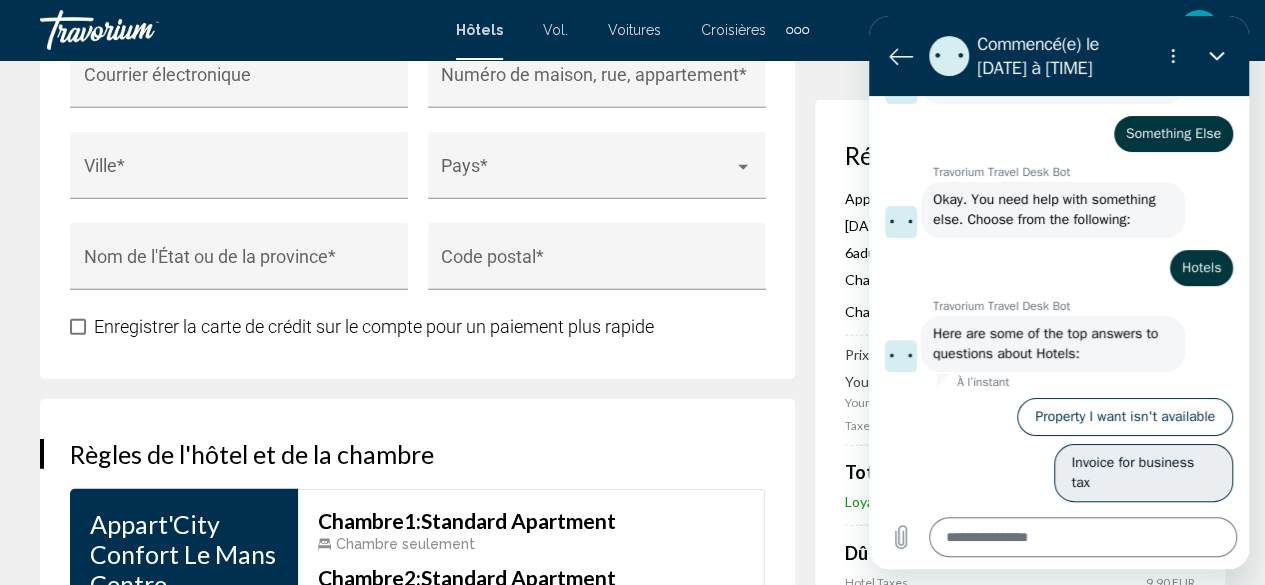 click on "Invoice for business tax" at bounding box center [1143, 473] 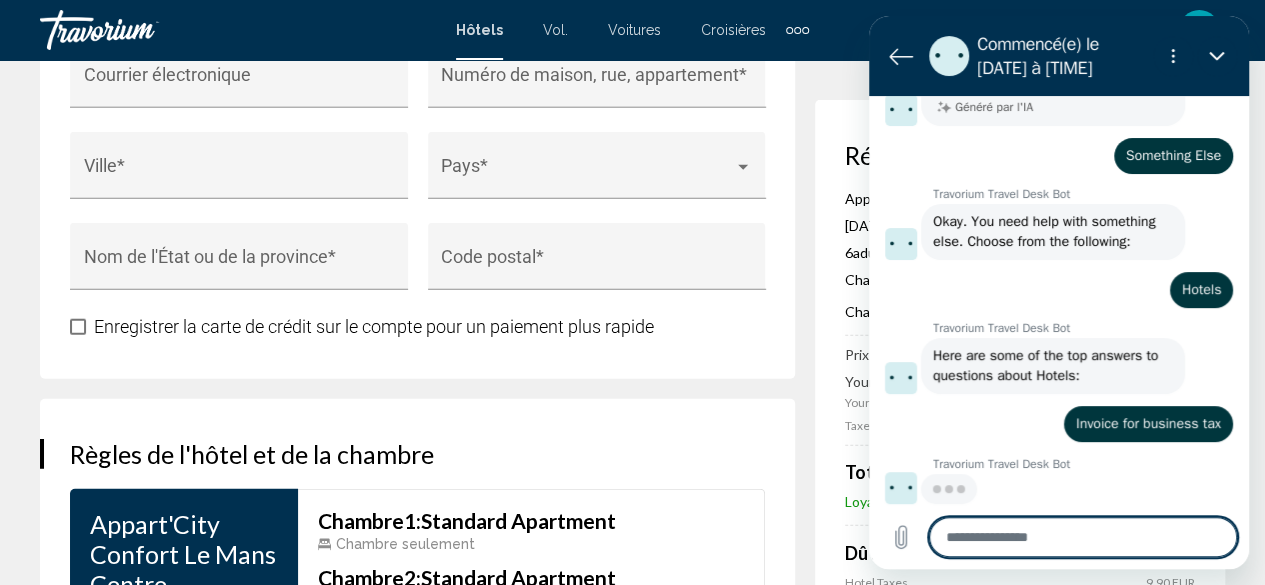 scroll, scrollTop: 162, scrollLeft: 0, axis: vertical 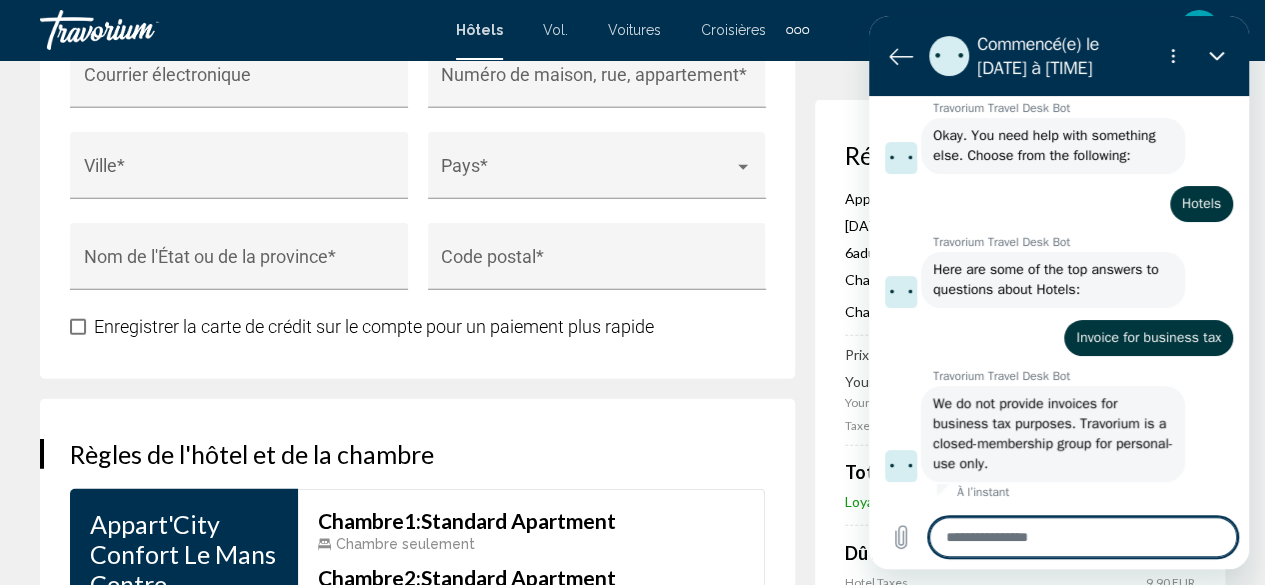type on "*" 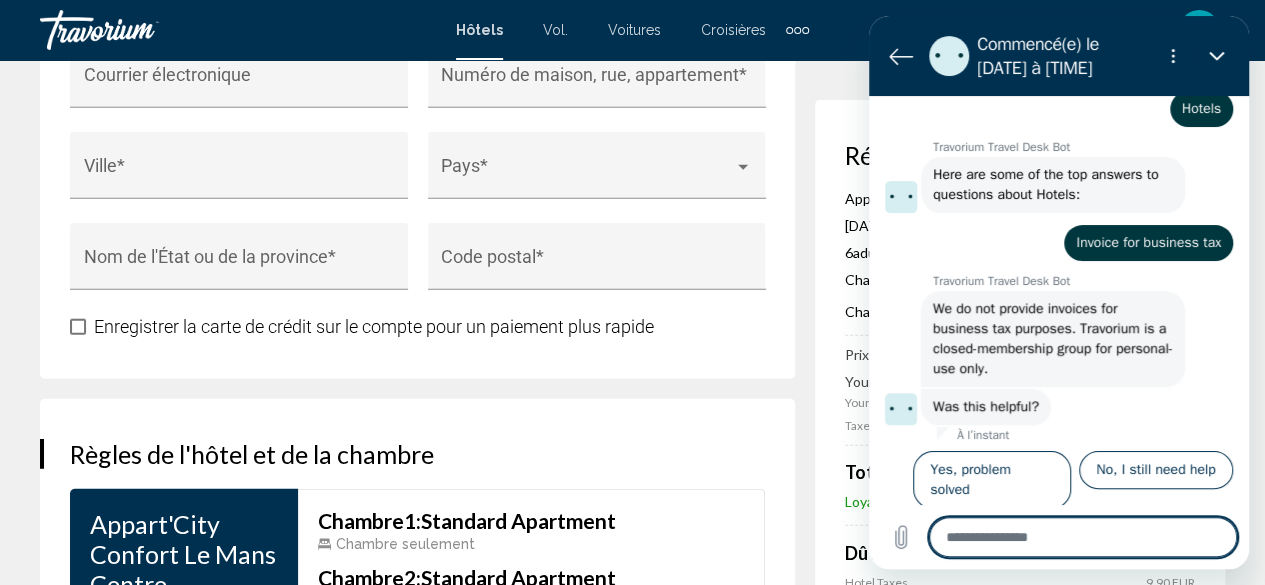 scroll, scrollTop: 334, scrollLeft: 0, axis: vertical 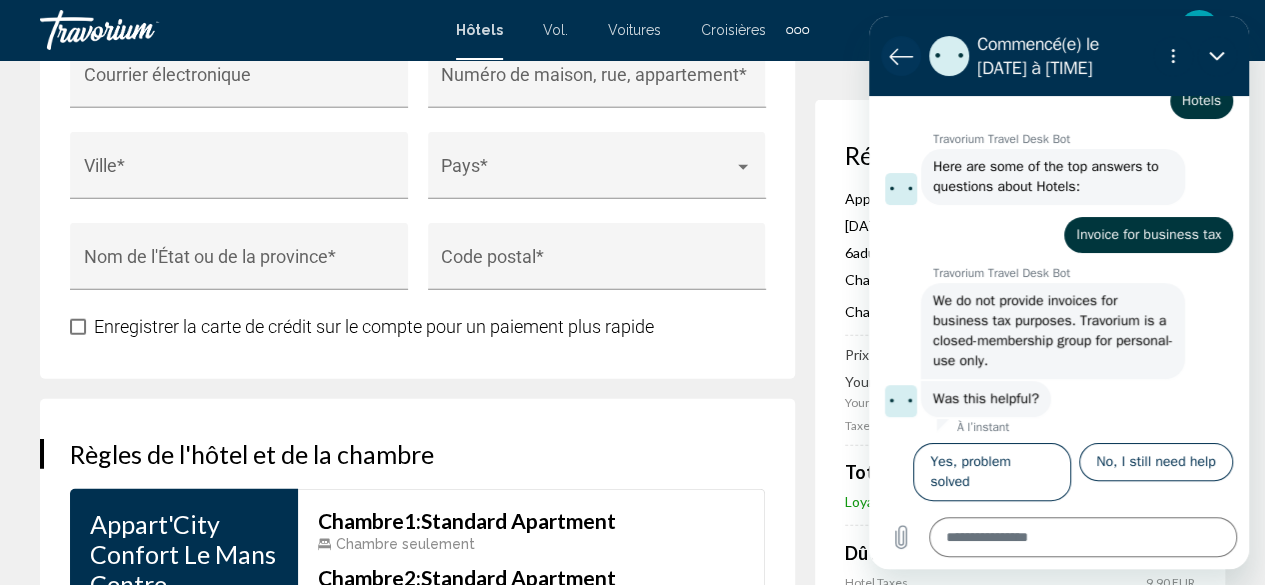 click at bounding box center (901, 56) 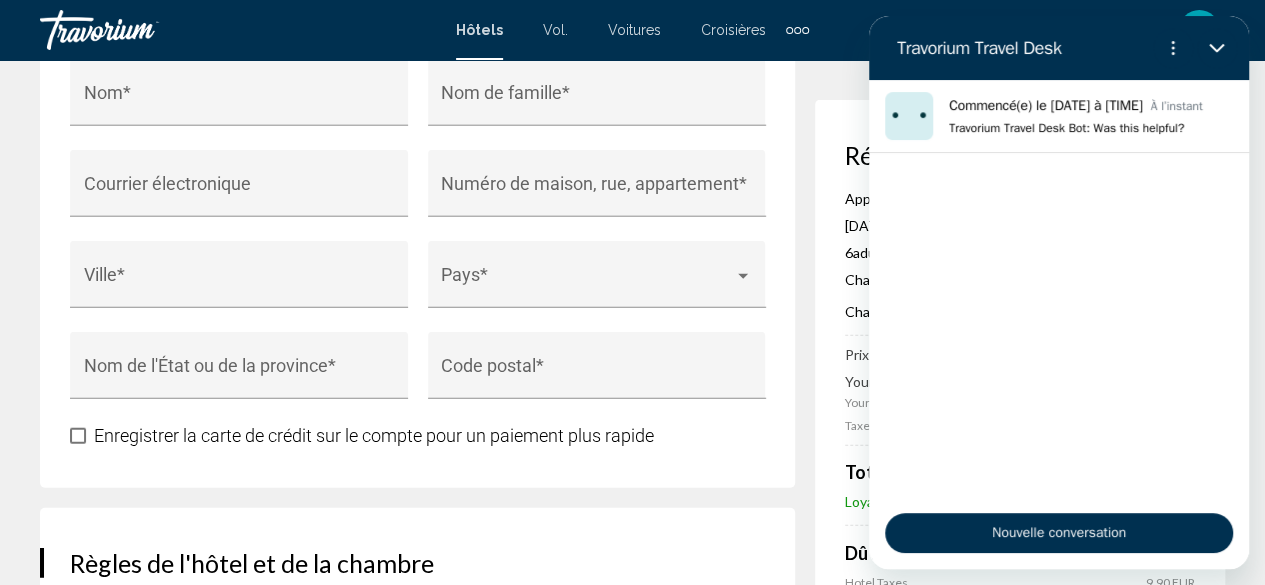 scroll, scrollTop: 2292, scrollLeft: 0, axis: vertical 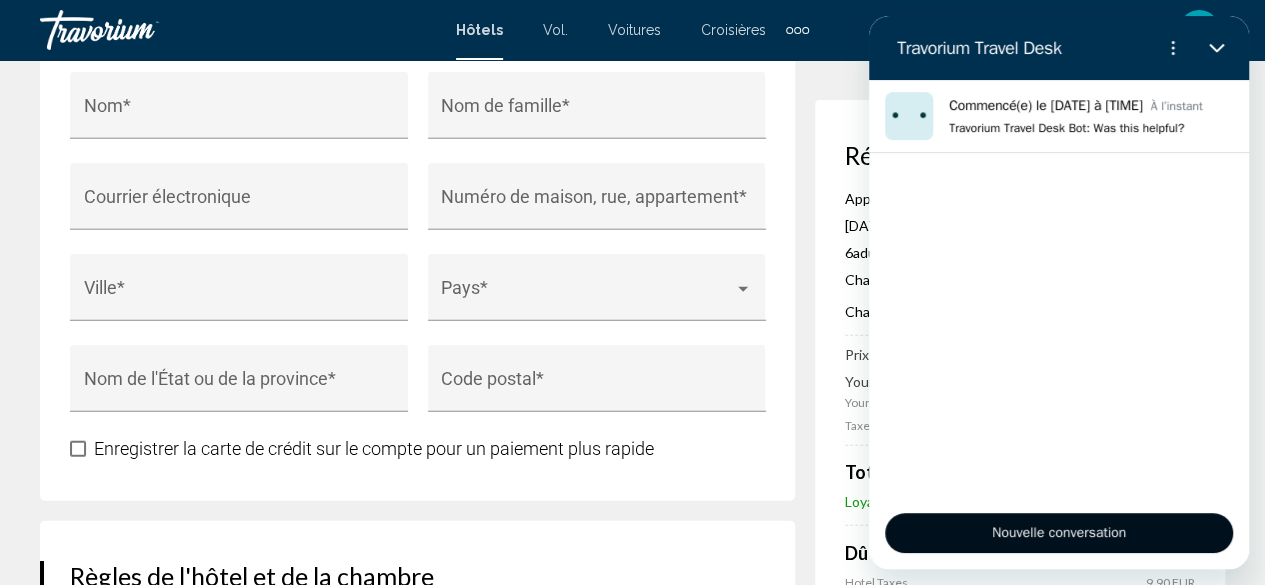click on "Nouvelle conversation" at bounding box center (1059, 533) 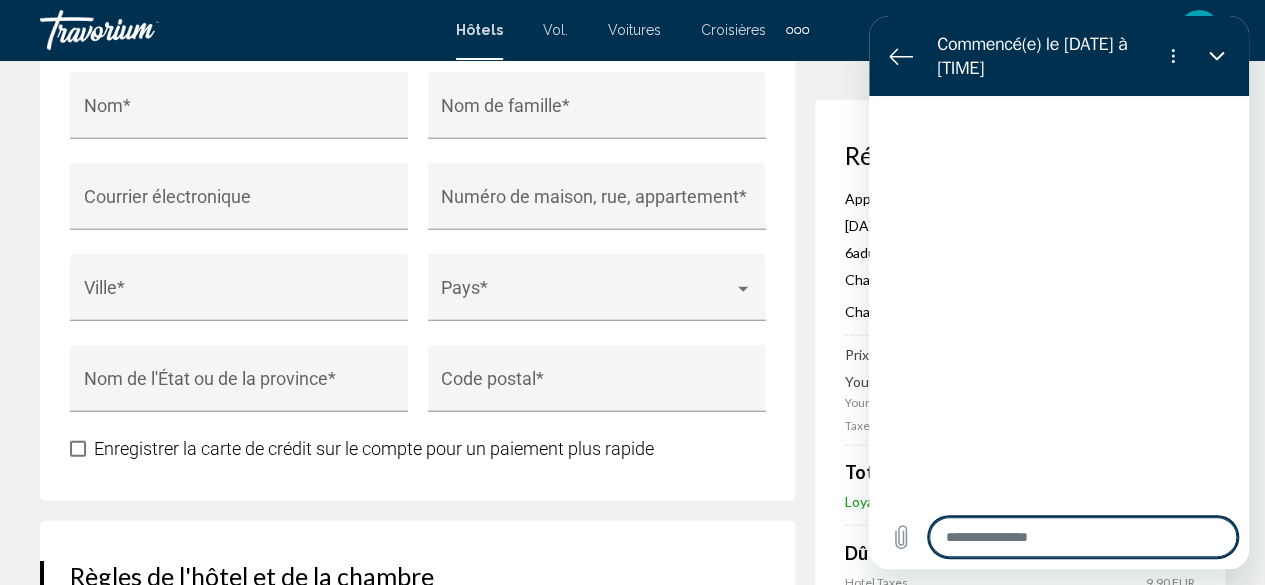 type on "*" 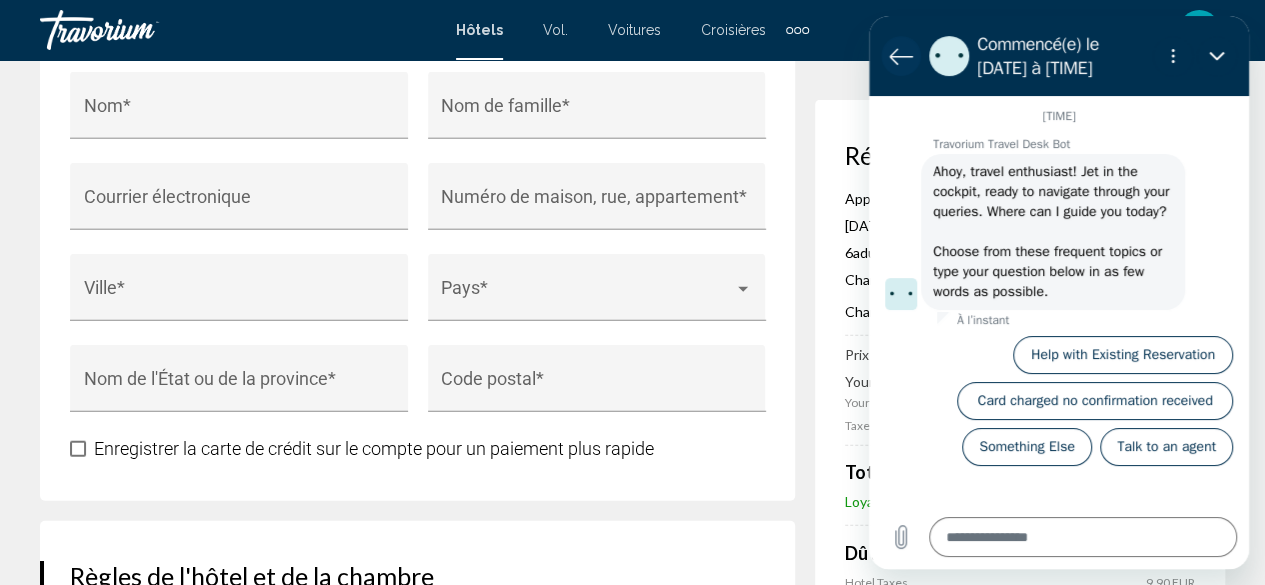click 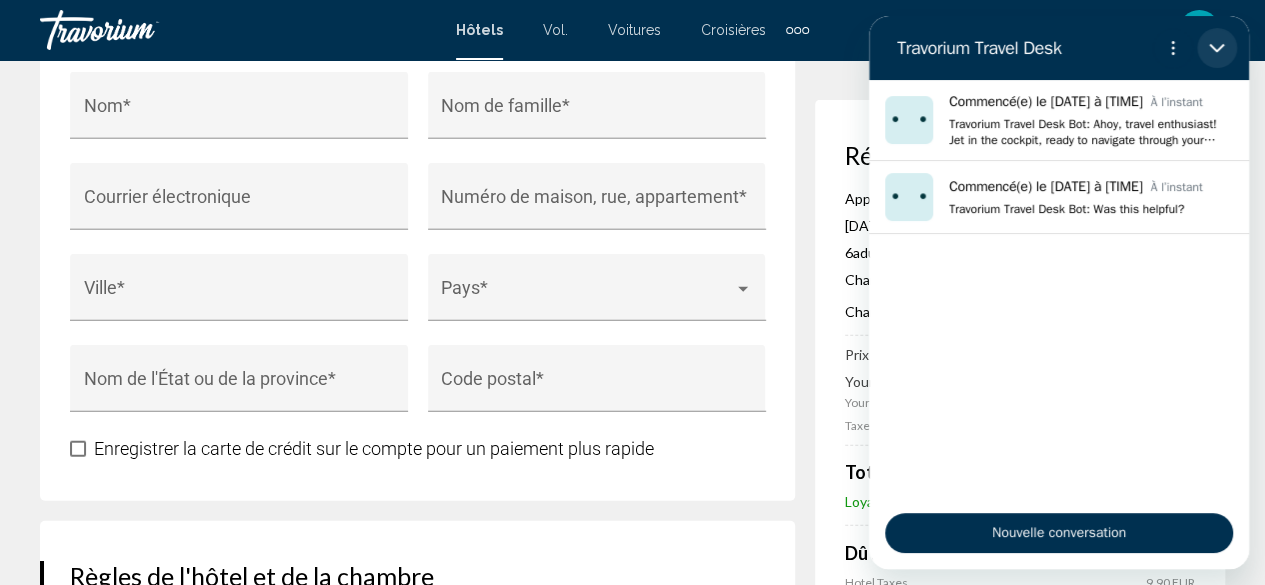 click 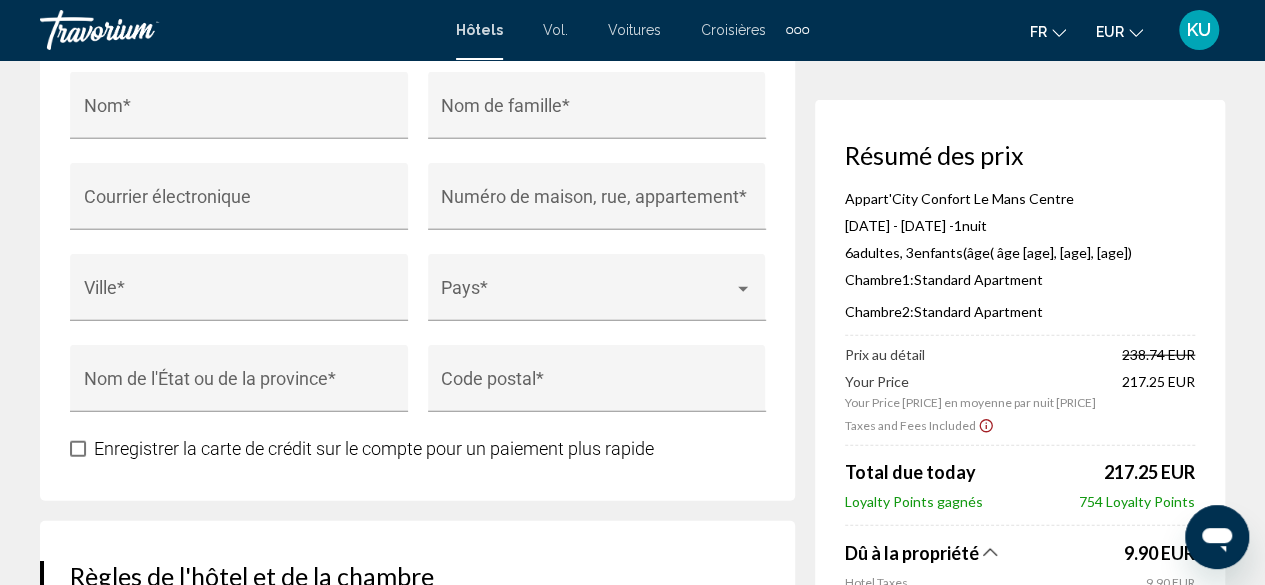 click 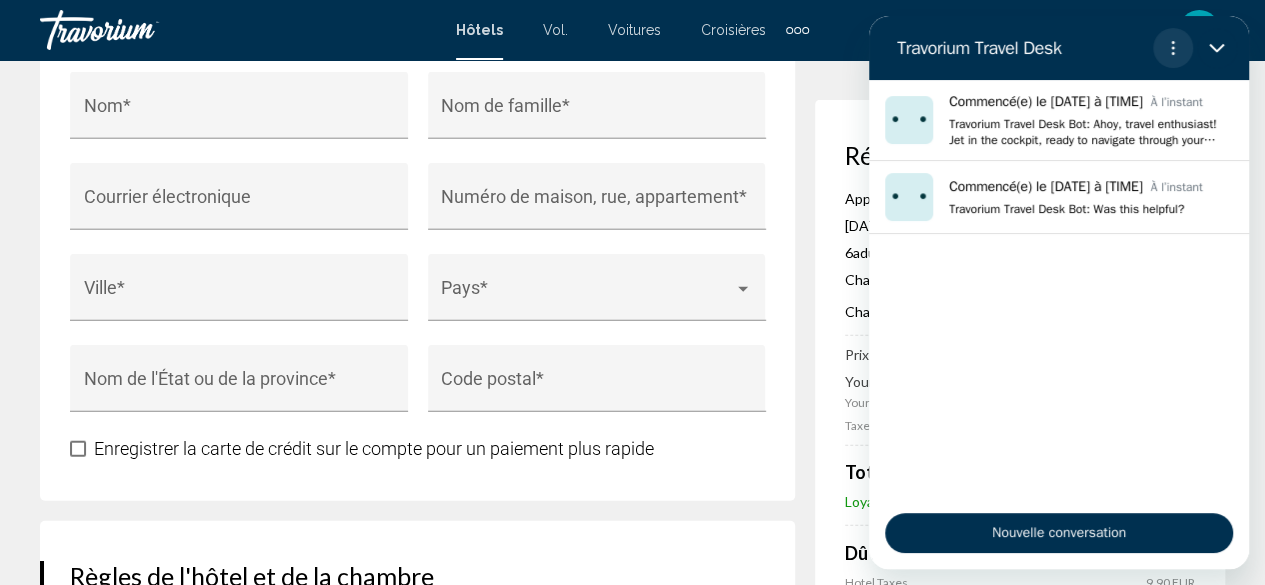 click 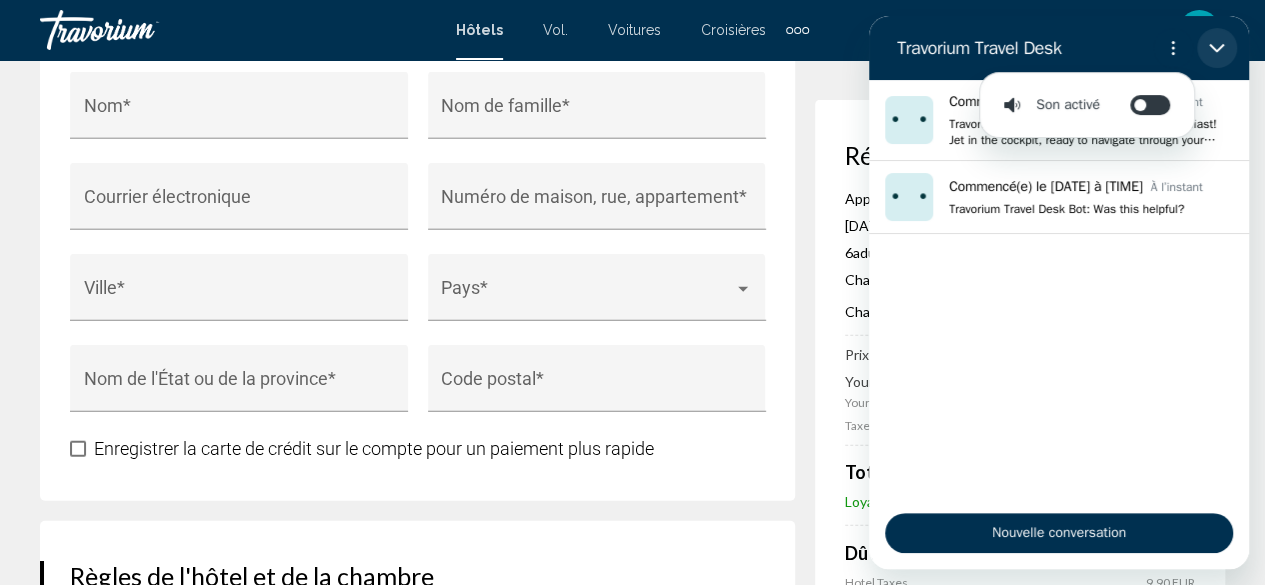 click 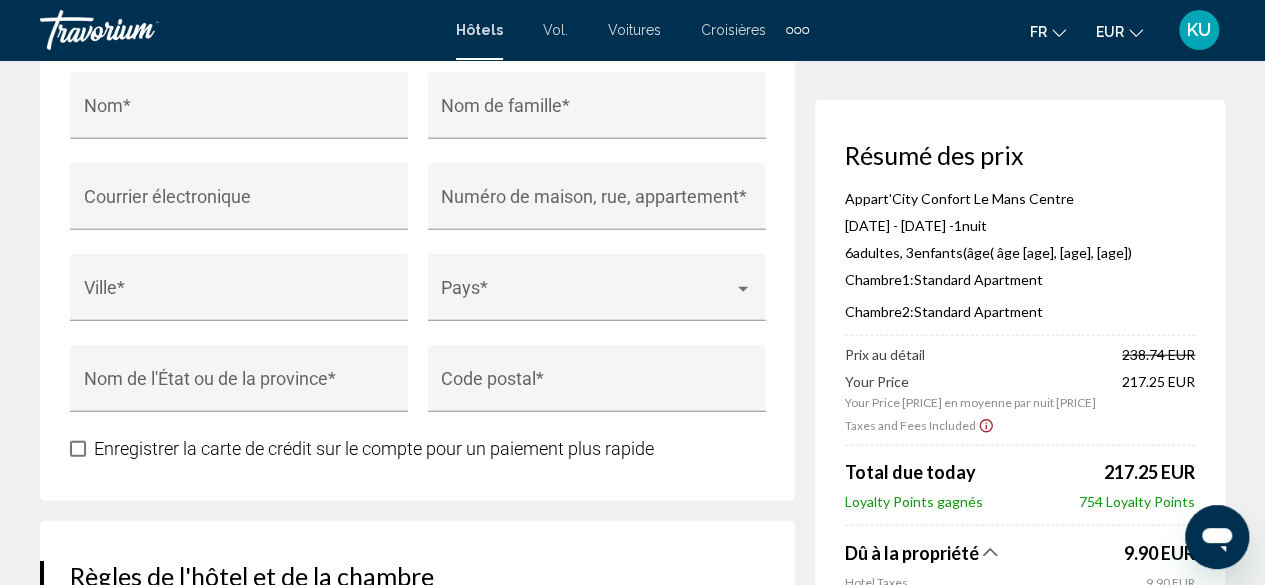 click 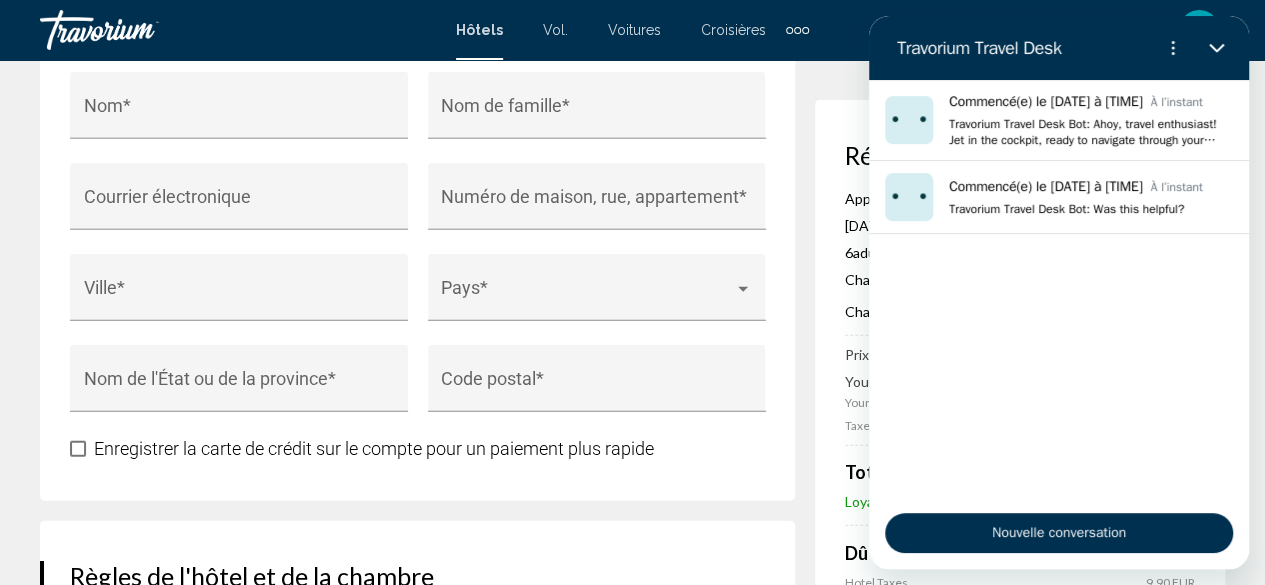 click on "Réservation d'hotel Résumé des prix Appart'City Confort Le Mans Centre  [DATE] -  [DATE] -  1  nuit nuits 6  Adulte Adultes , 3  Enfant Enfants  ( âge   [AGE], [AGE], [AGE])  Chambre  1:  Standard Apartment  Chambre  2:  Standard Apartment  Prix au détail  [PRICE]   Your Price  [PRICE] en moyenne par nuit  [PRICE]  Taxes and Fees Included
Total due today  [PRICE]  Loyalty Points gagnés  754 Loyalty Points  Dû à la propriété
[PRICE] Hotel Taxes [PRICE] Reservation Total  [PRICE]  Rates are quoted in EUR. Taxes and/or property-imposed fees of [PRICE] will be collected by the property in EUR ([PRICE] in original currency). Taxes and/or fees due at the property are based on current exchange rates, which may vary at the time of travel.
1  6" at bounding box center (632, -505) 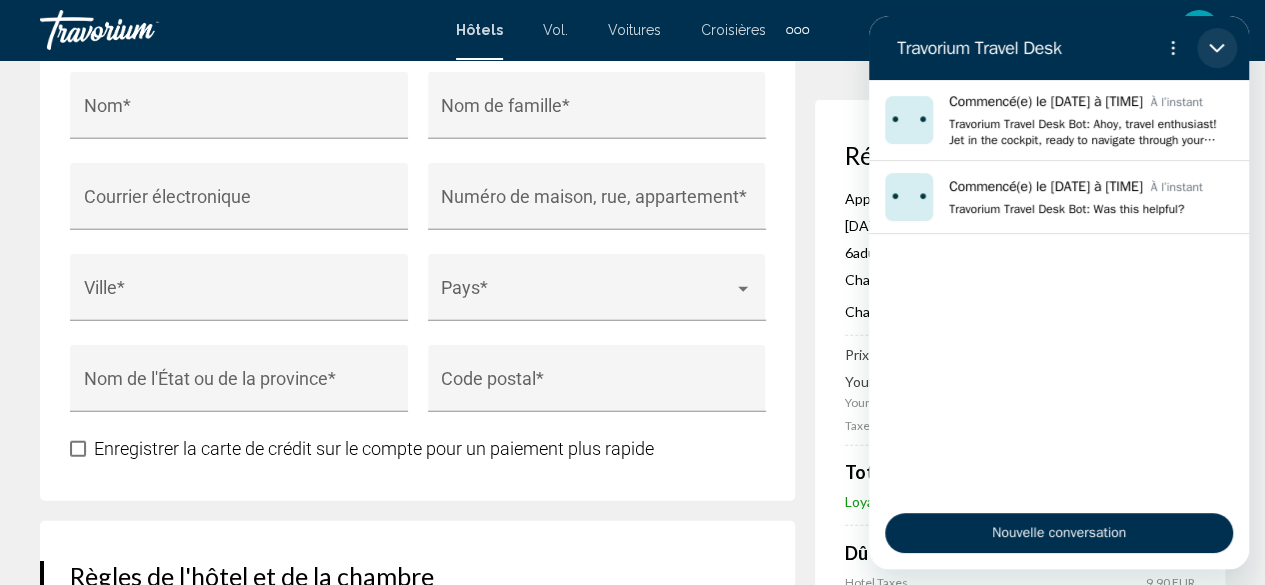 click 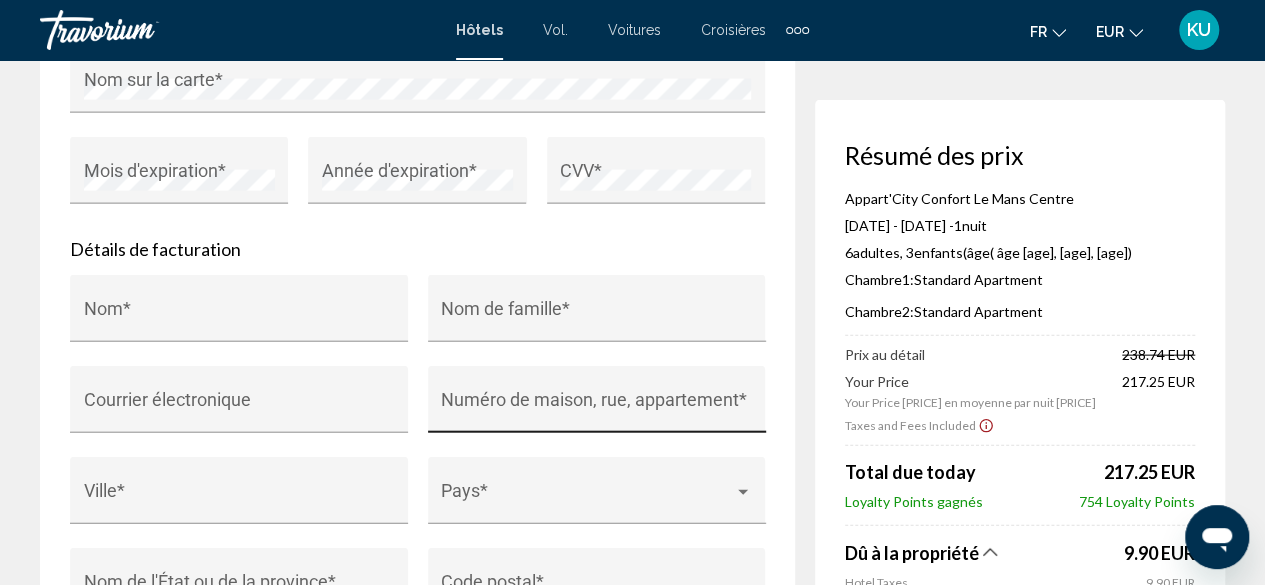 scroll, scrollTop: 2087, scrollLeft: 0, axis: vertical 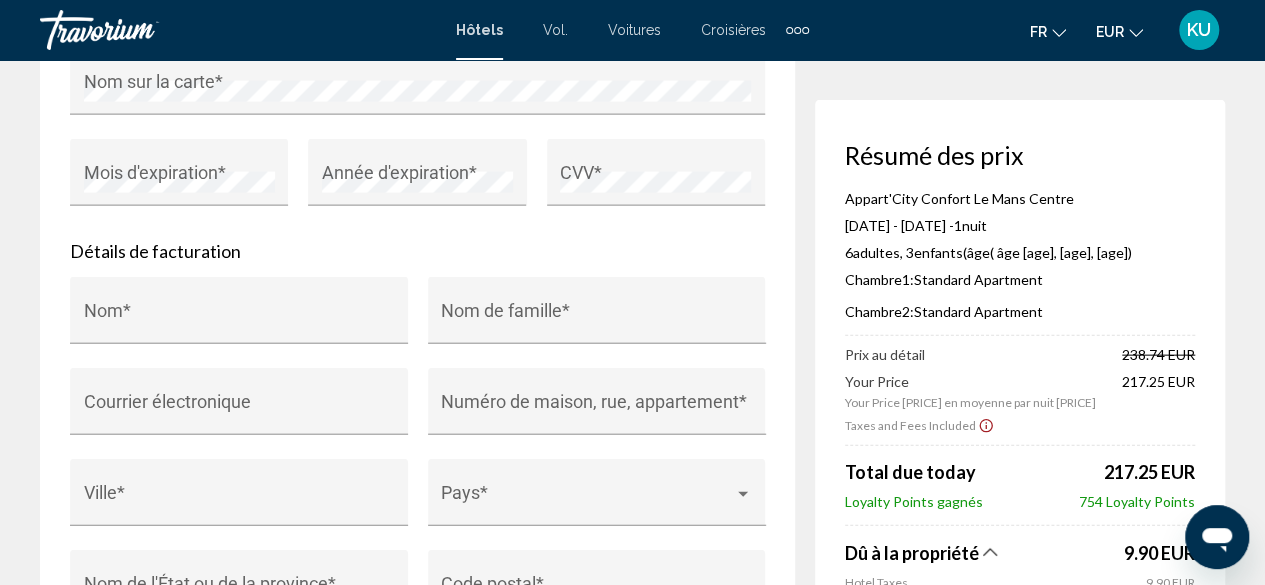 click on "Paiement et facturation Profils de carte de crédit stockés  +  Autre carte de crédit Détails de la carte de crédit Numéro de carte  * Nom sur la carte  * Mois d'expiration  * Année d'expiration  * CVV  * Détails de facturation Compagnie Contact de facturation Nom  * Nom de famille  * Courrier électronique Numéro de maison, rue, appartement  * Ville  * Pays  * état ou province  * Nom de l'État ou de la province  * Code postal  *   Enregistrer la carte de crédit sur le compte pour un paiement plus rapide   Masquer le prix de la réservation et les informations de facturation du membre" at bounding box center [417, 113] 